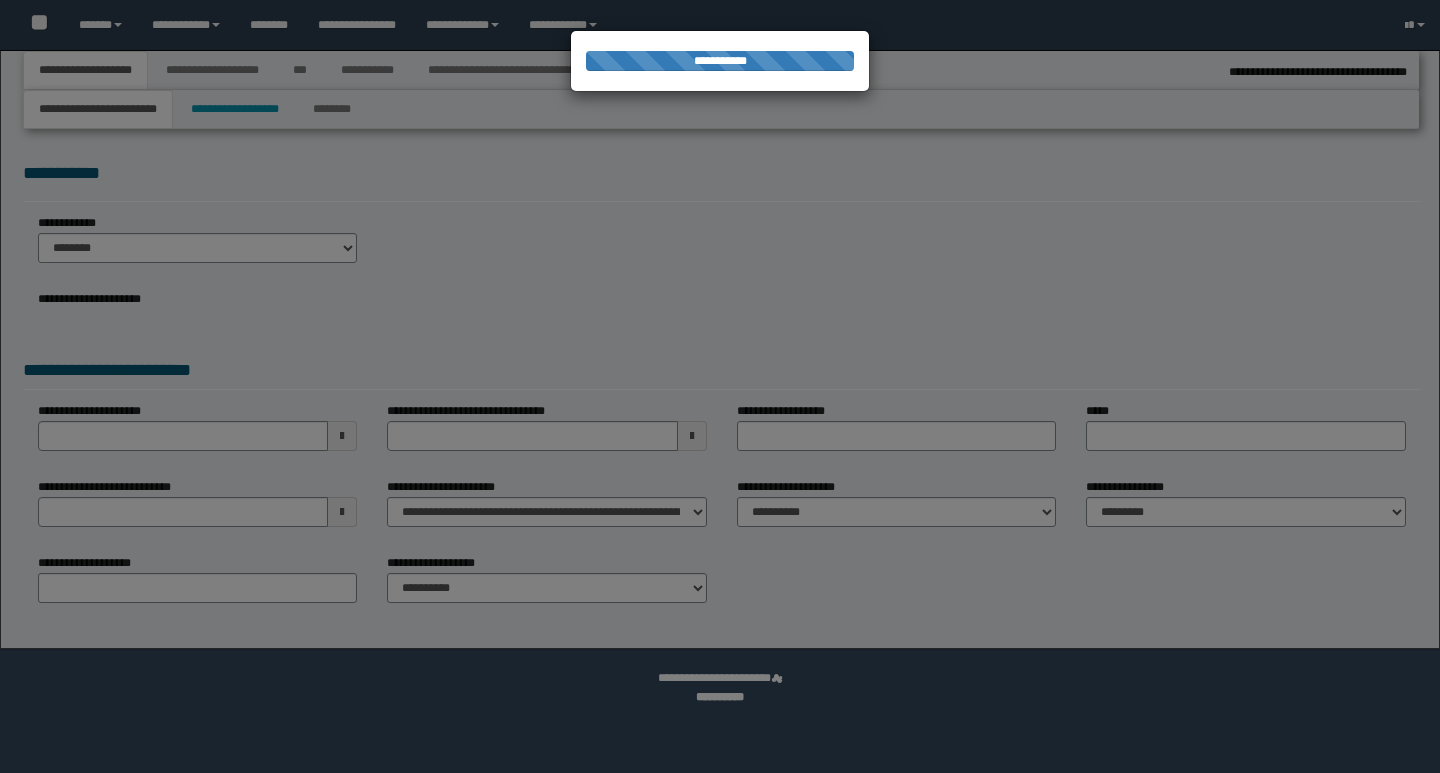 select on "*" 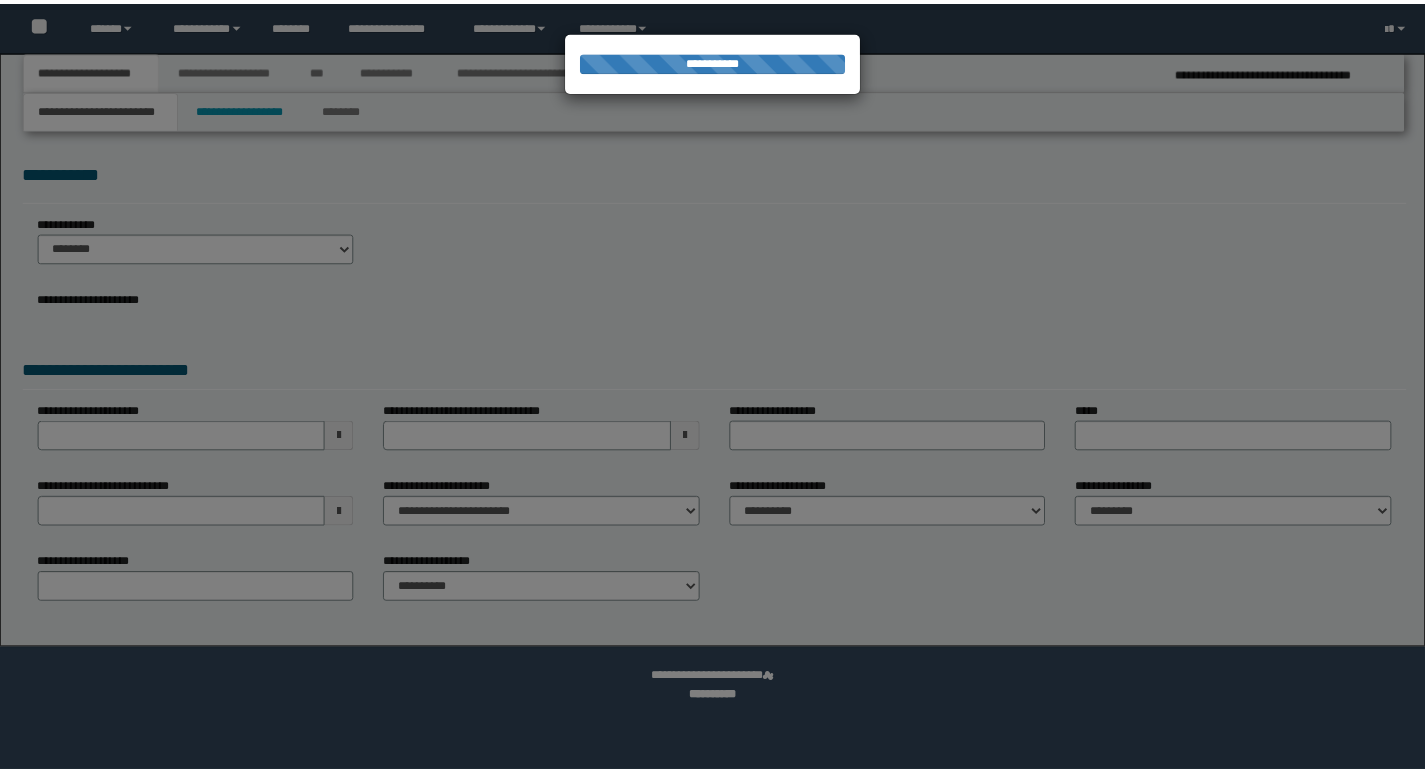 scroll, scrollTop: 0, scrollLeft: 0, axis: both 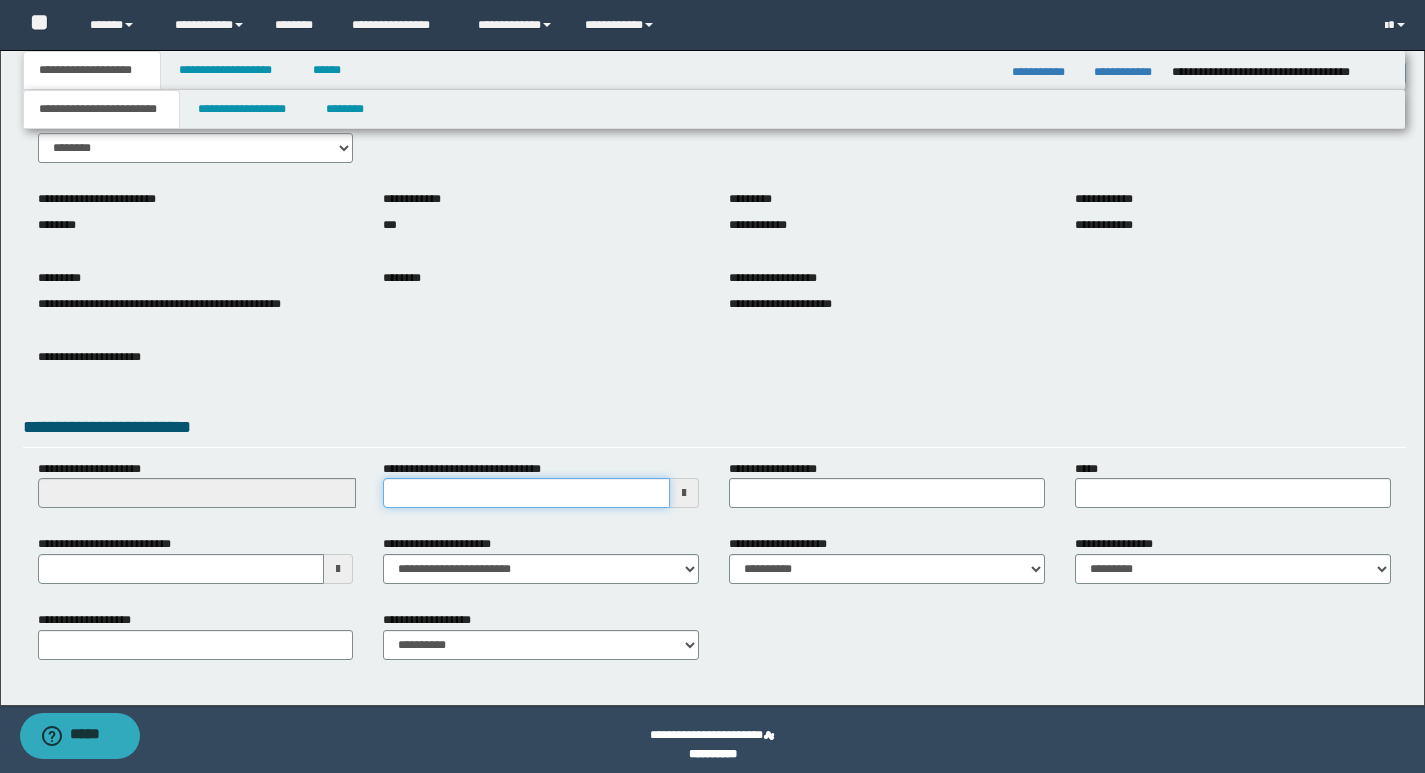 click on "**********" at bounding box center (526, 493) 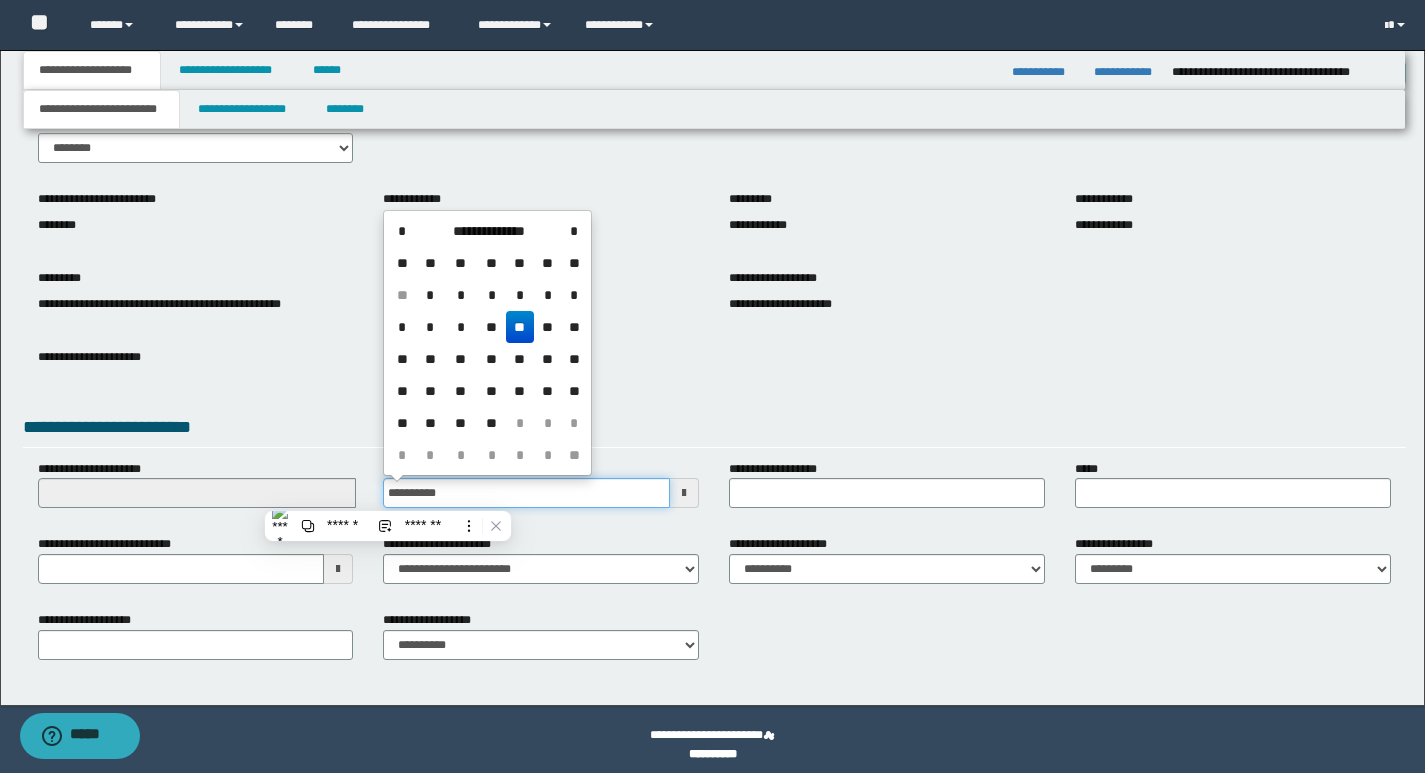type on "**********" 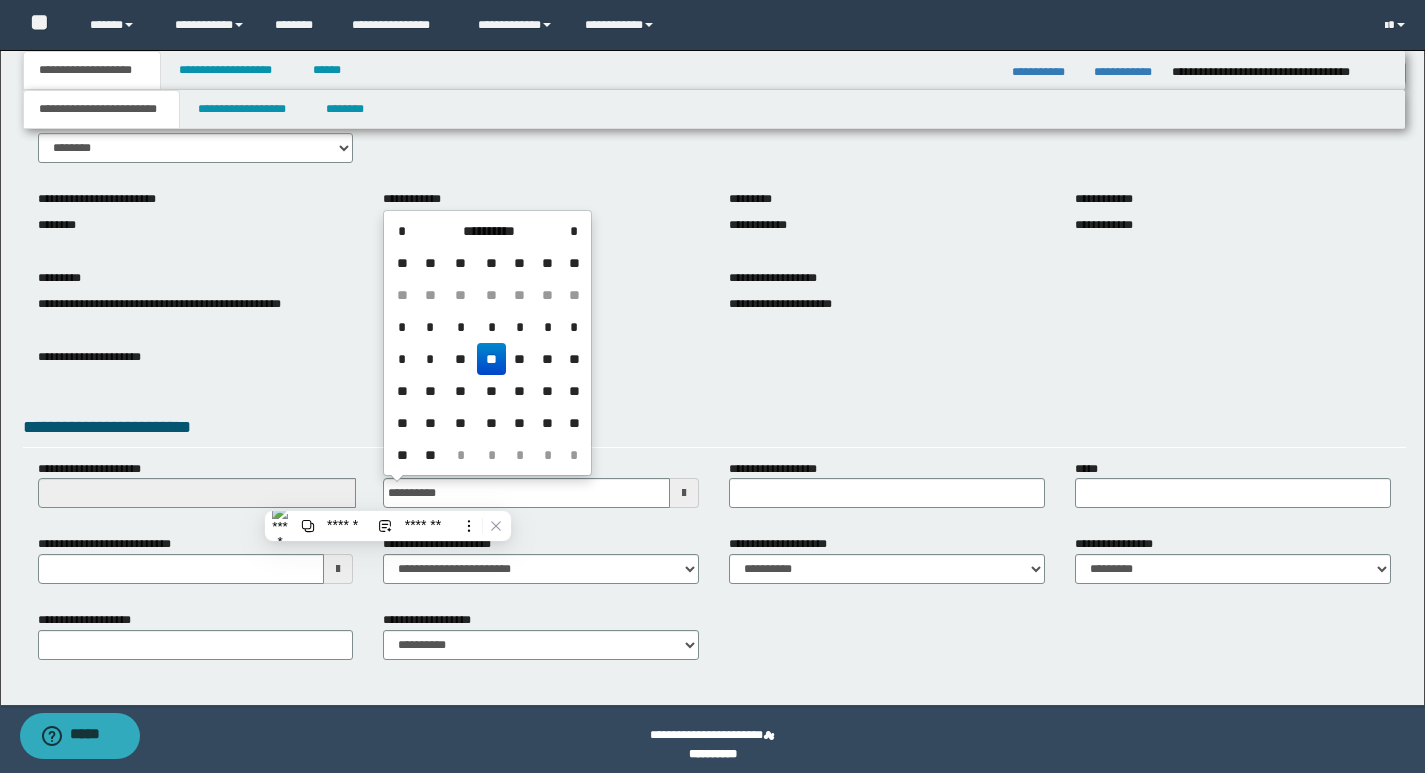 click on "**" at bounding box center [491, 359] 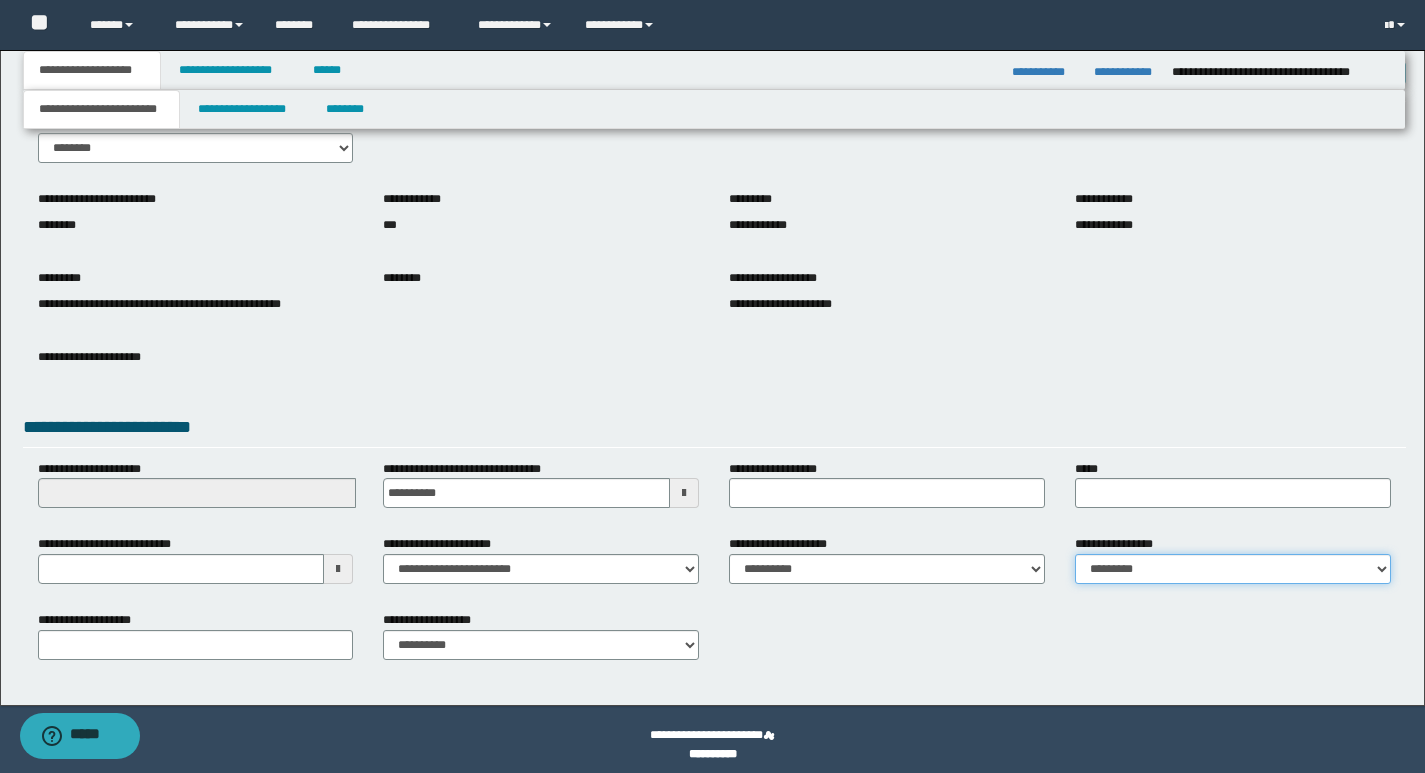 click on "**********" at bounding box center (1233, 569) 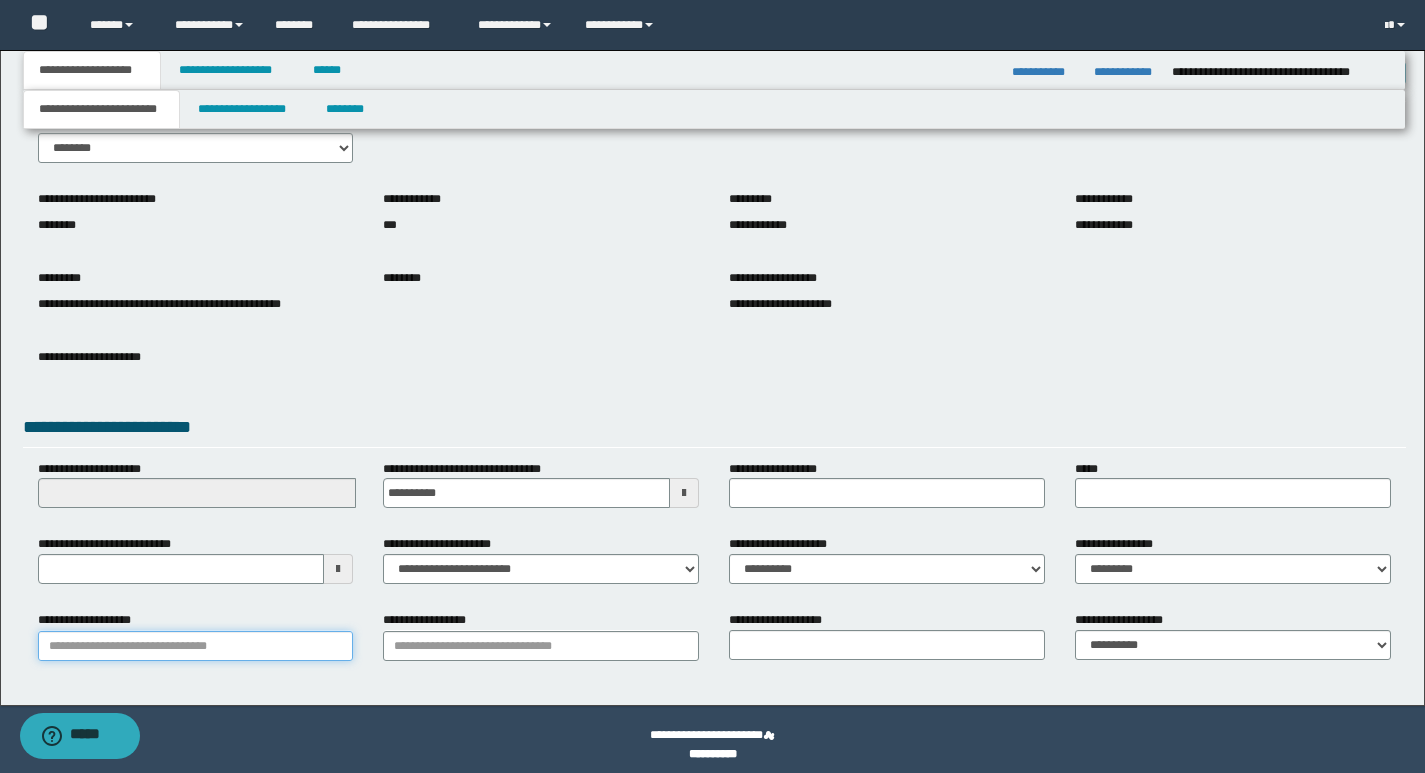 click on "**********" at bounding box center (196, 646) 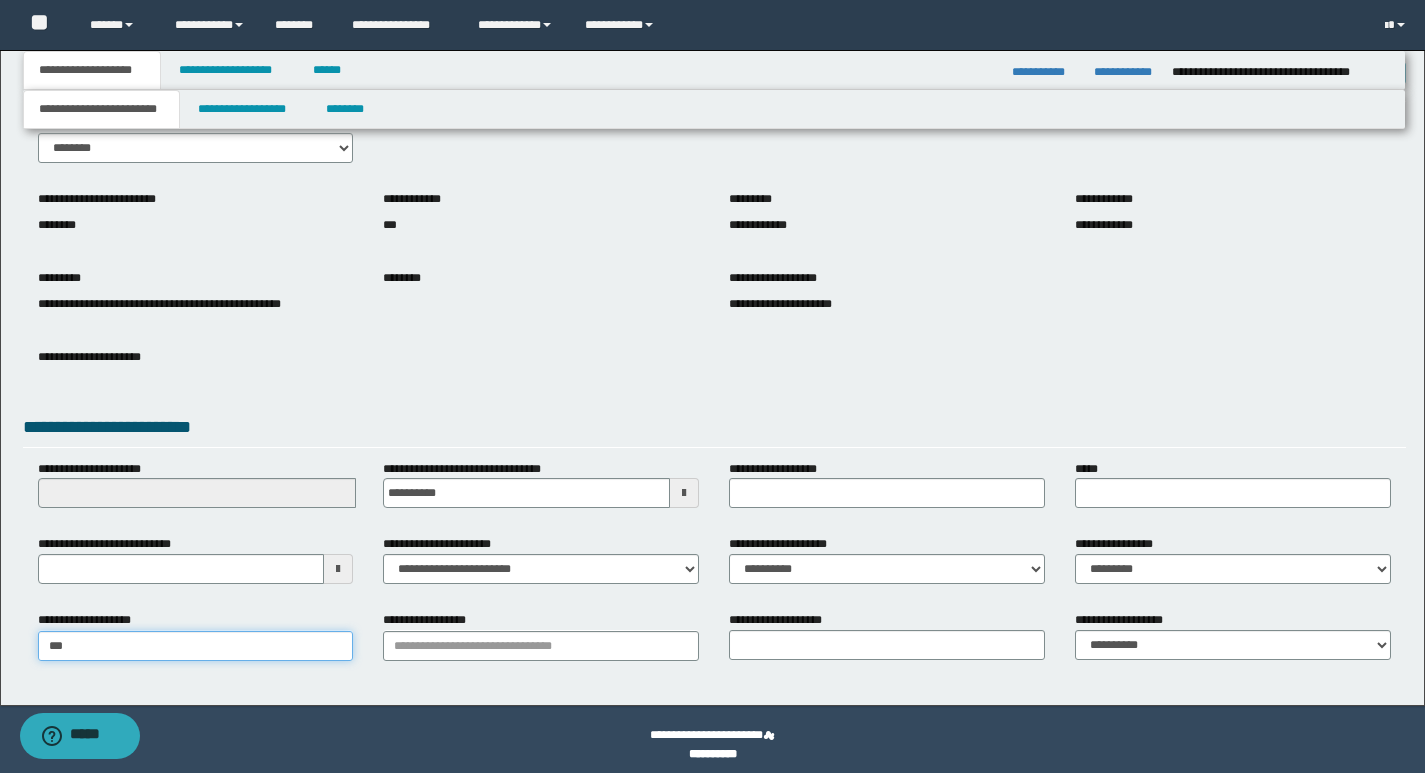 type on "****" 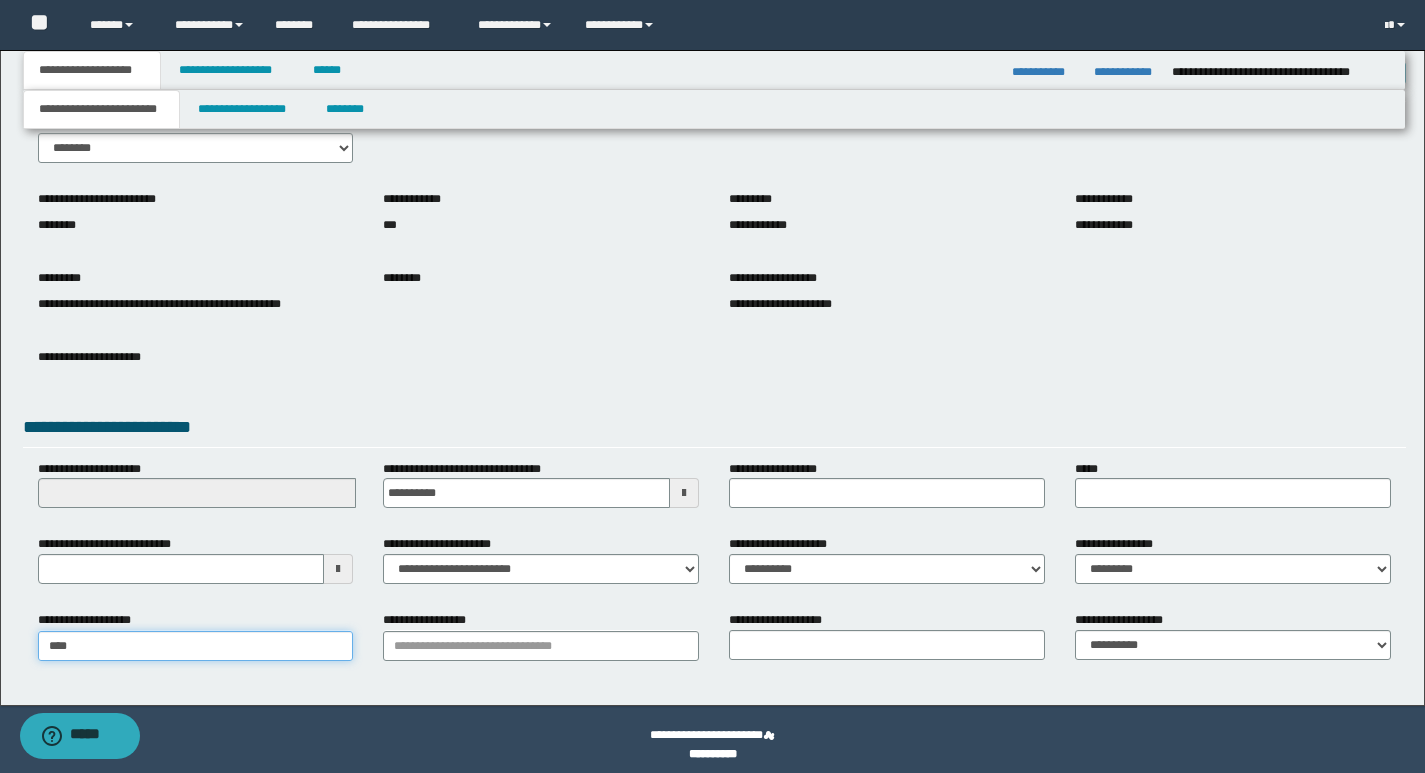 type on "**********" 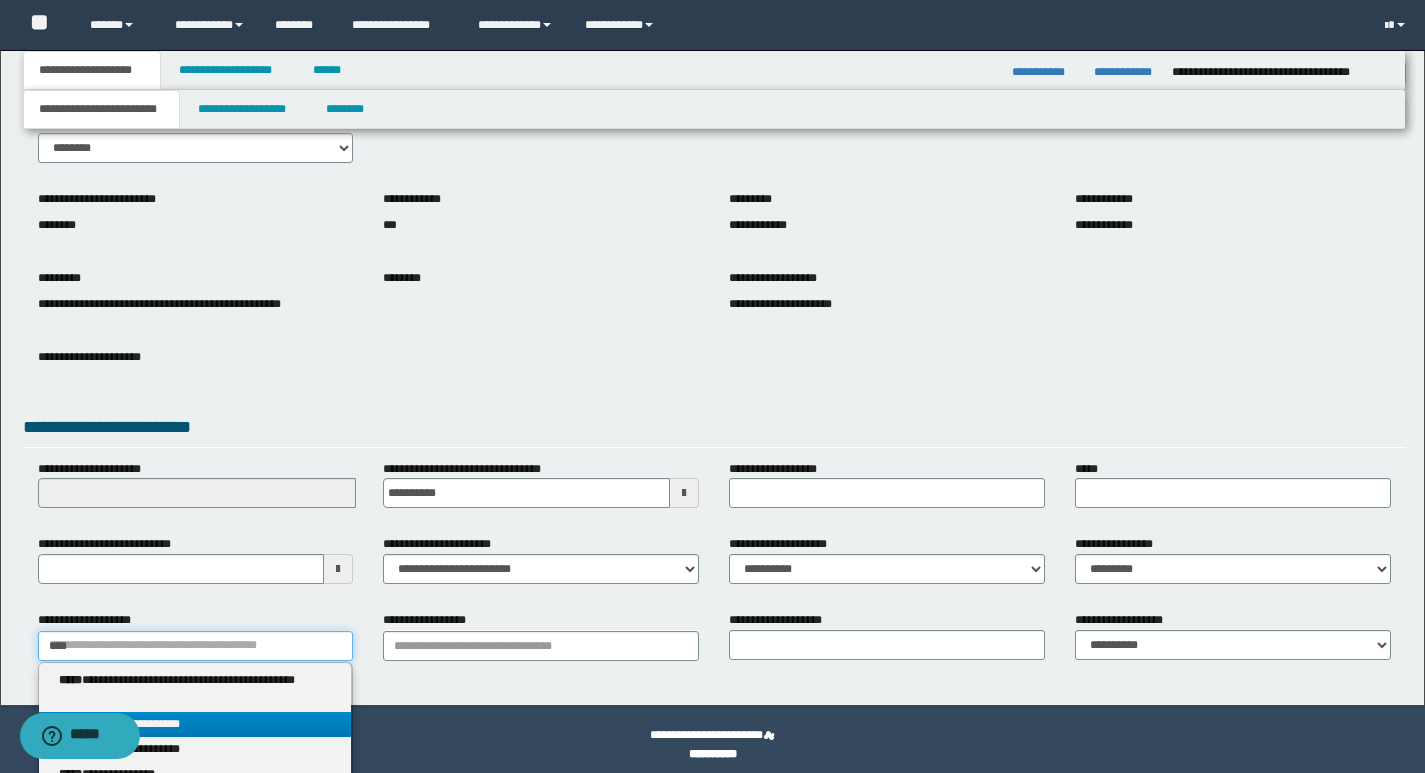 type on "****" 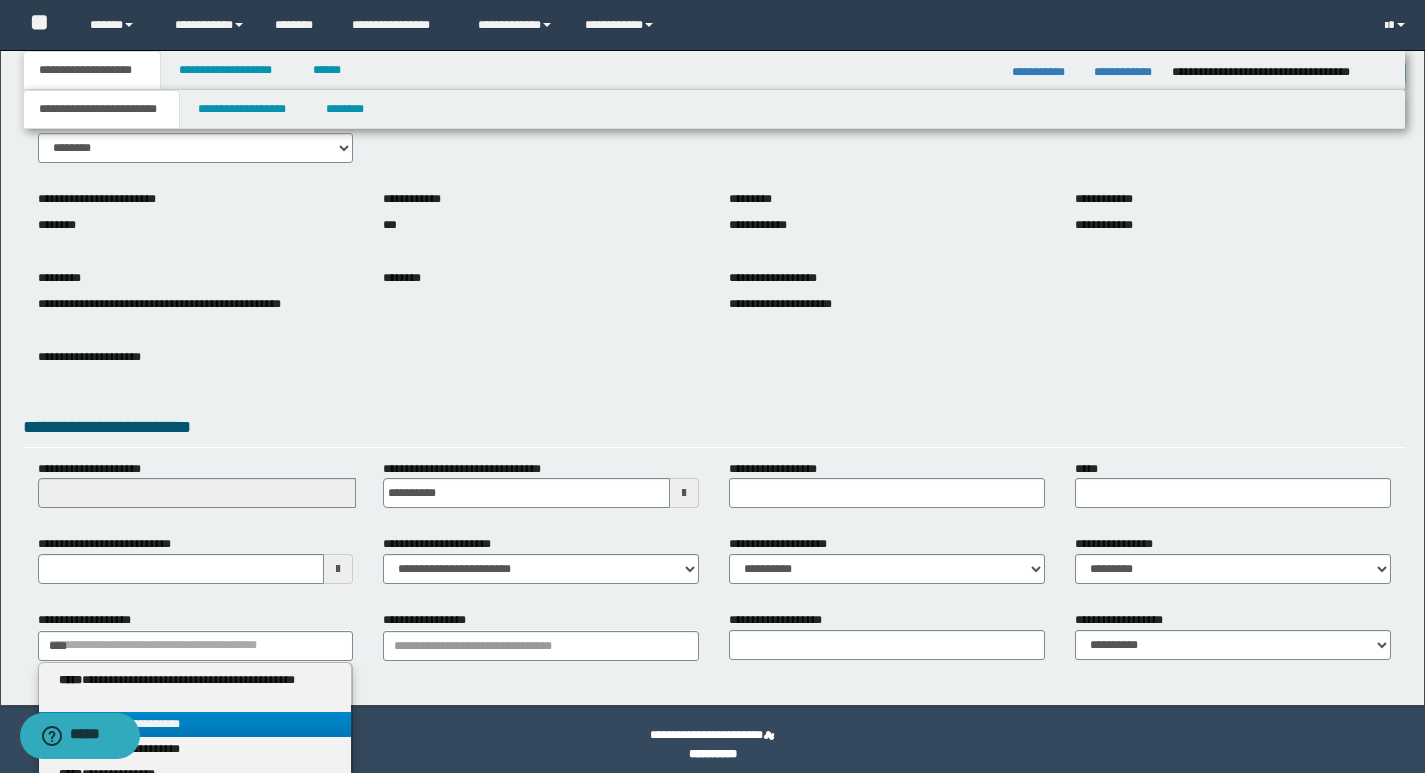click on "**********" at bounding box center (195, 724) 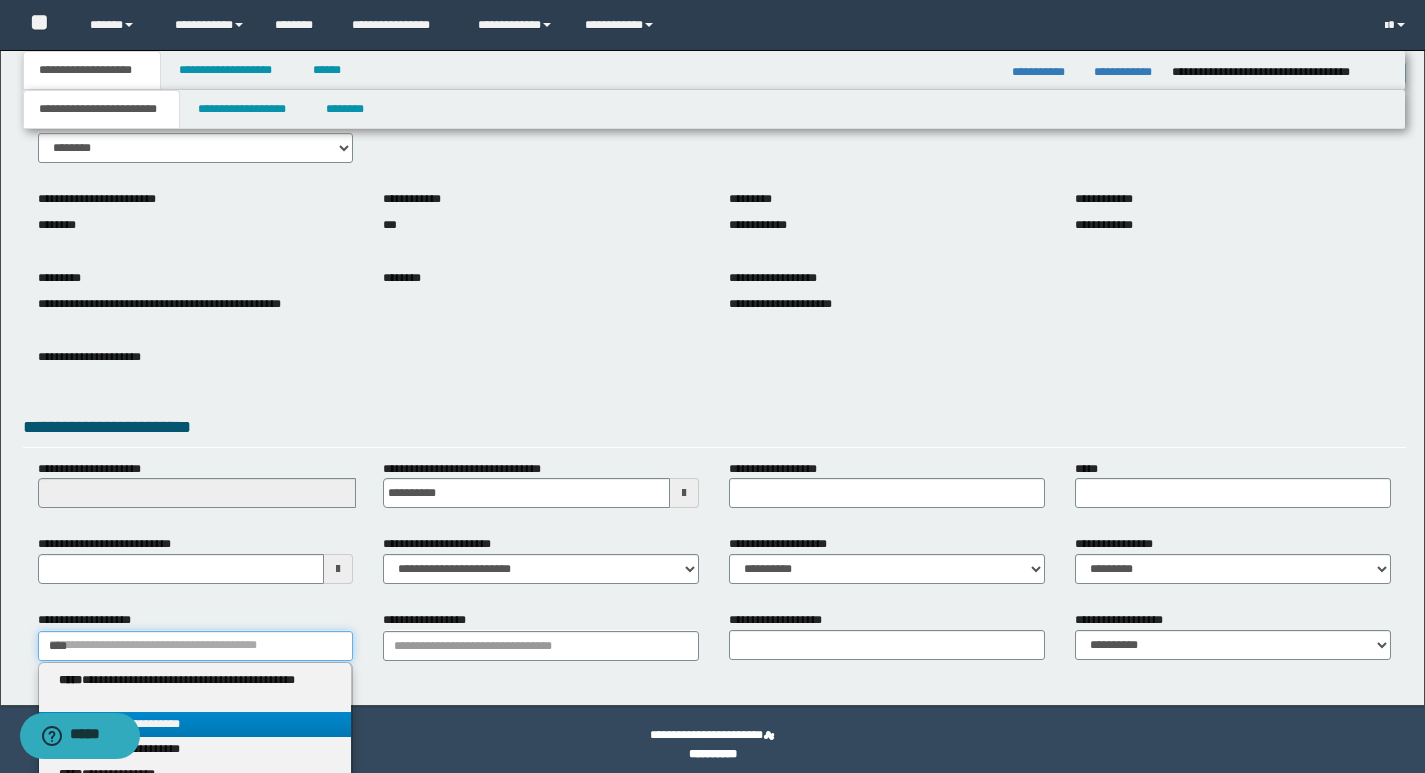 type 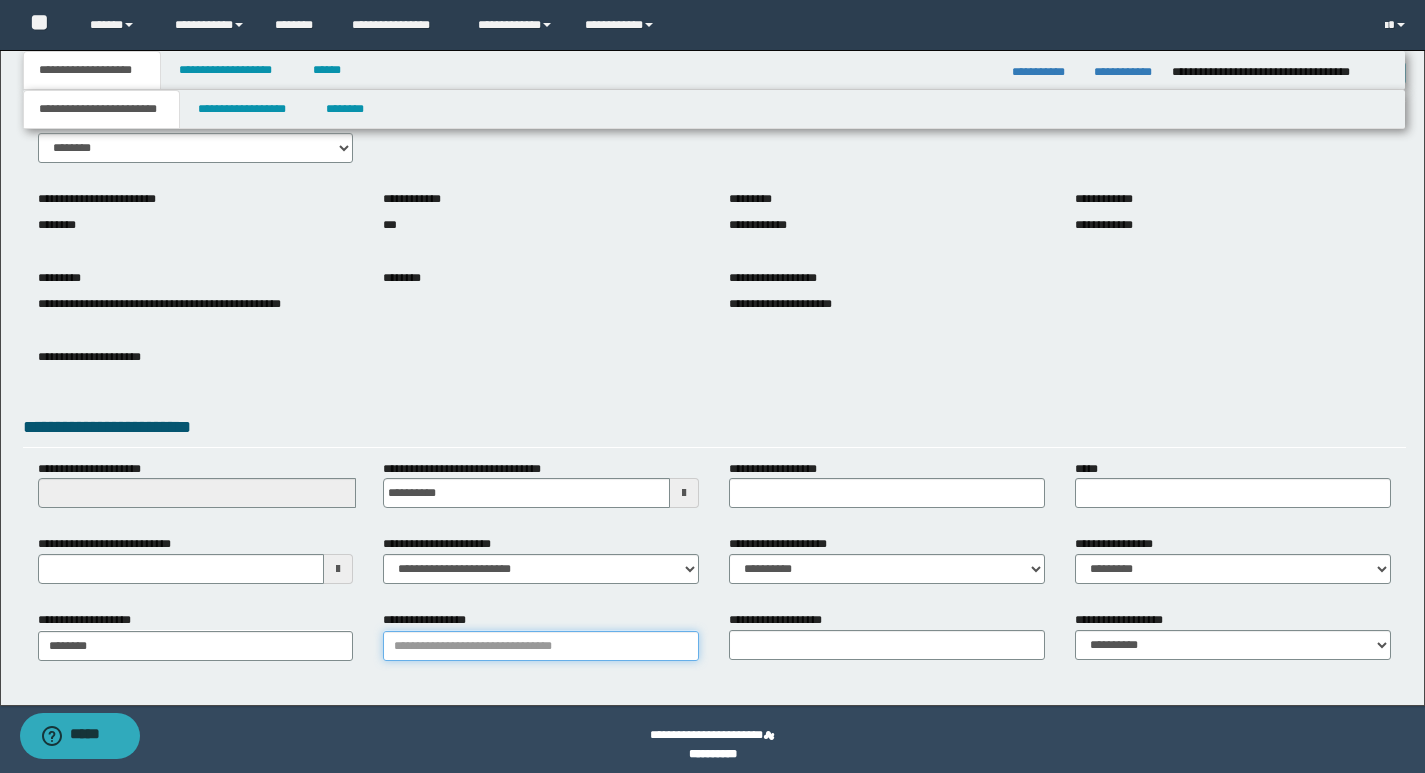 click on "**********" at bounding box center [541, 646] 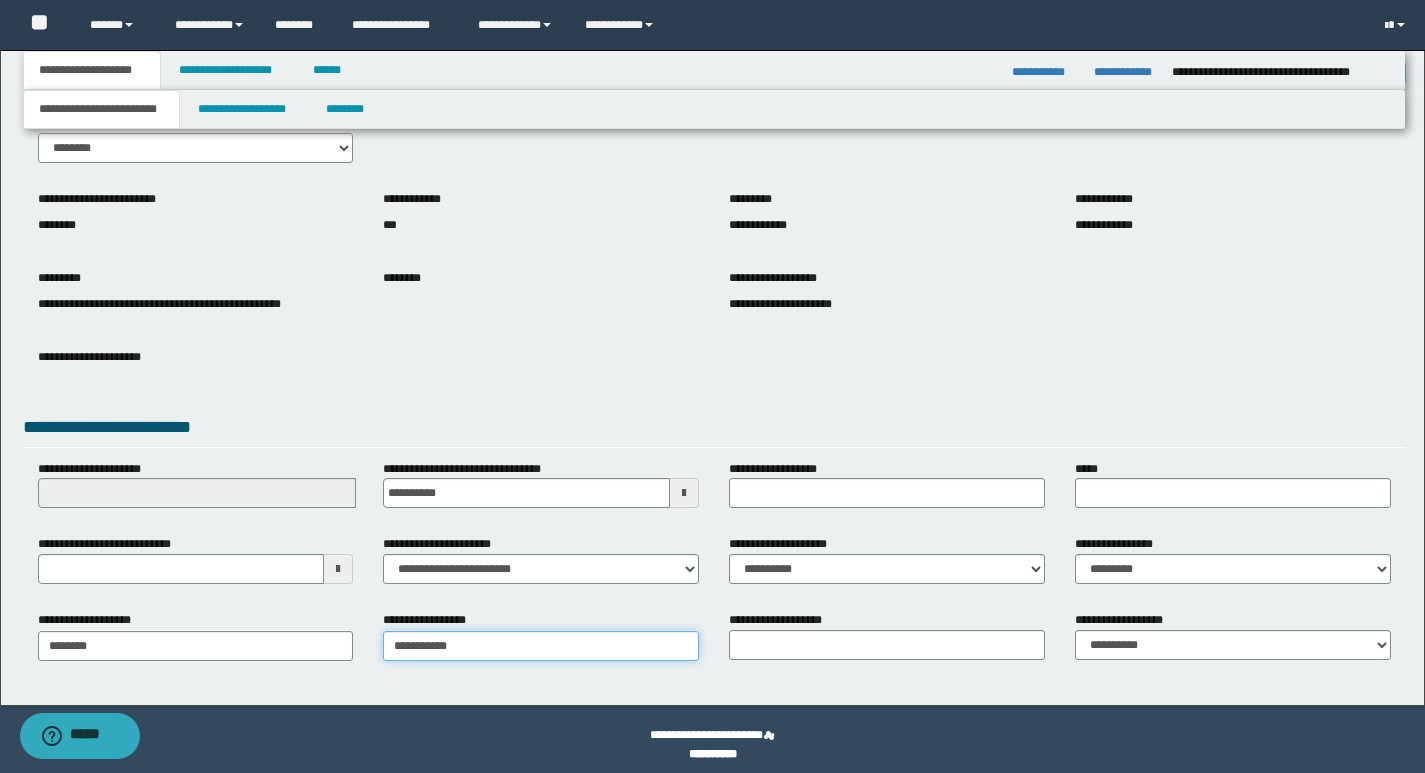 type on "**********" 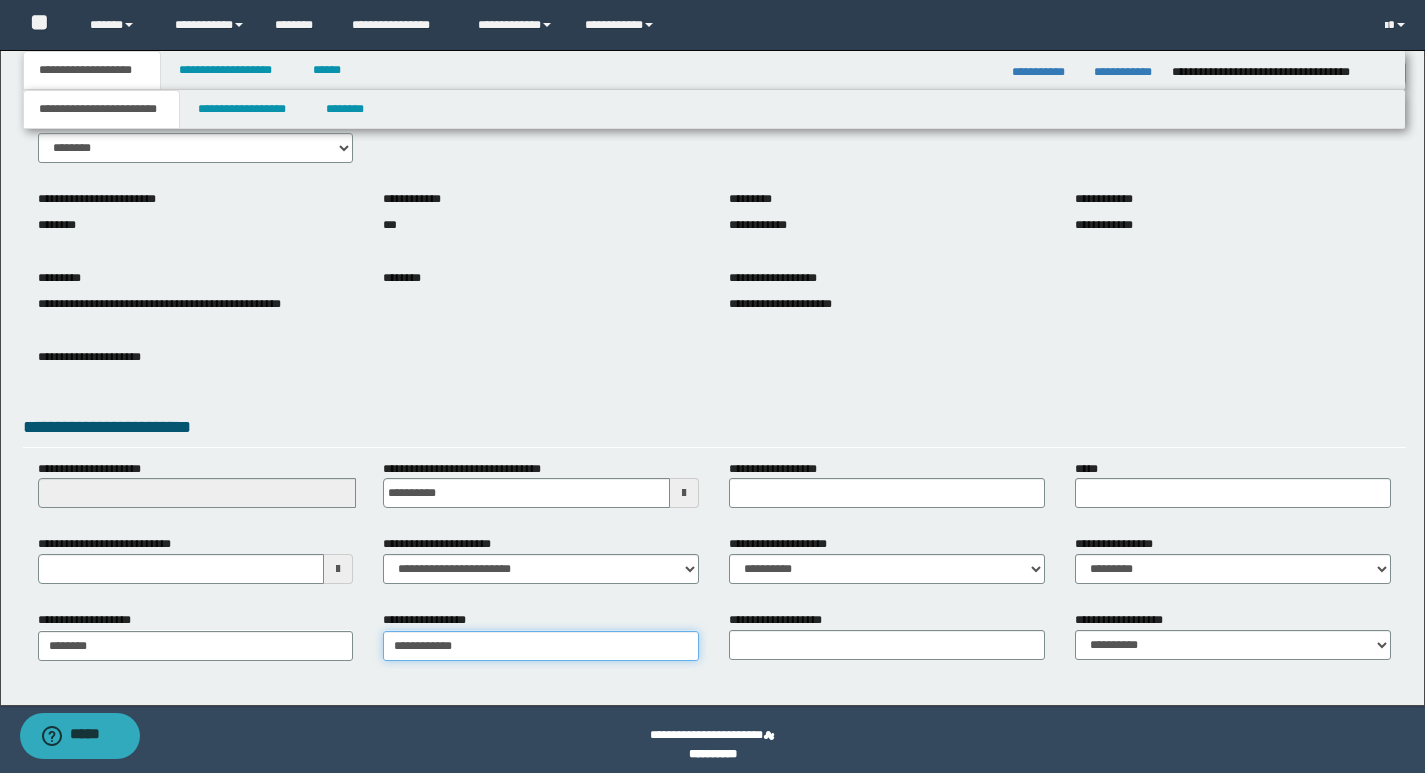type on "**********" 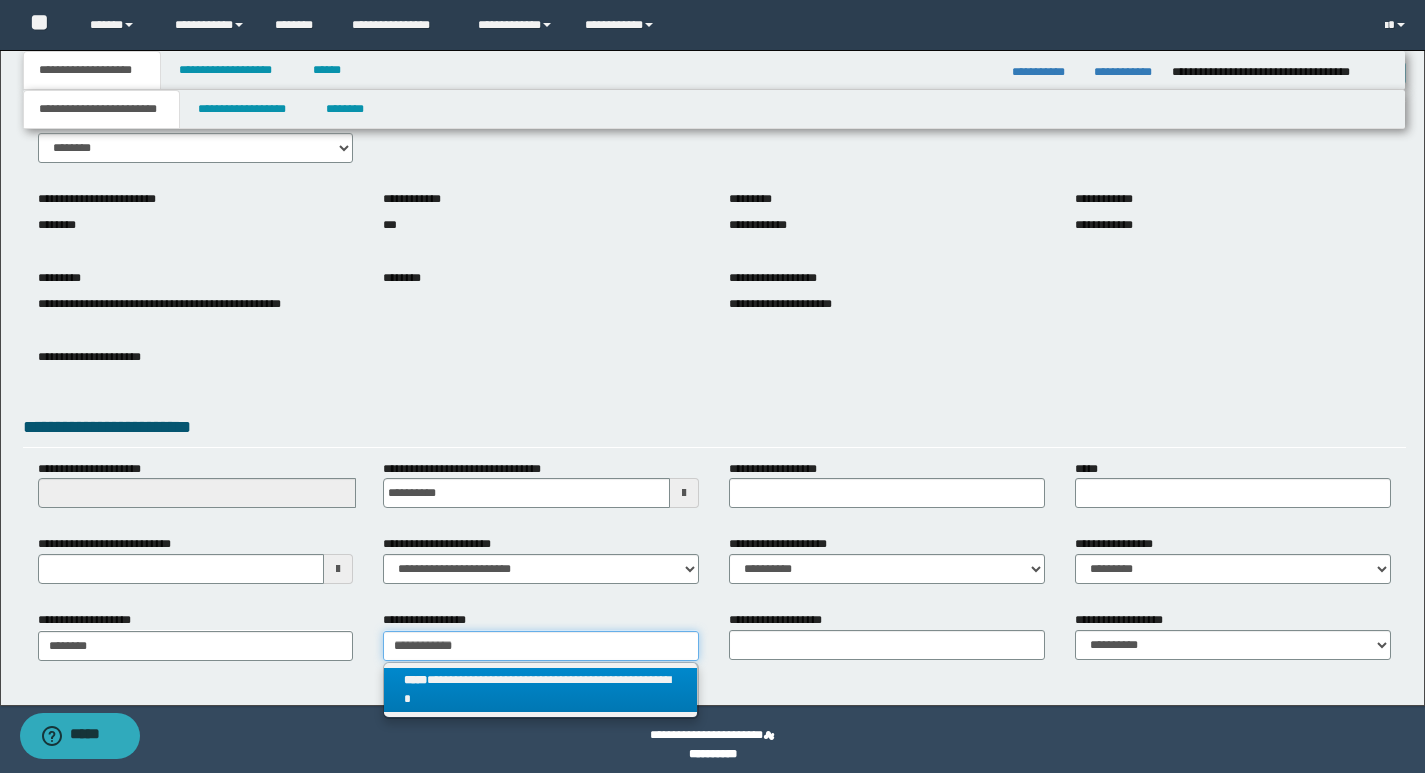 type on "**********" 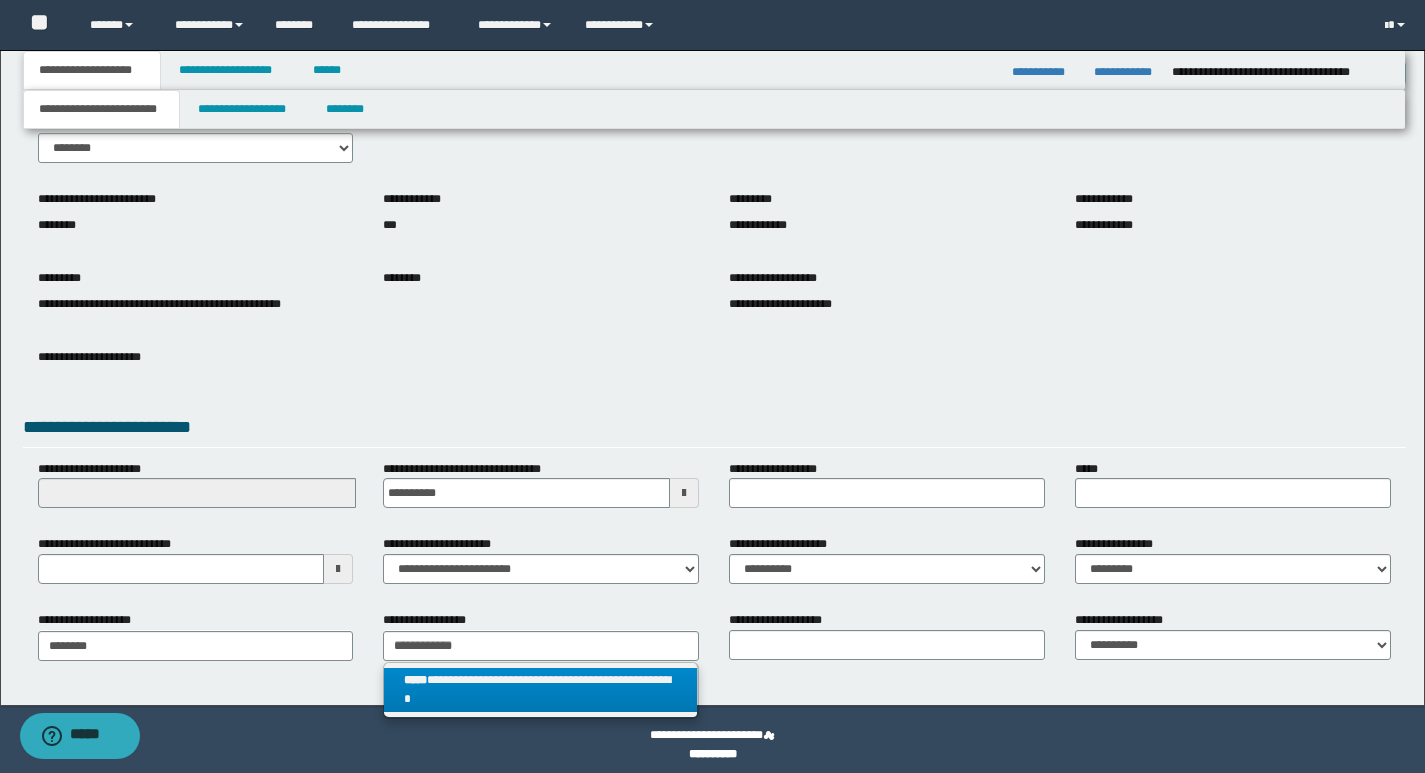 click on "**********" at bounding box center (540, 690) 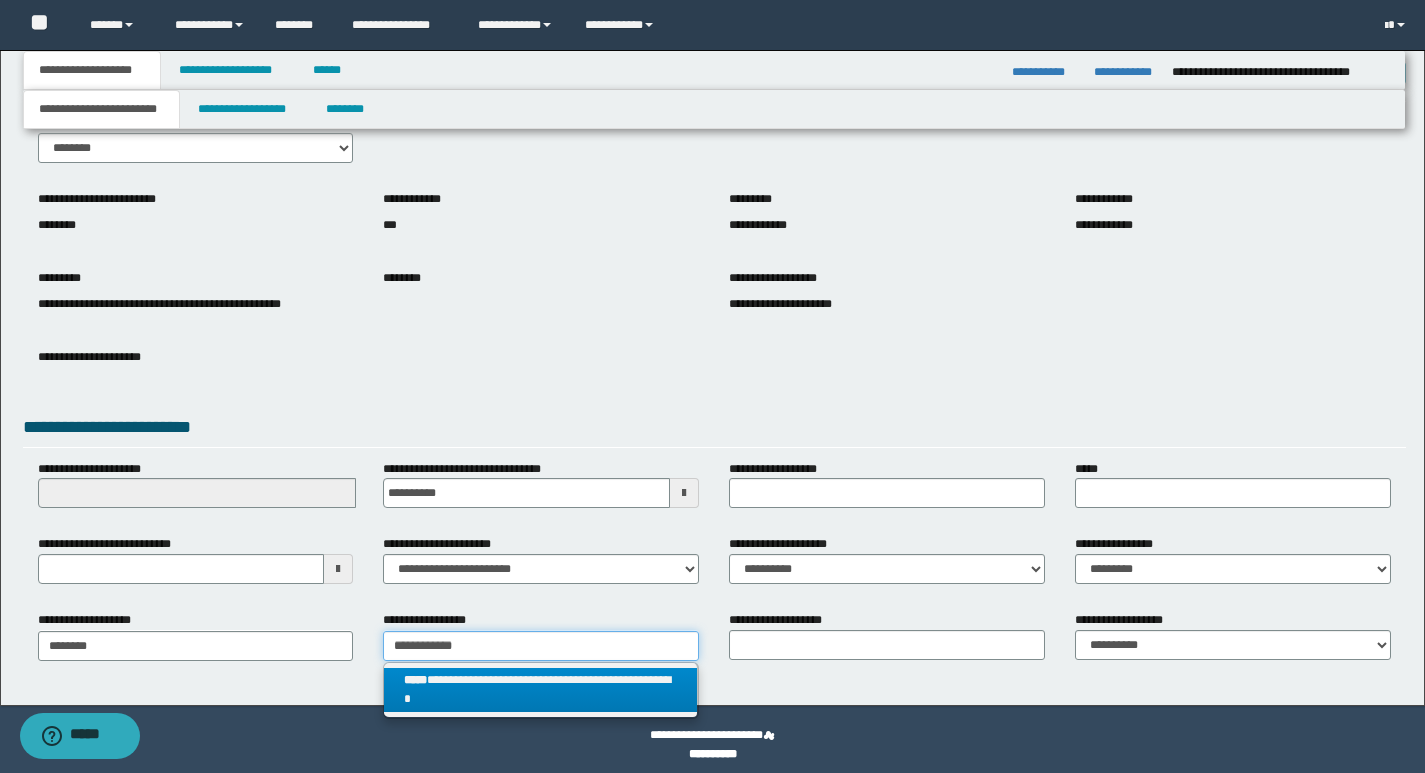 type 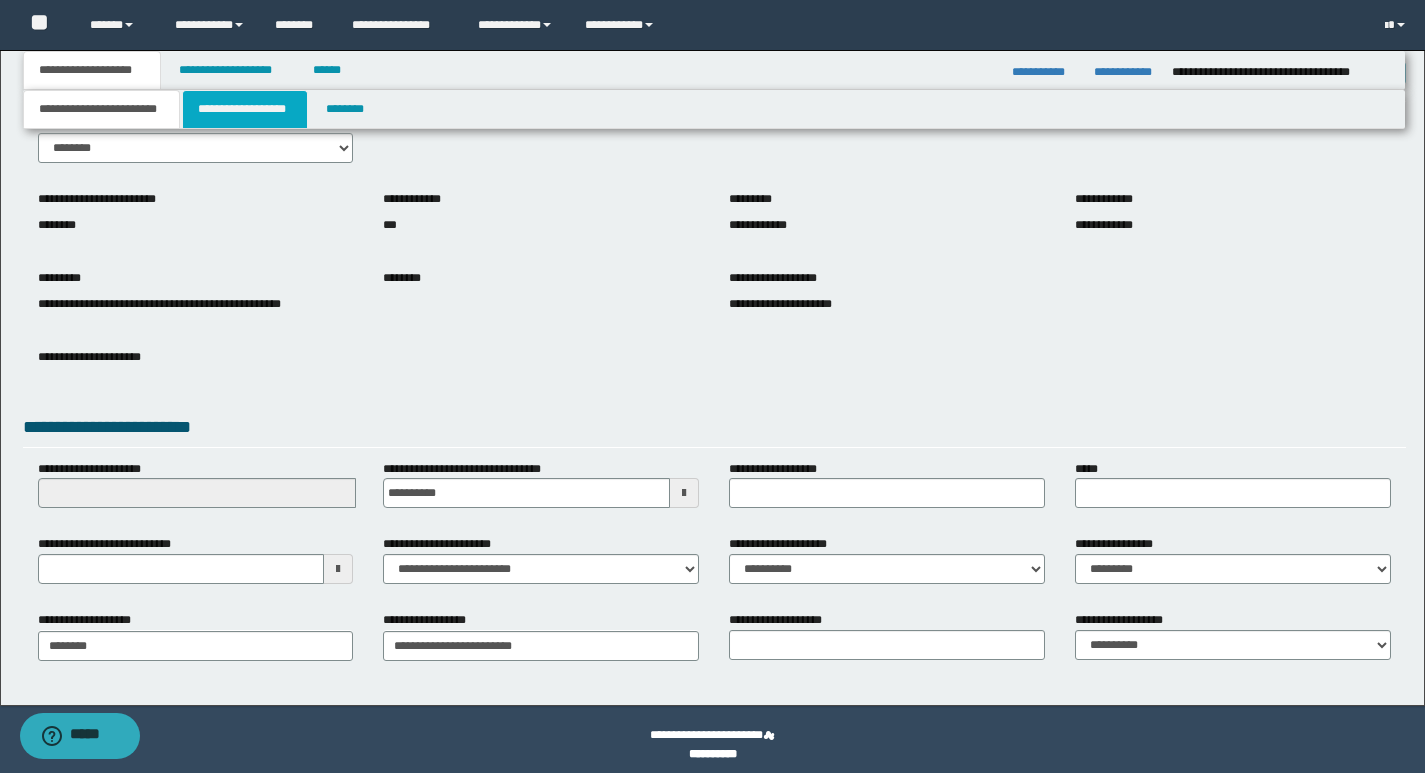 click on "**********" at bounding box center (245, 109) 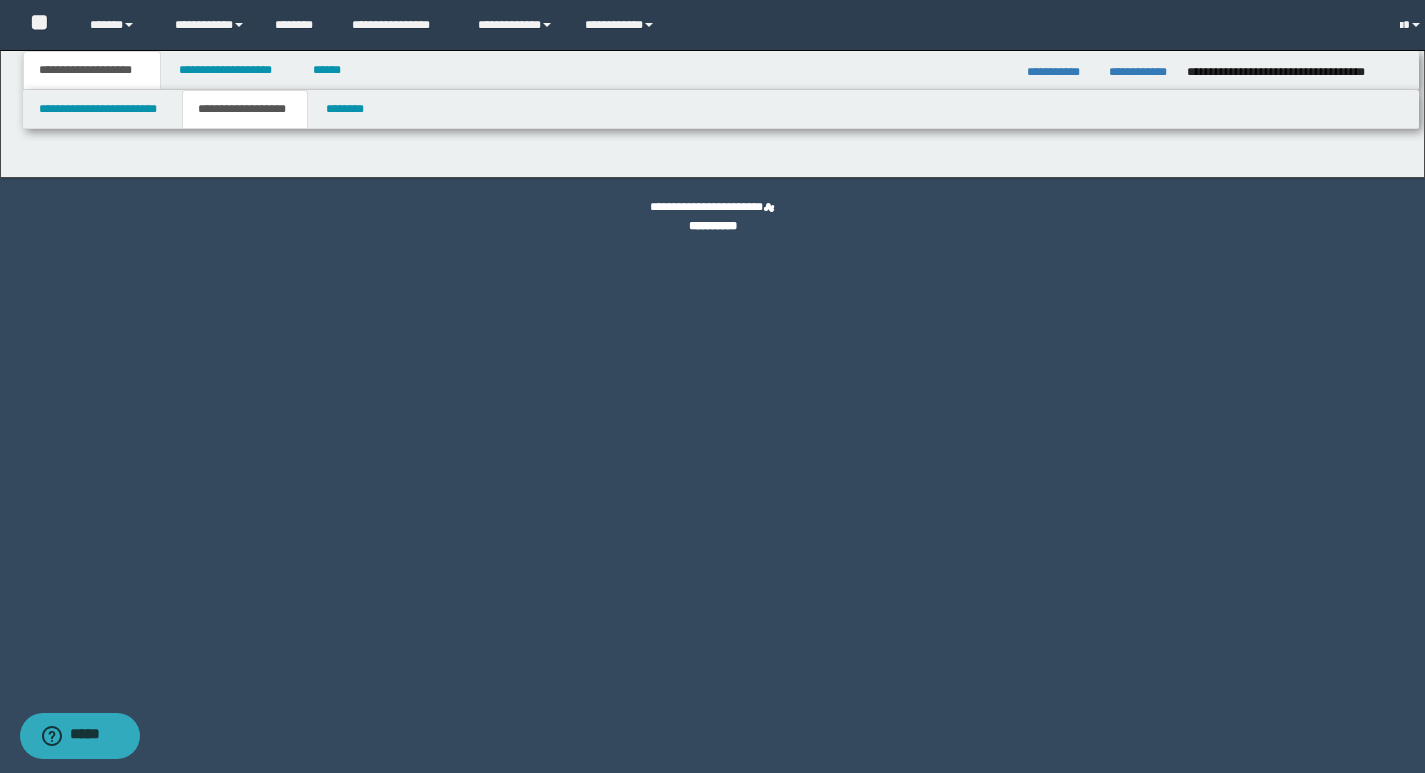 scroll, scrollTop: 0, scrollLeft: 0, axis: both 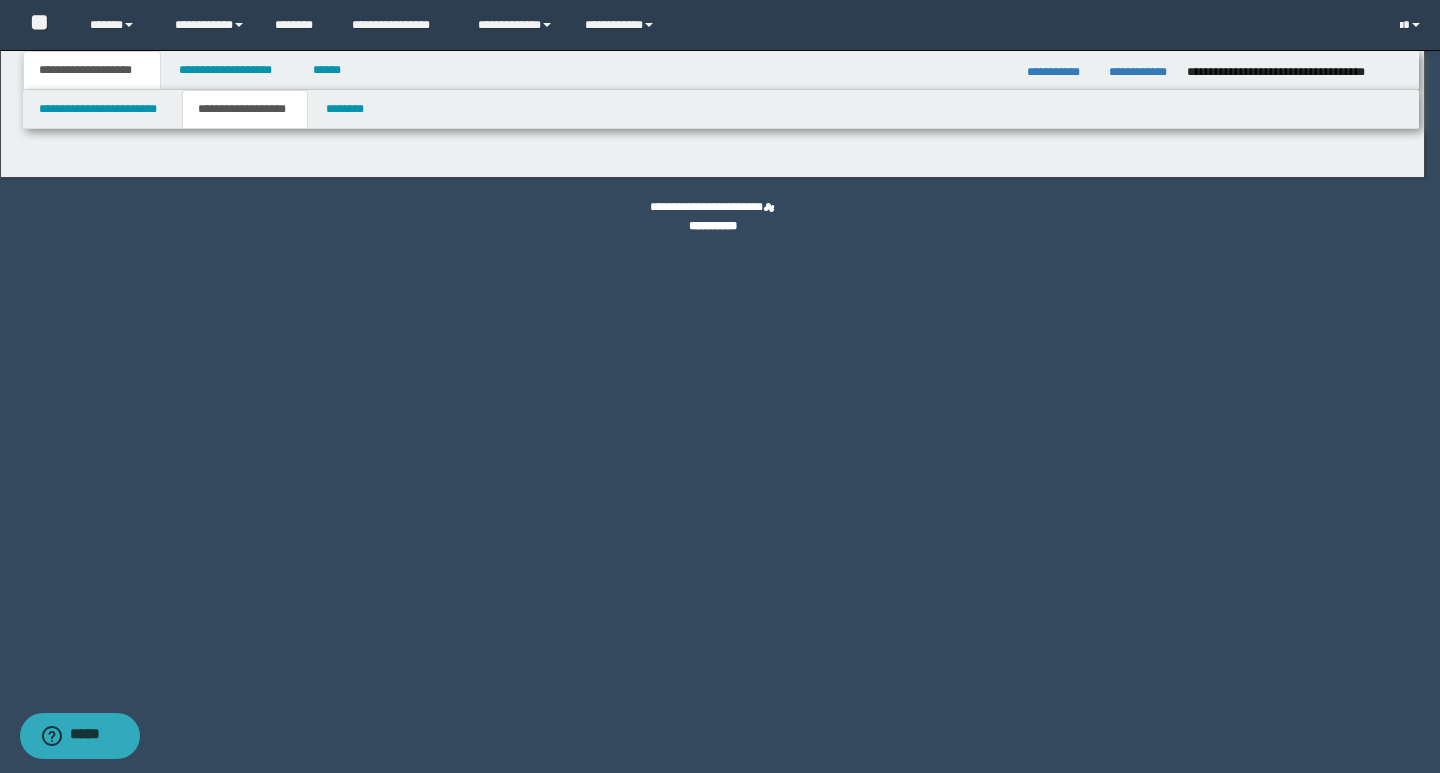 type on "**********" 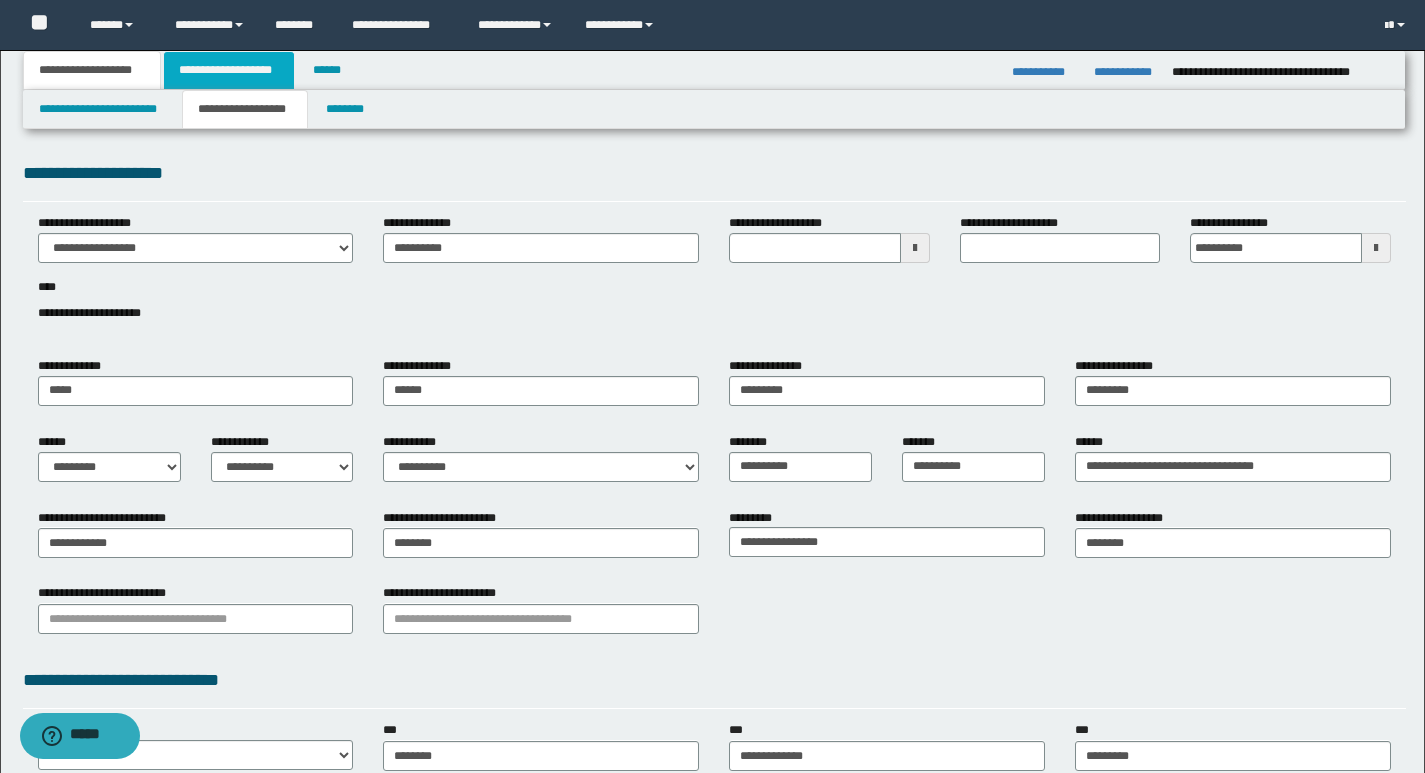 click on "**********" at bounding box center [229, 70] 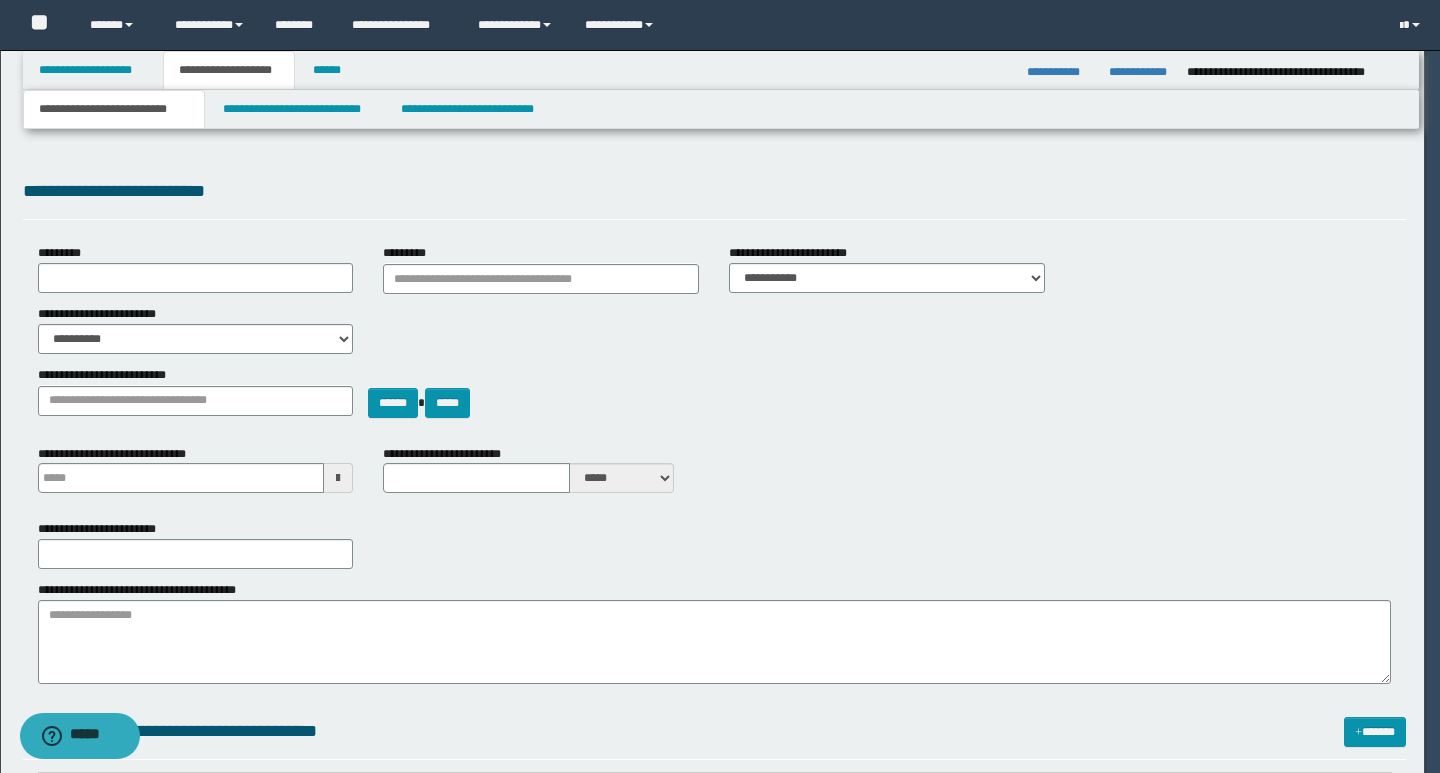 select on "*" 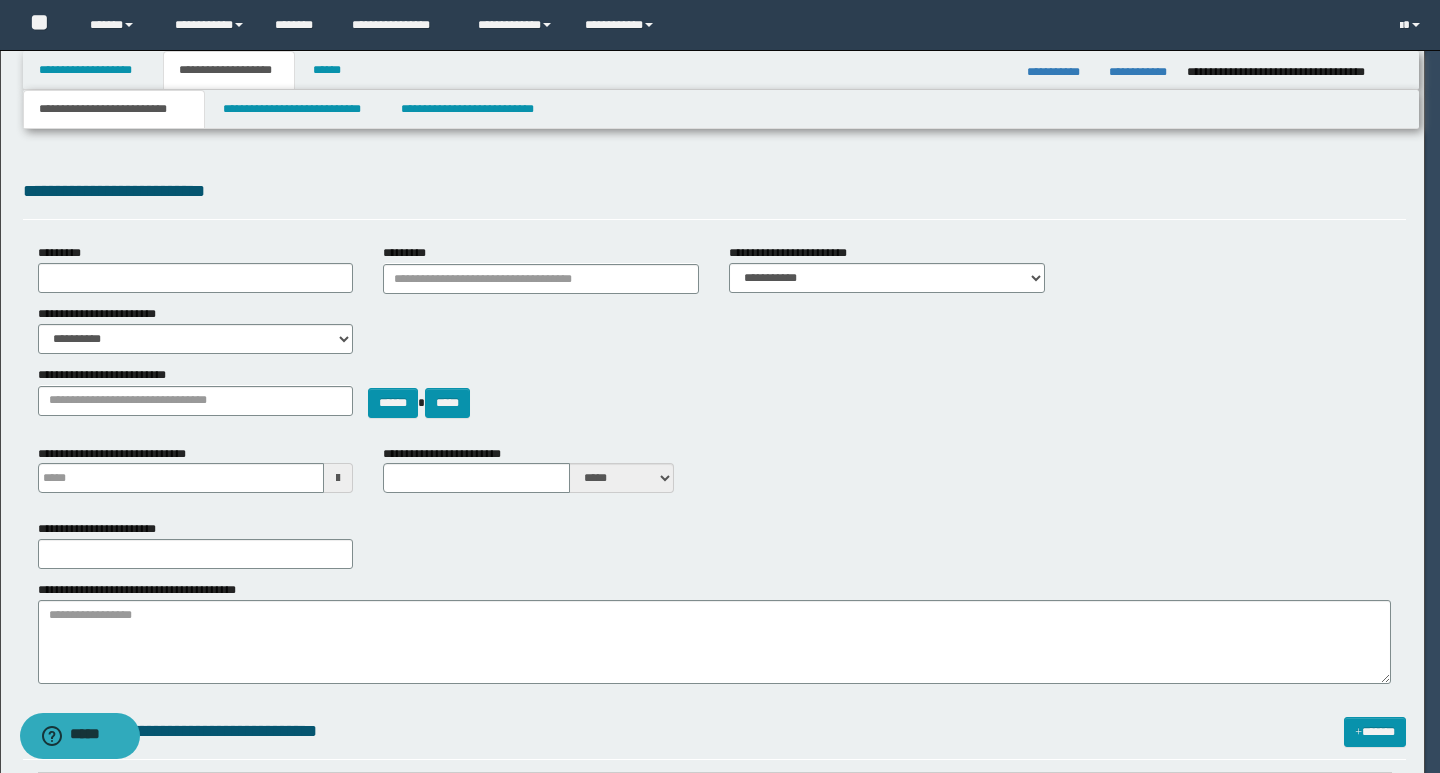 type 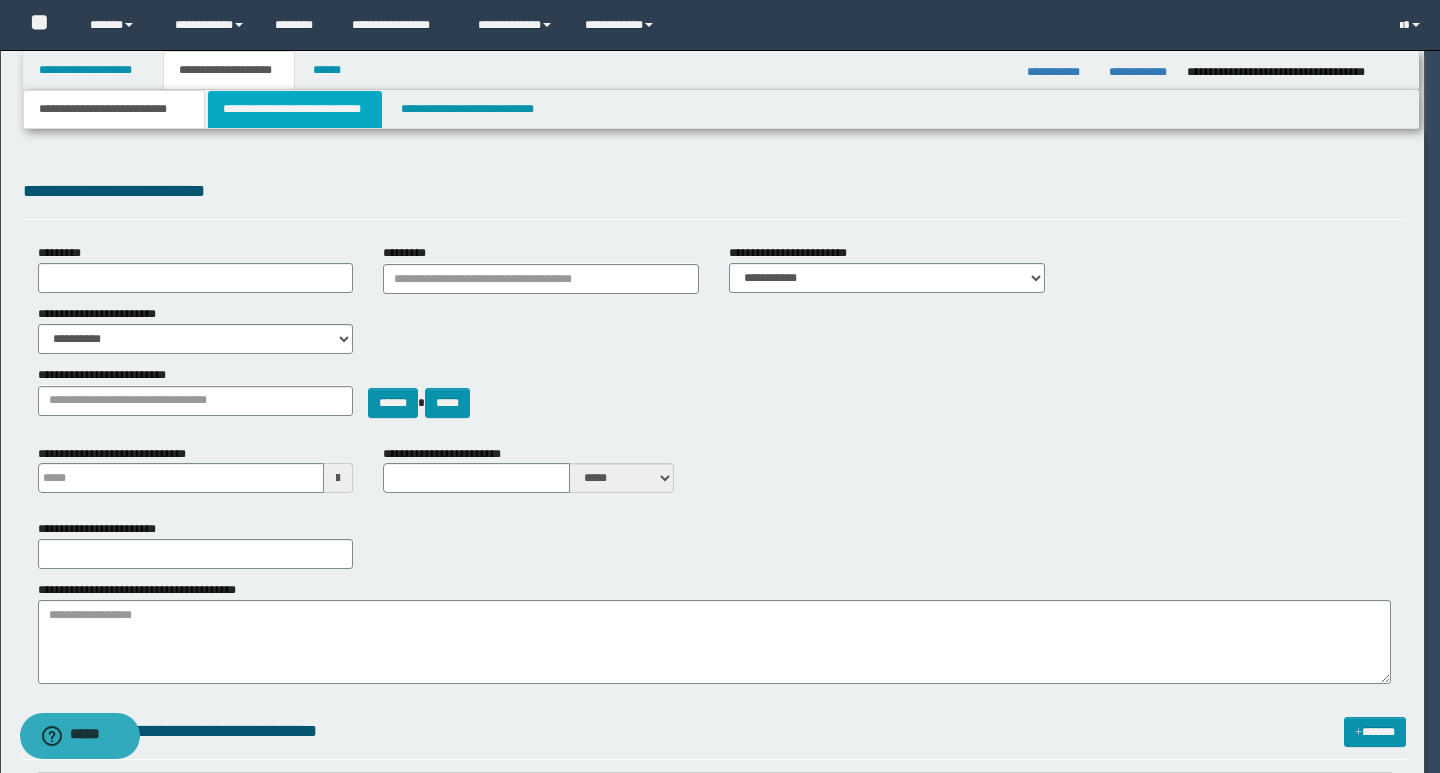 scroll, scrollTop: 0, scrollLeft: 0, axis: both 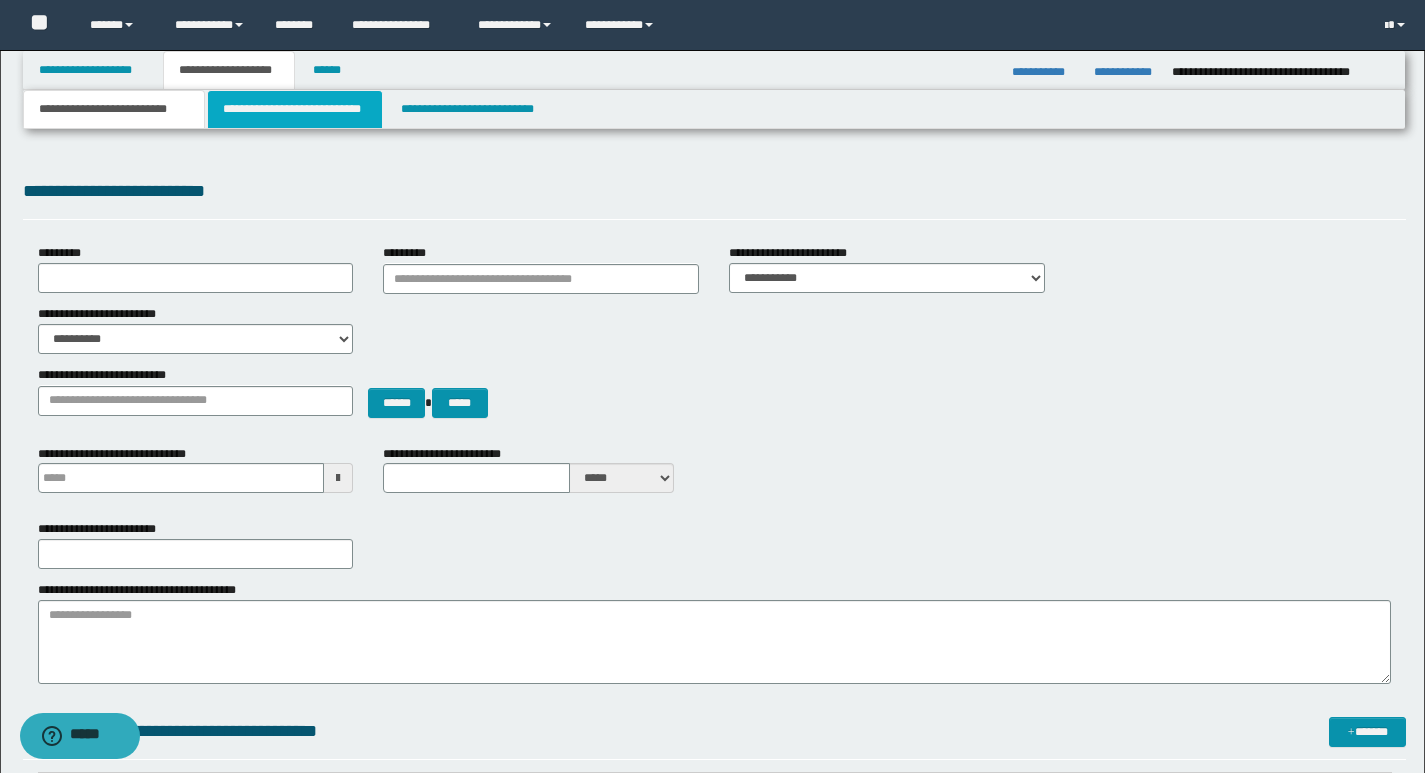 click on "**********" at bounding box center [295, 109] 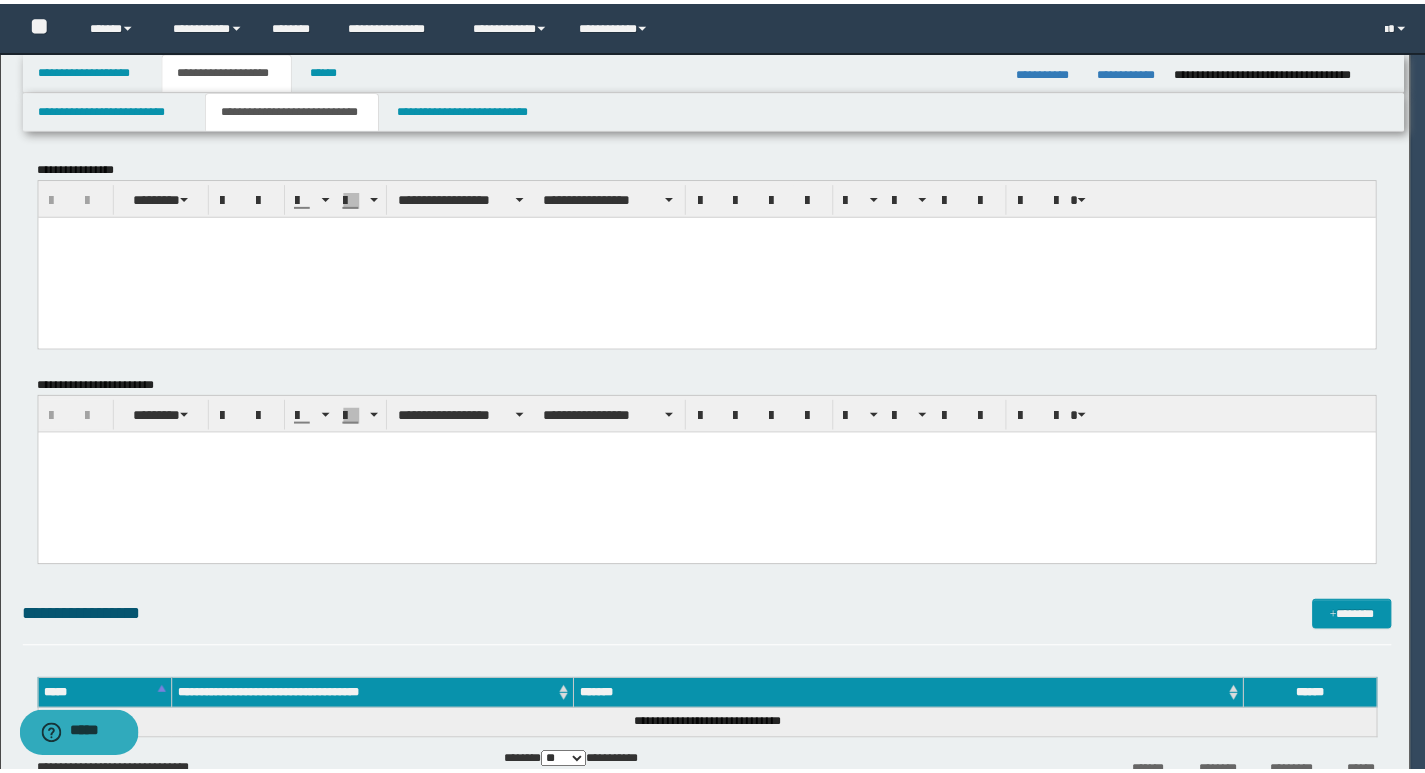 scroll, scrollTop: 0, scrollLeft: 0, axis: both 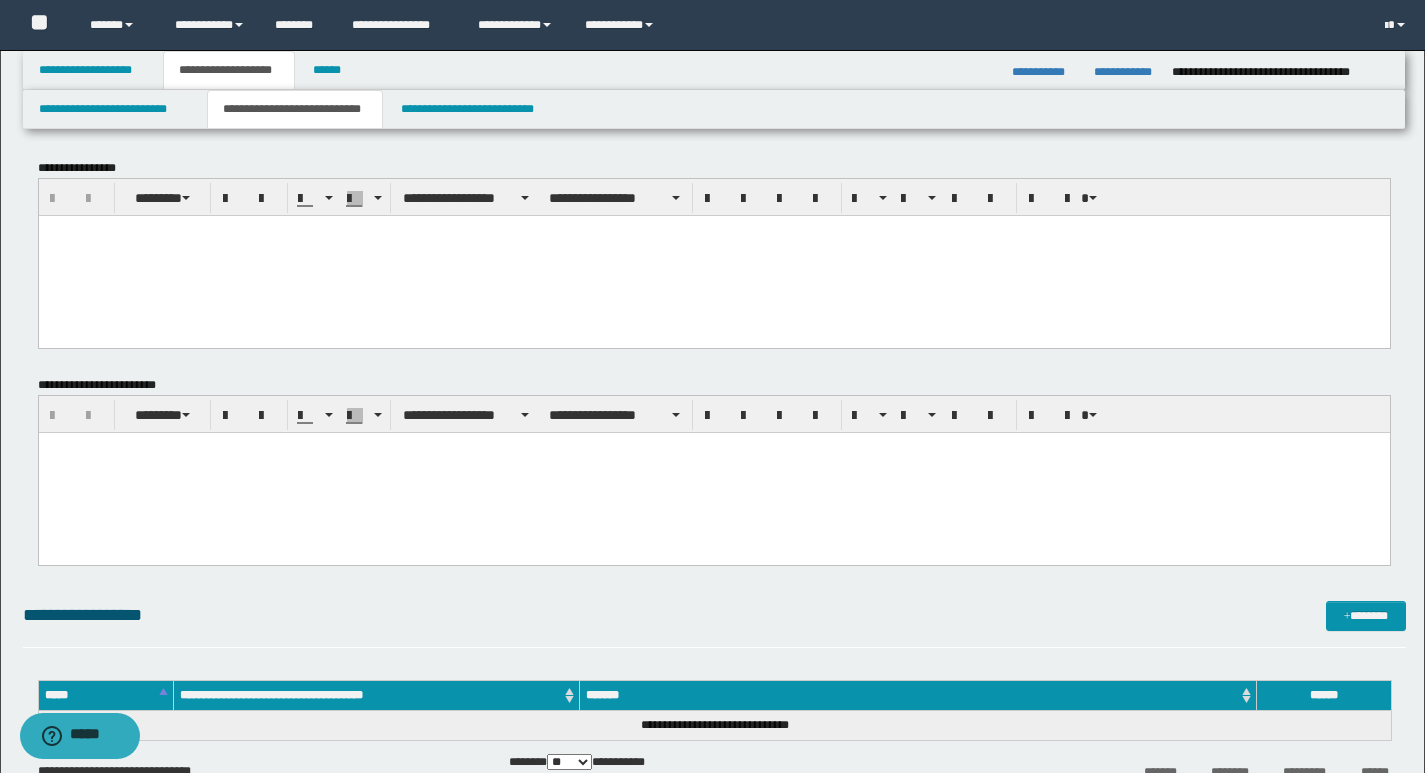 click at bounding box center [713, 230] 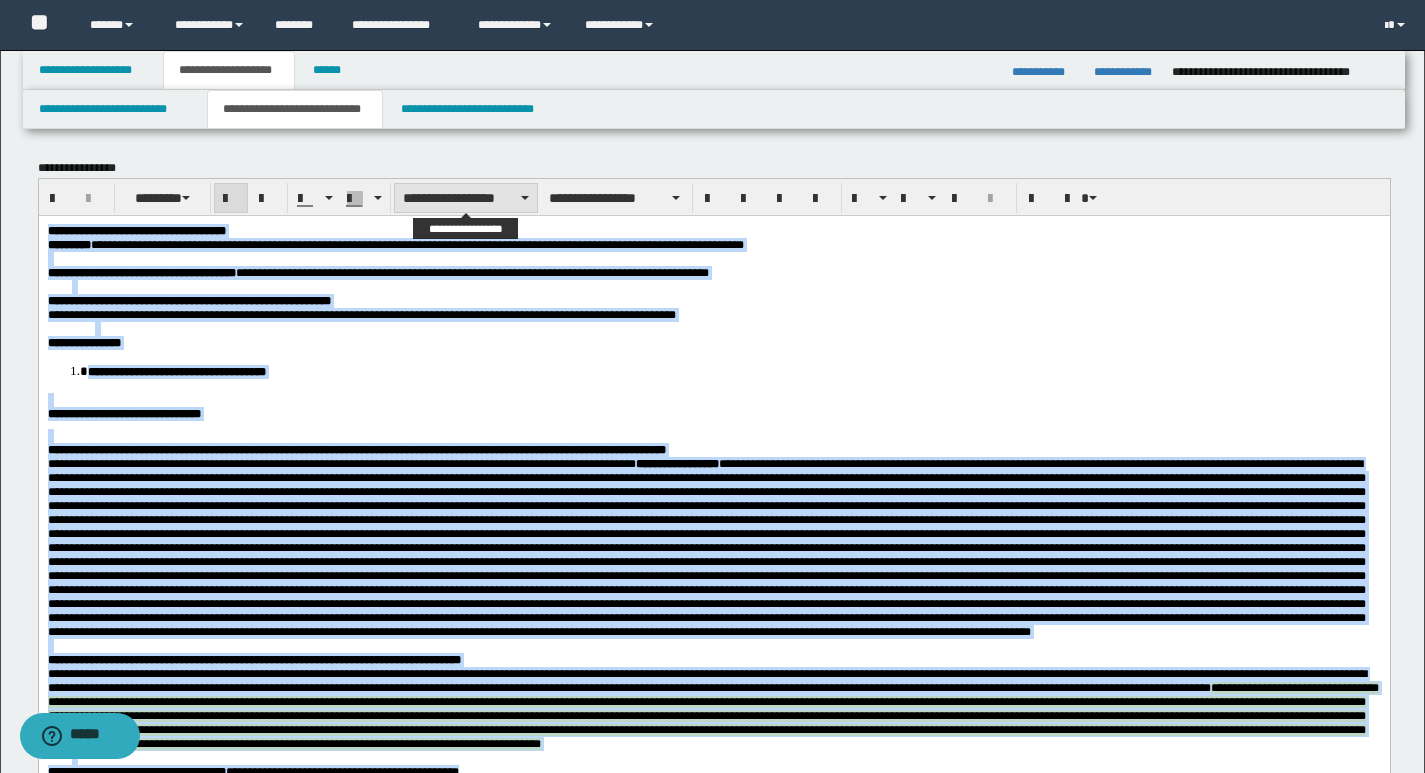 click at bounding box center [525, 198] 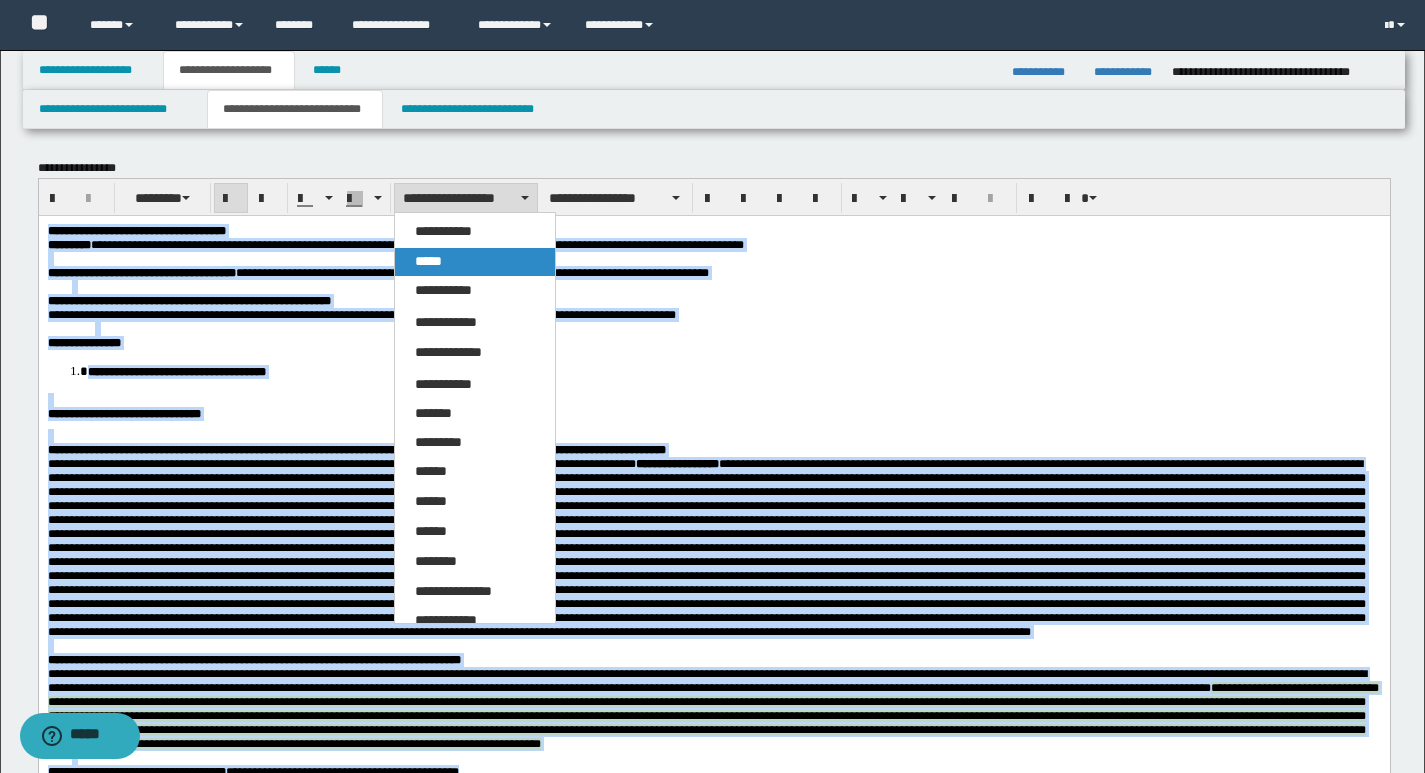 click on "*****" at bounding box center (428, 261) 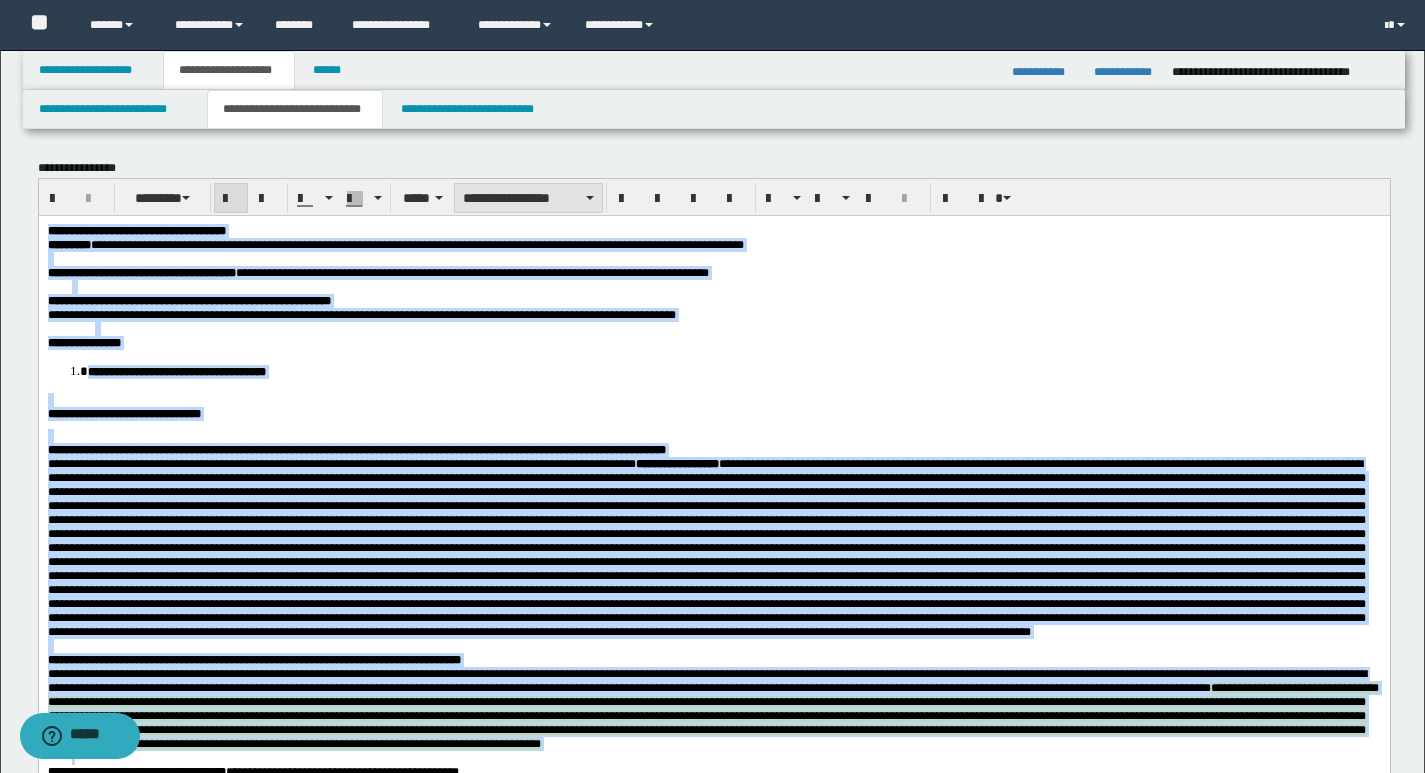 click on "**********" at bounding box center (528, 198) 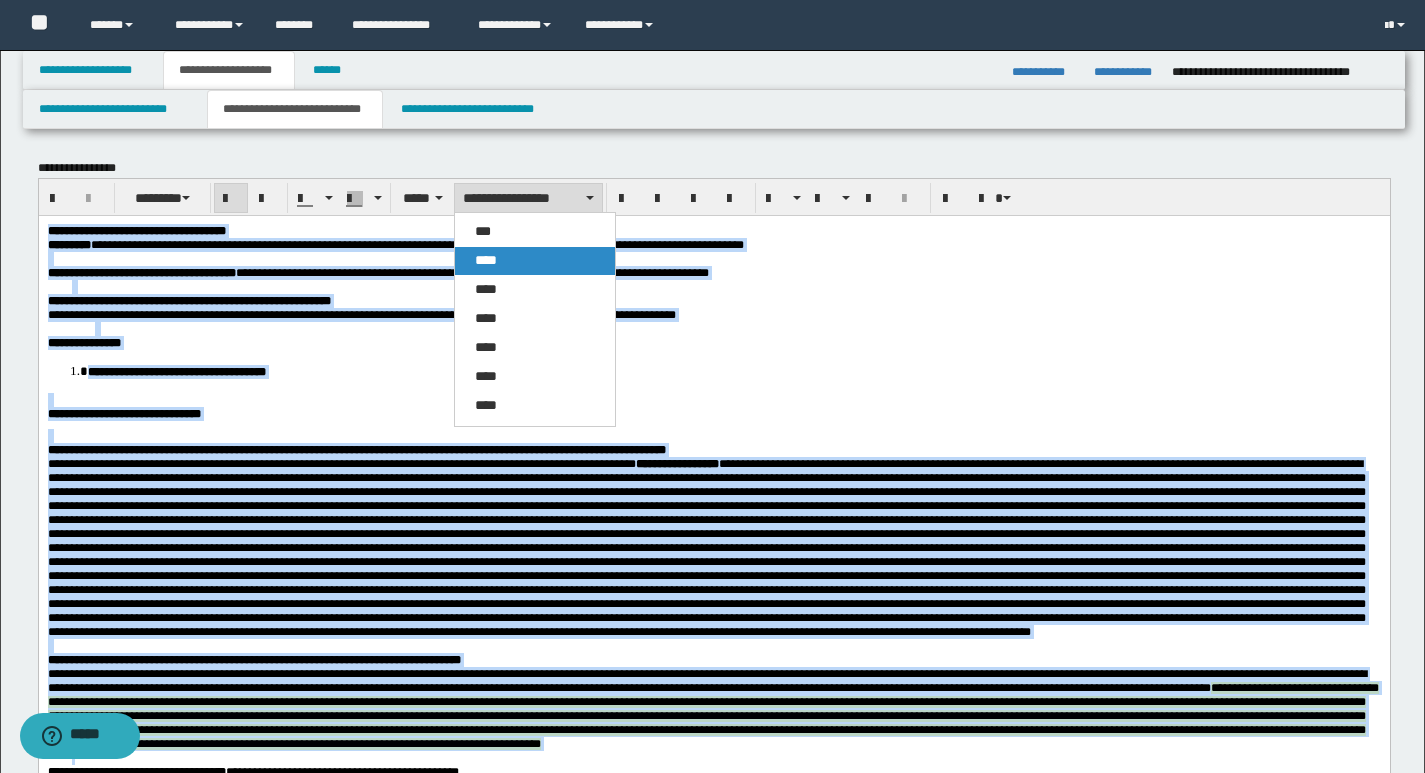 click on "****" at bounding box center (535, 261) 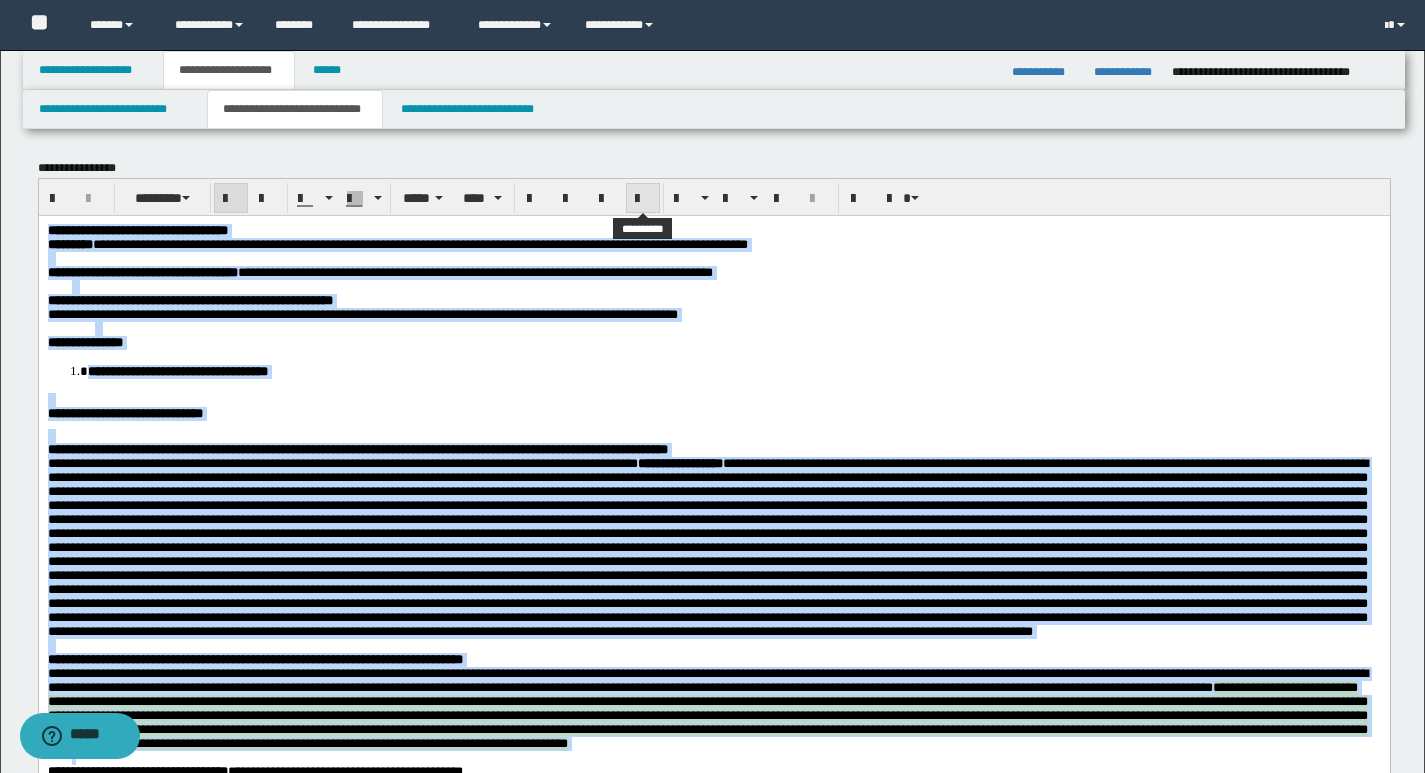 click at bounding box center (643, 199) 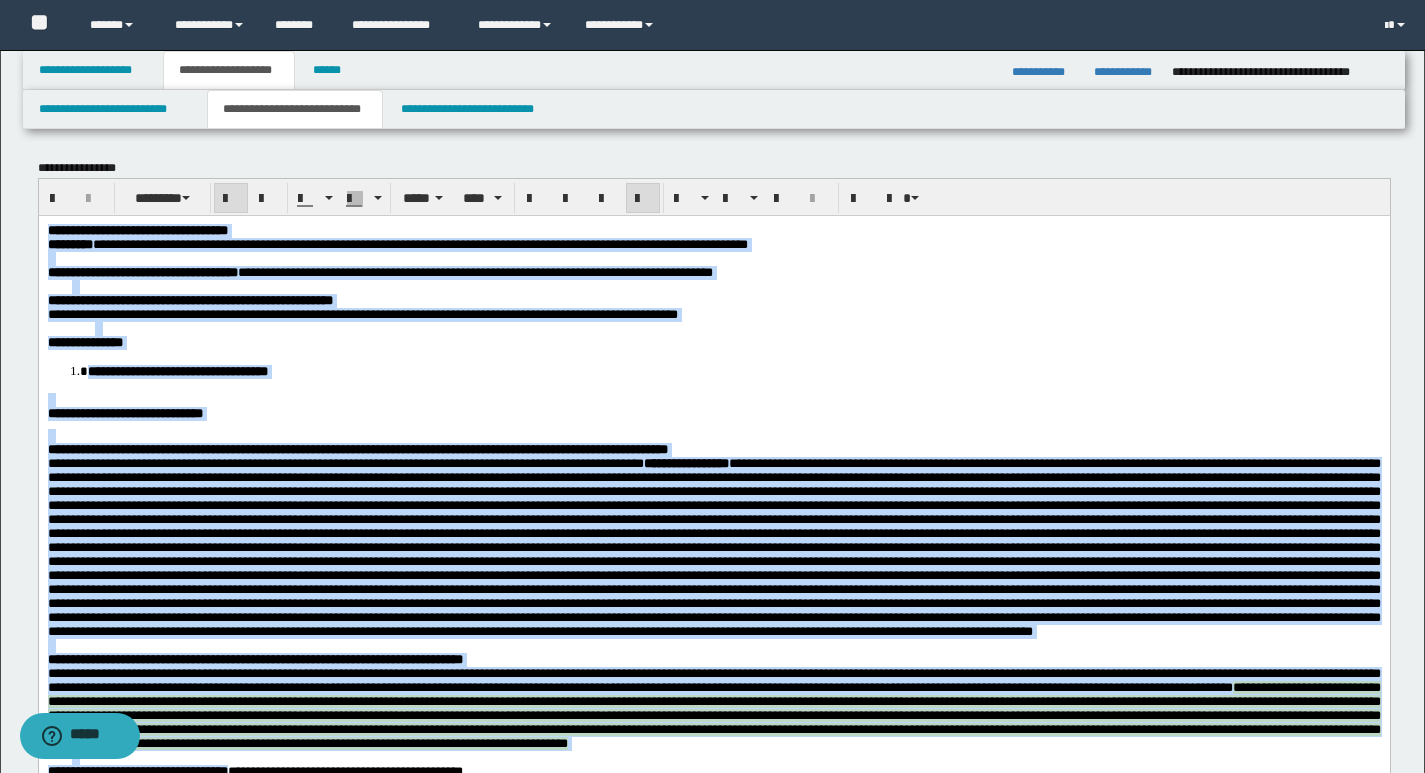 click on "**********" at bounding box center (733, 370) 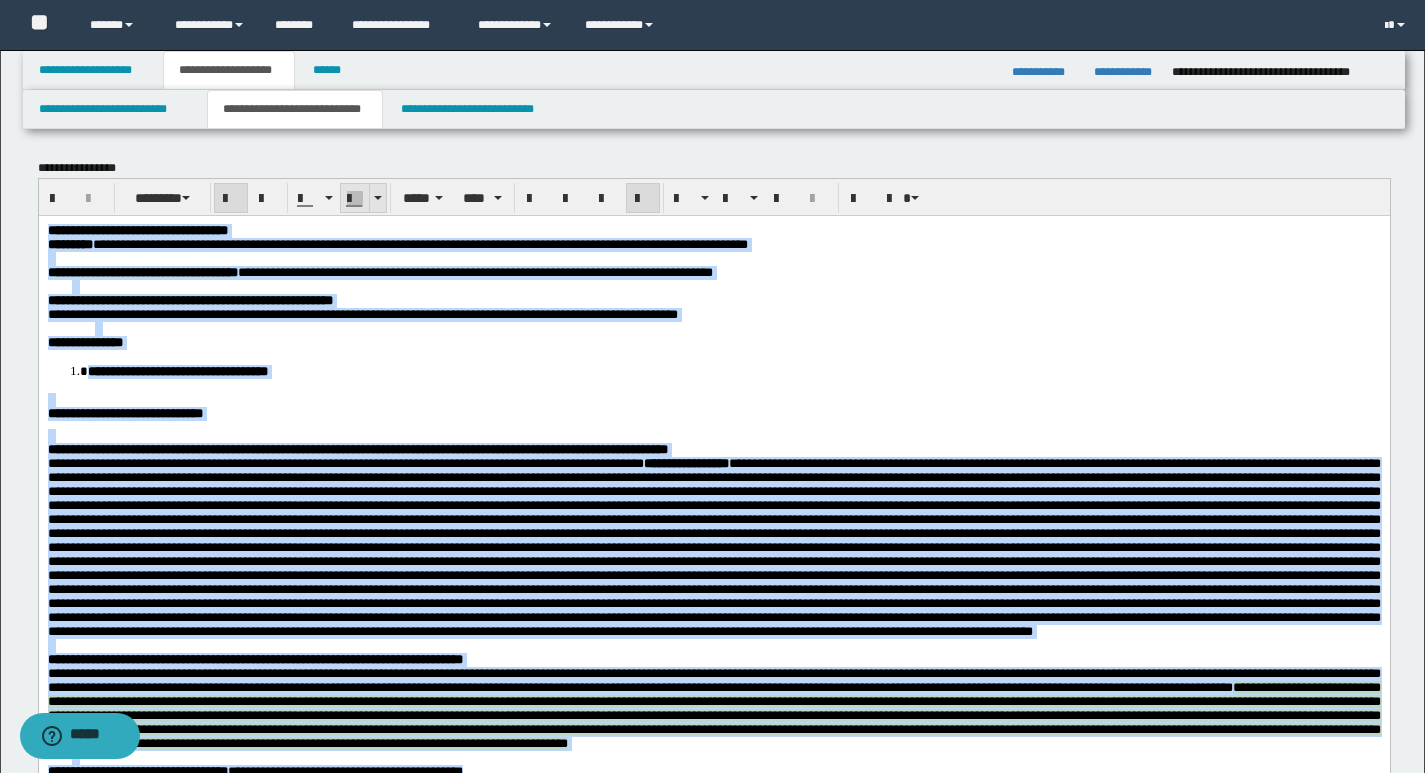 click at bounding box center (377, 198) 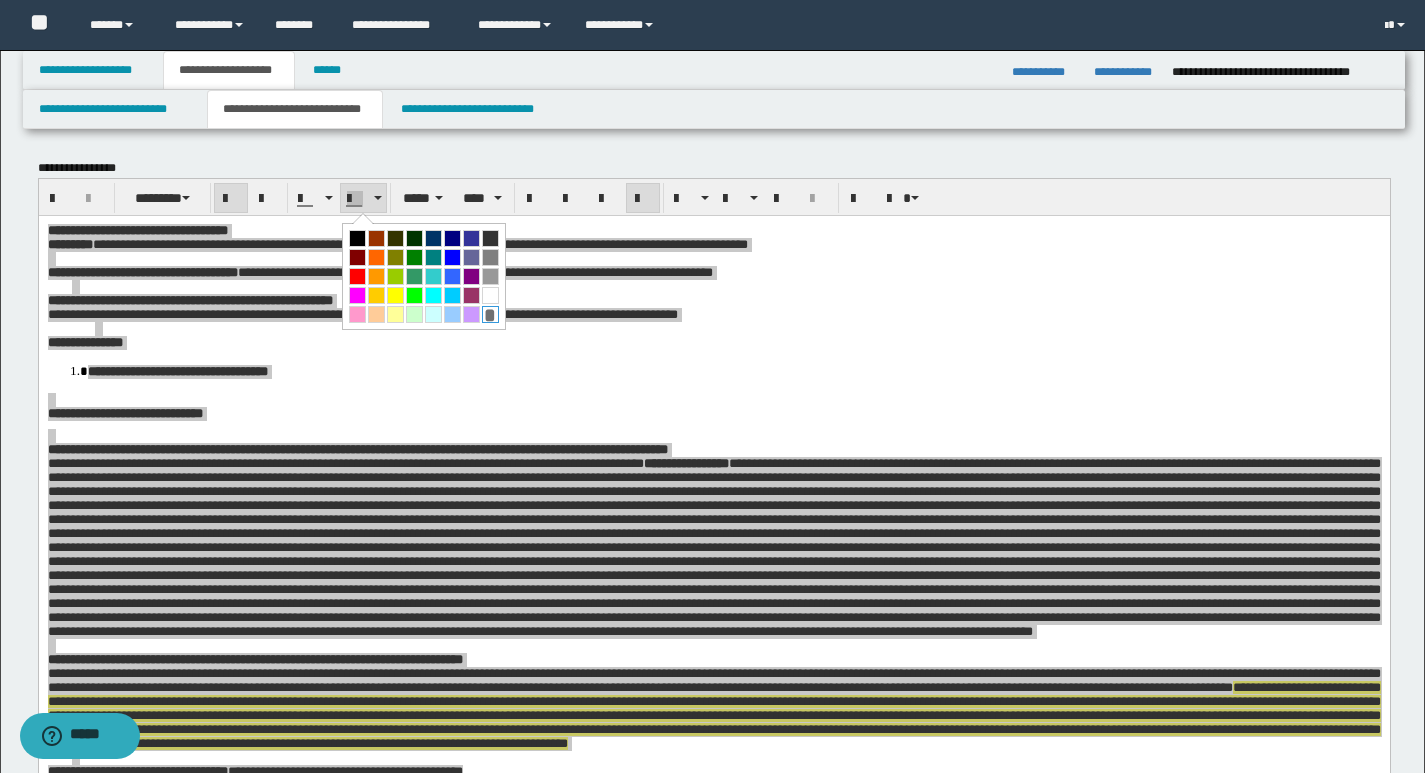 click on "*" at bounding box center (490, 314) 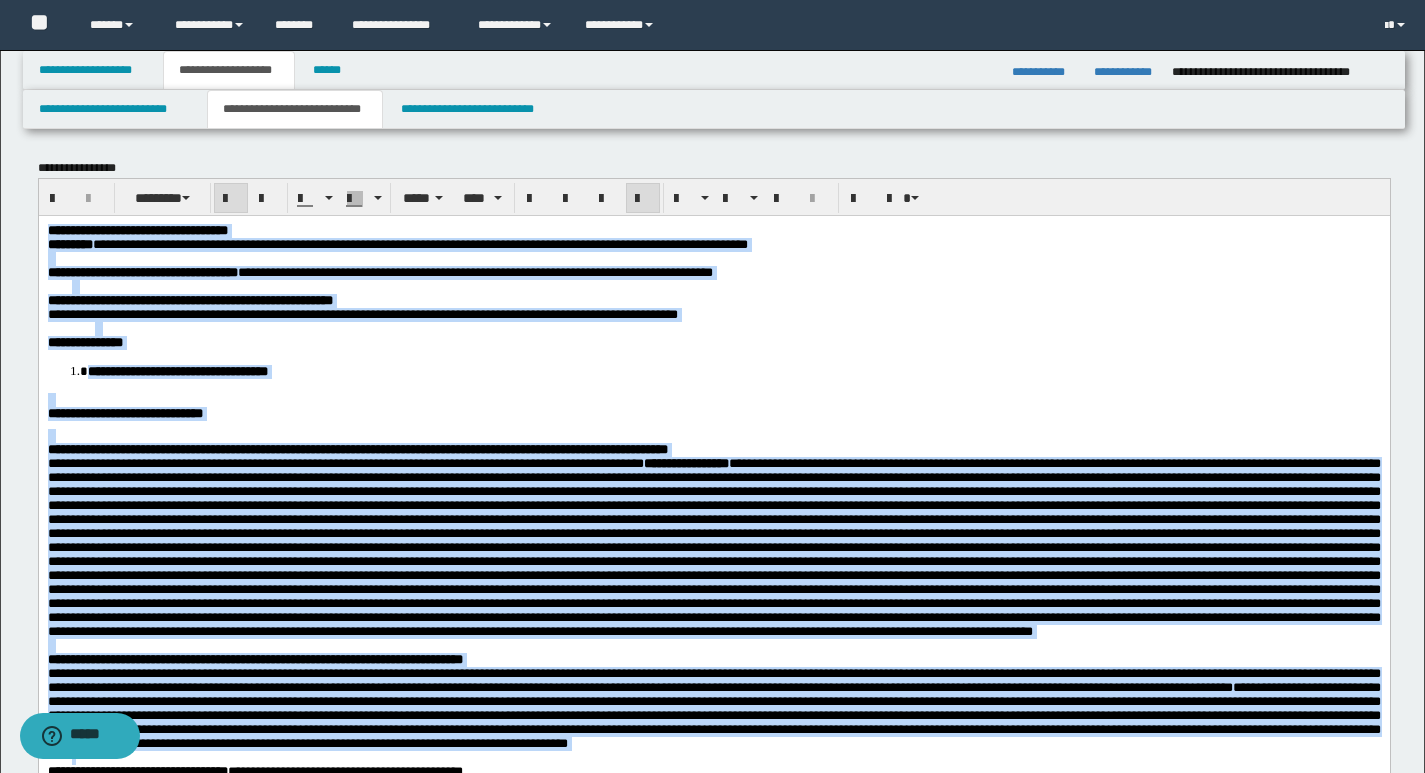 click on "**********" at bounding box center [713, 413] 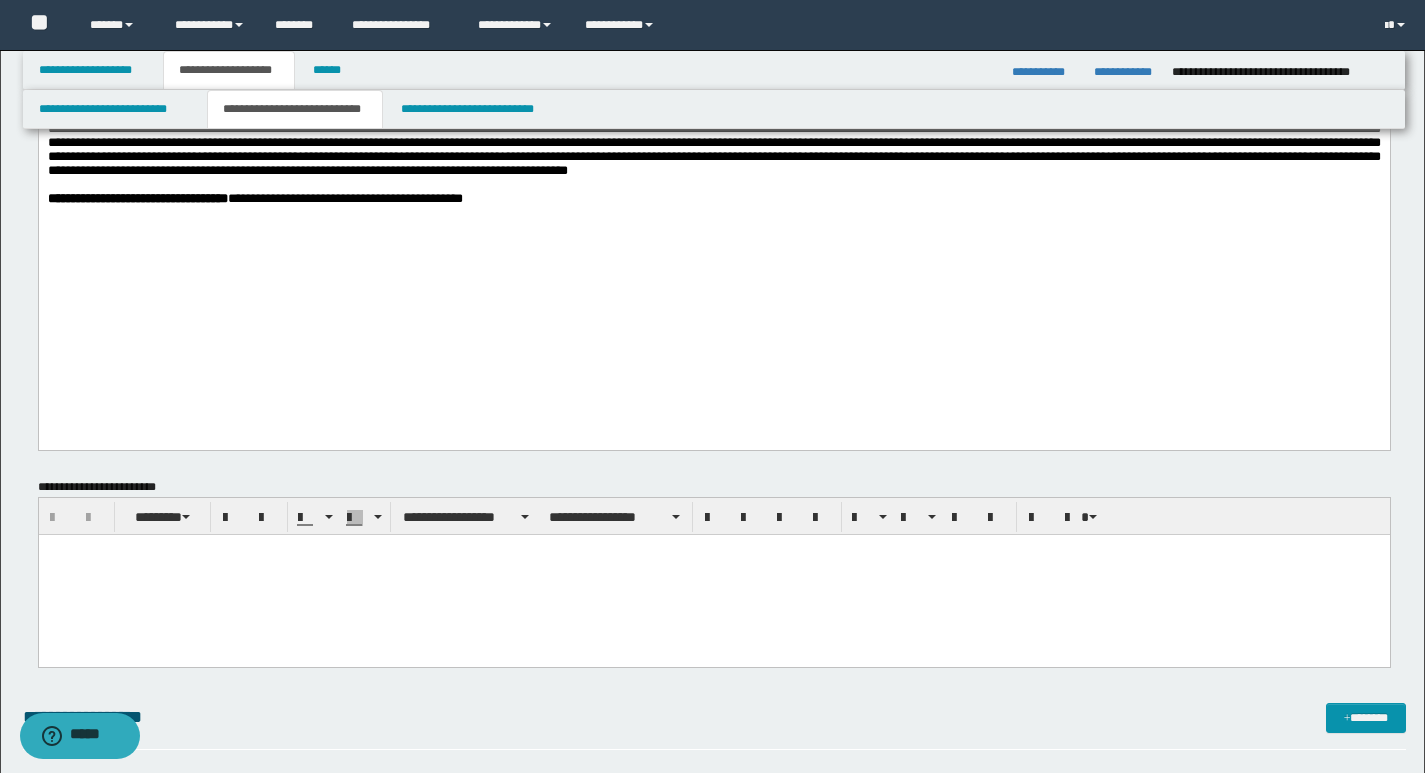 scroll, scrollTop: 600, scrollLeft: 0, axis: vertical 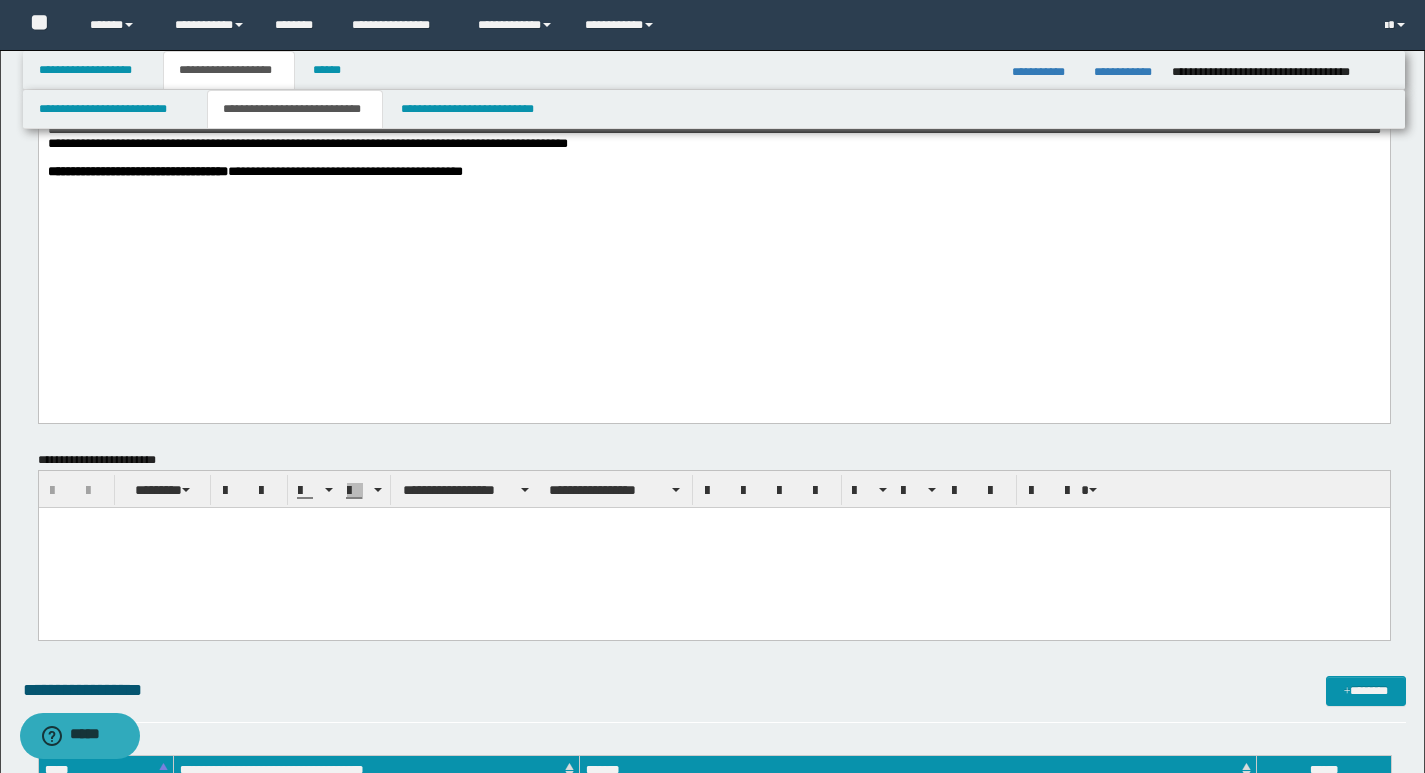 click at bounding box center [713, 547] 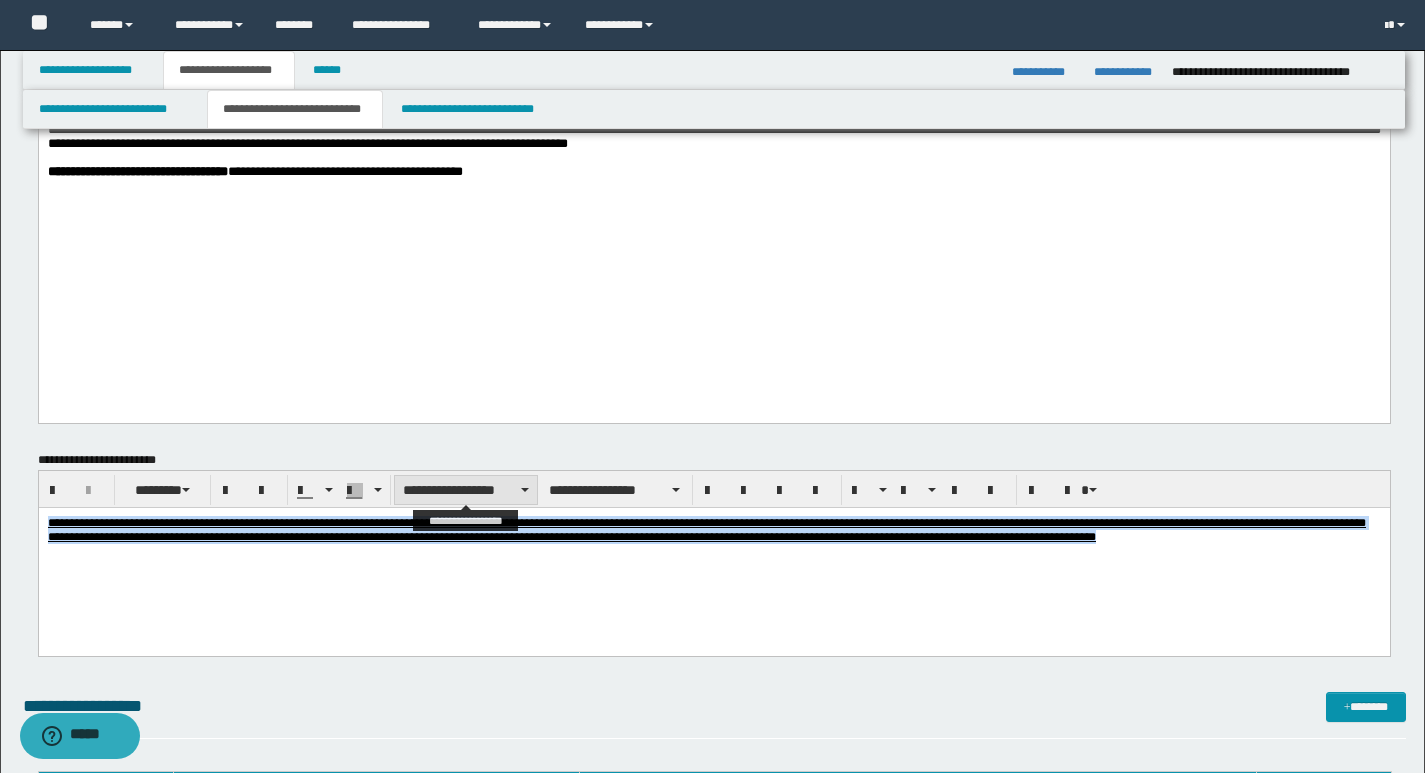 click on "**********" at bounding box center [466, 490] 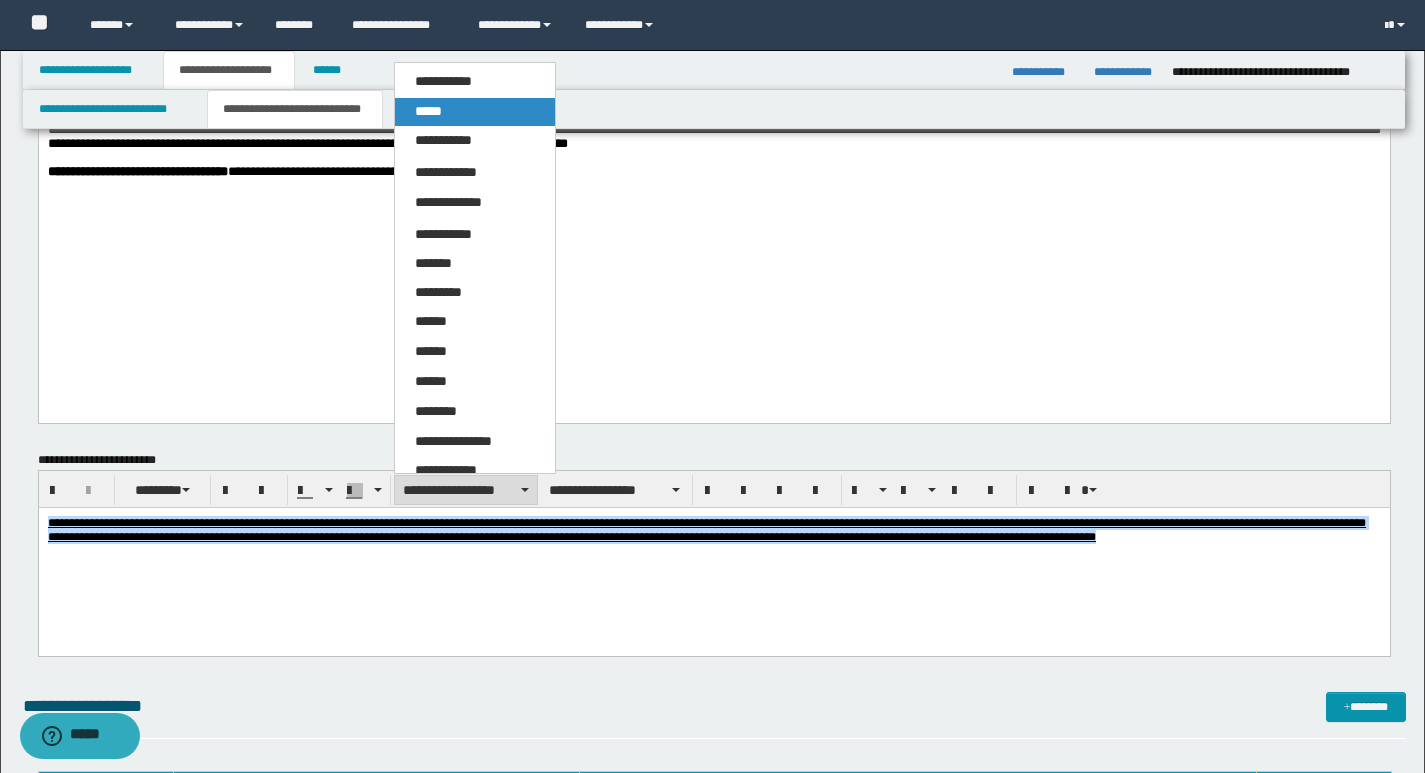 click on "*****" at bounding box center (428, 111) 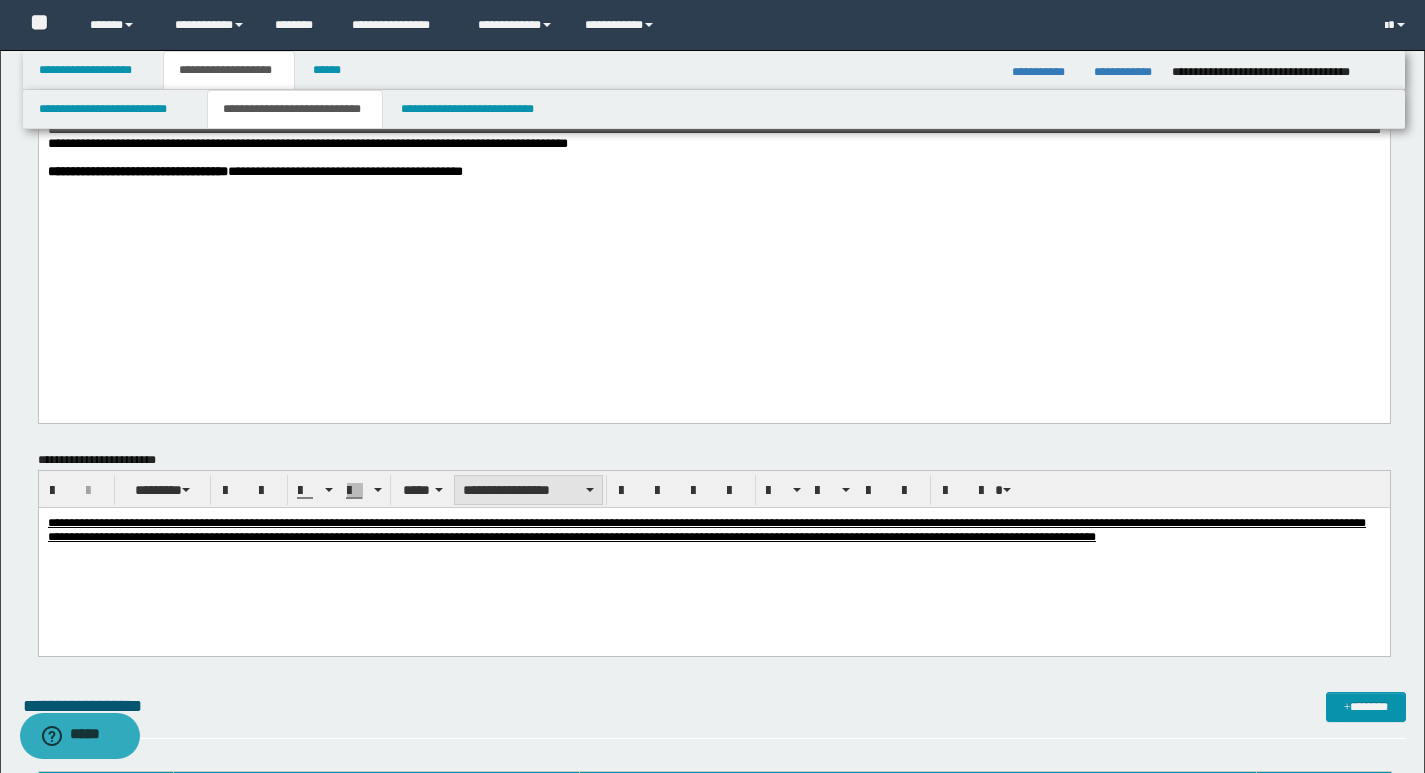 click on "**********" at bounding box center (528, 490) 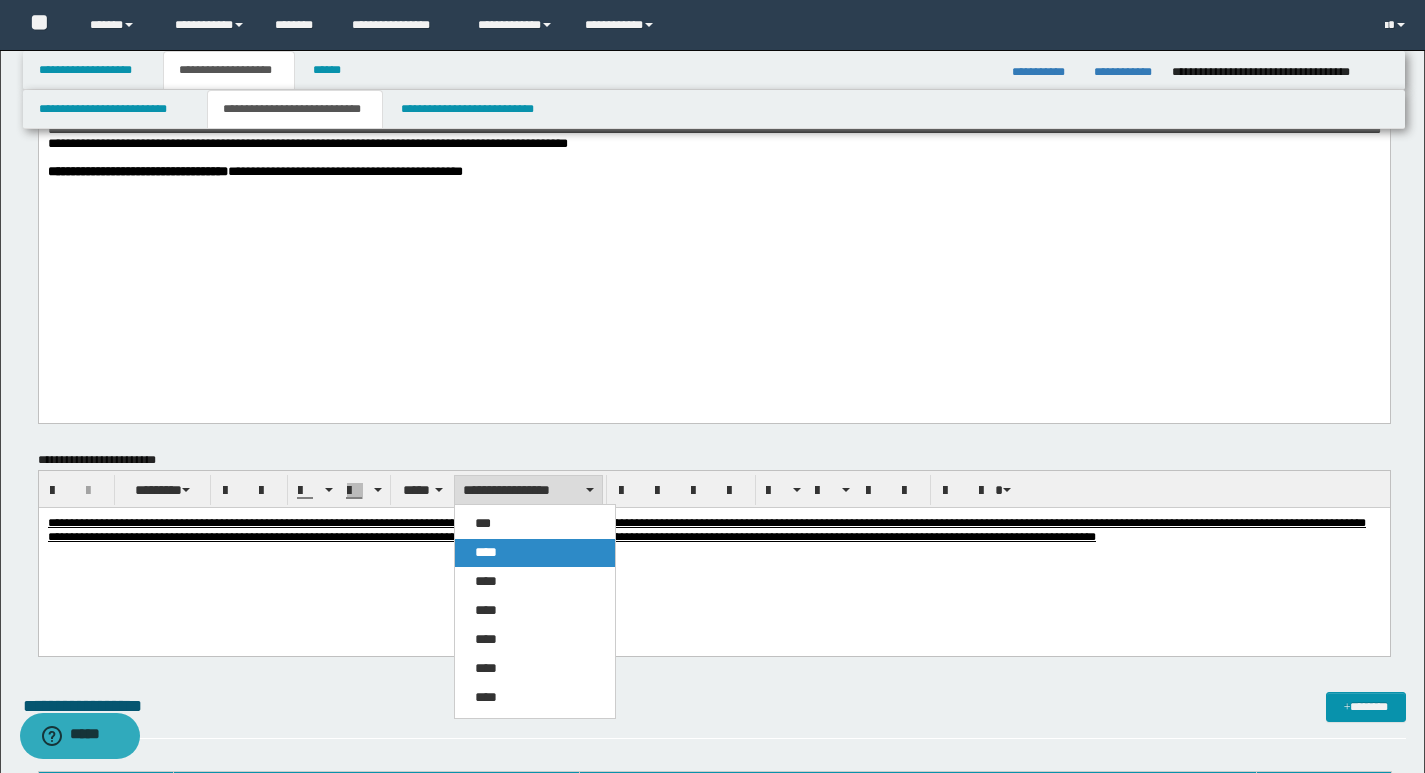 click on "****" at bounding box center (535, 553) 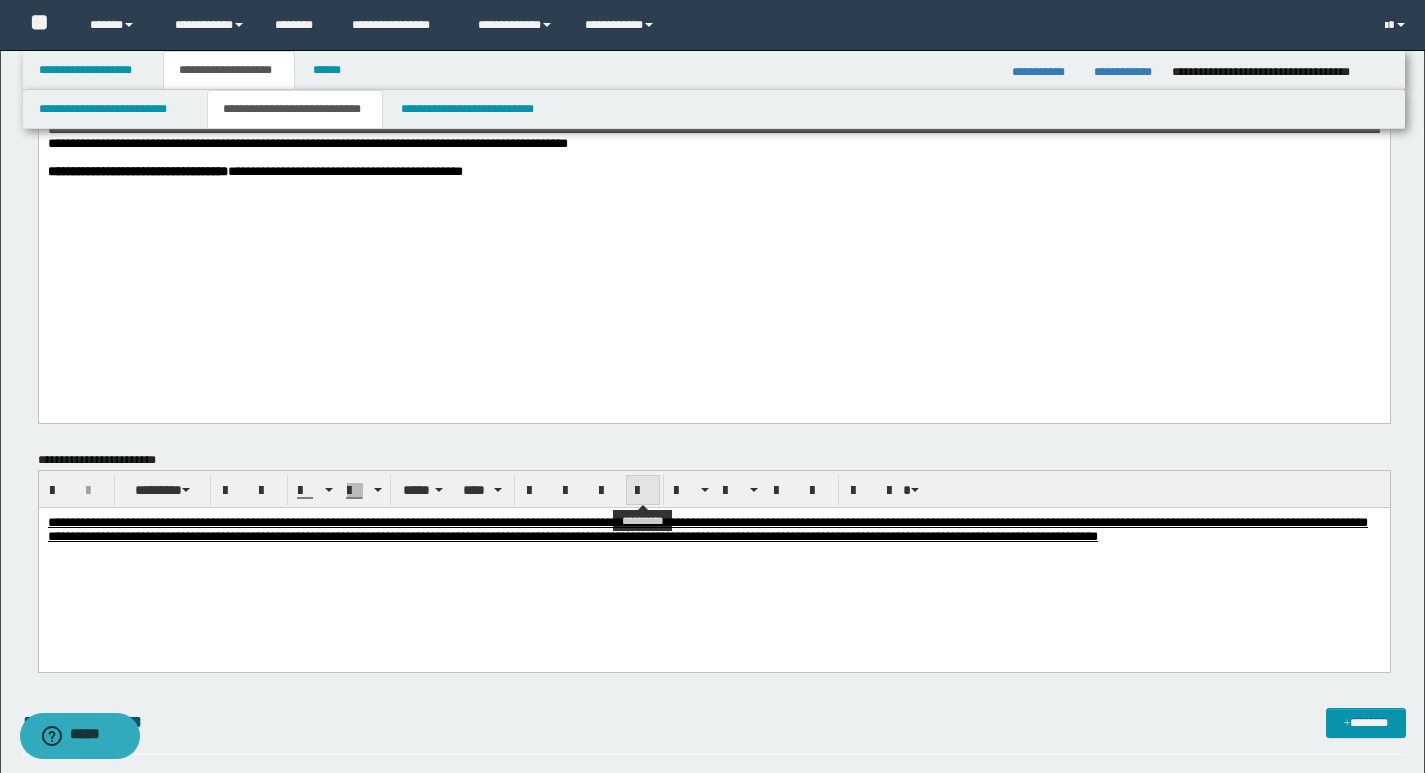 click at bounding box center (643, 491) 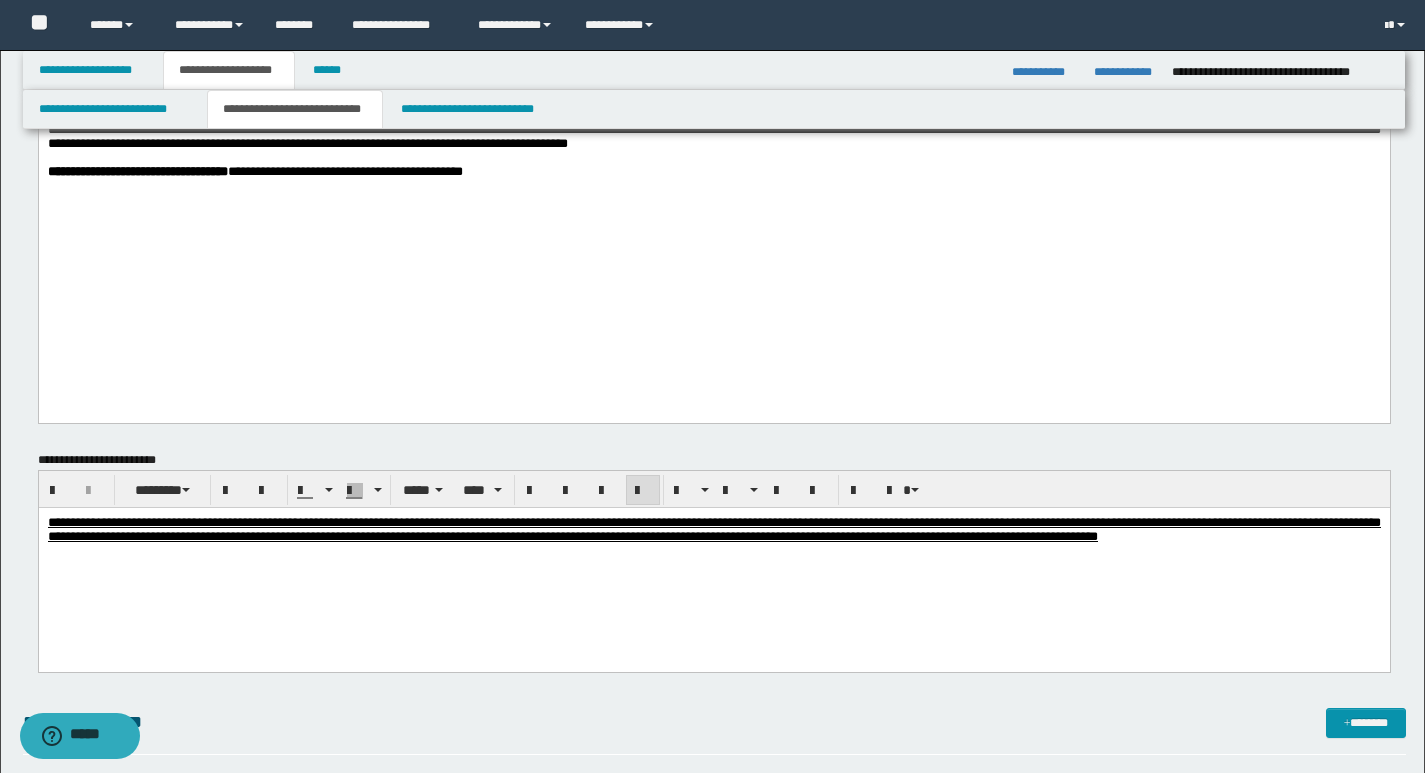 click on "**********" at bounding box center [713, 554] 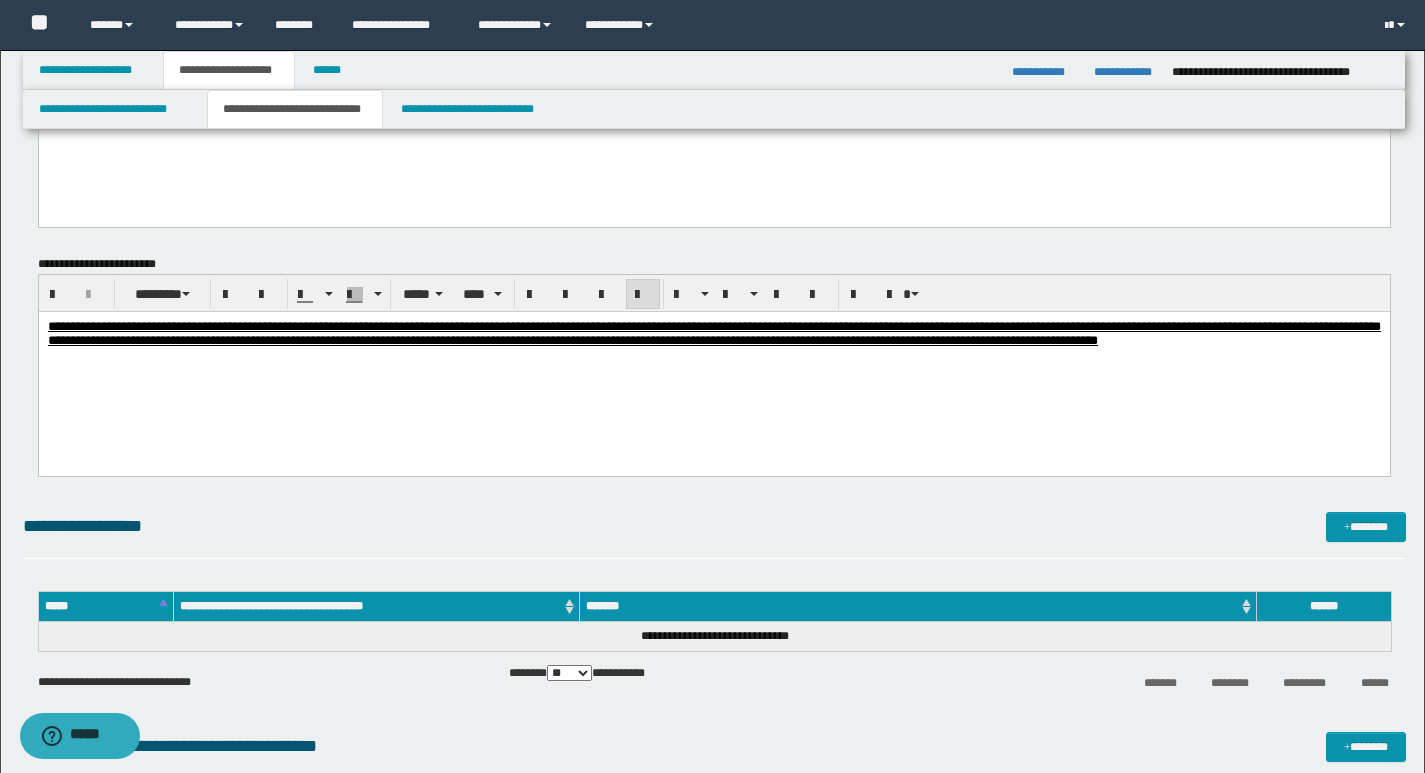 scroll, scrollTop: 900, scrollLeft: 0, axis: vertical 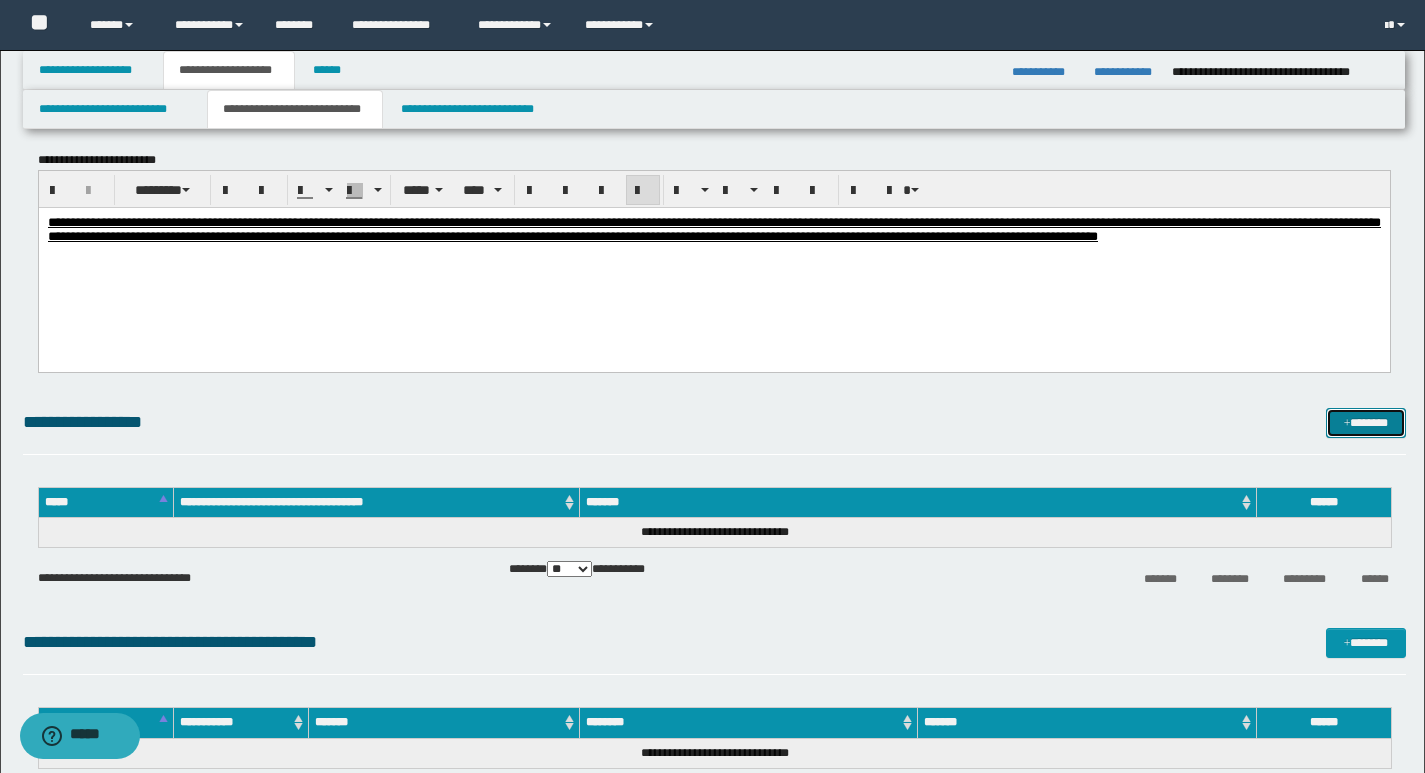 click on "*******" at bounding box center [1366, 423] 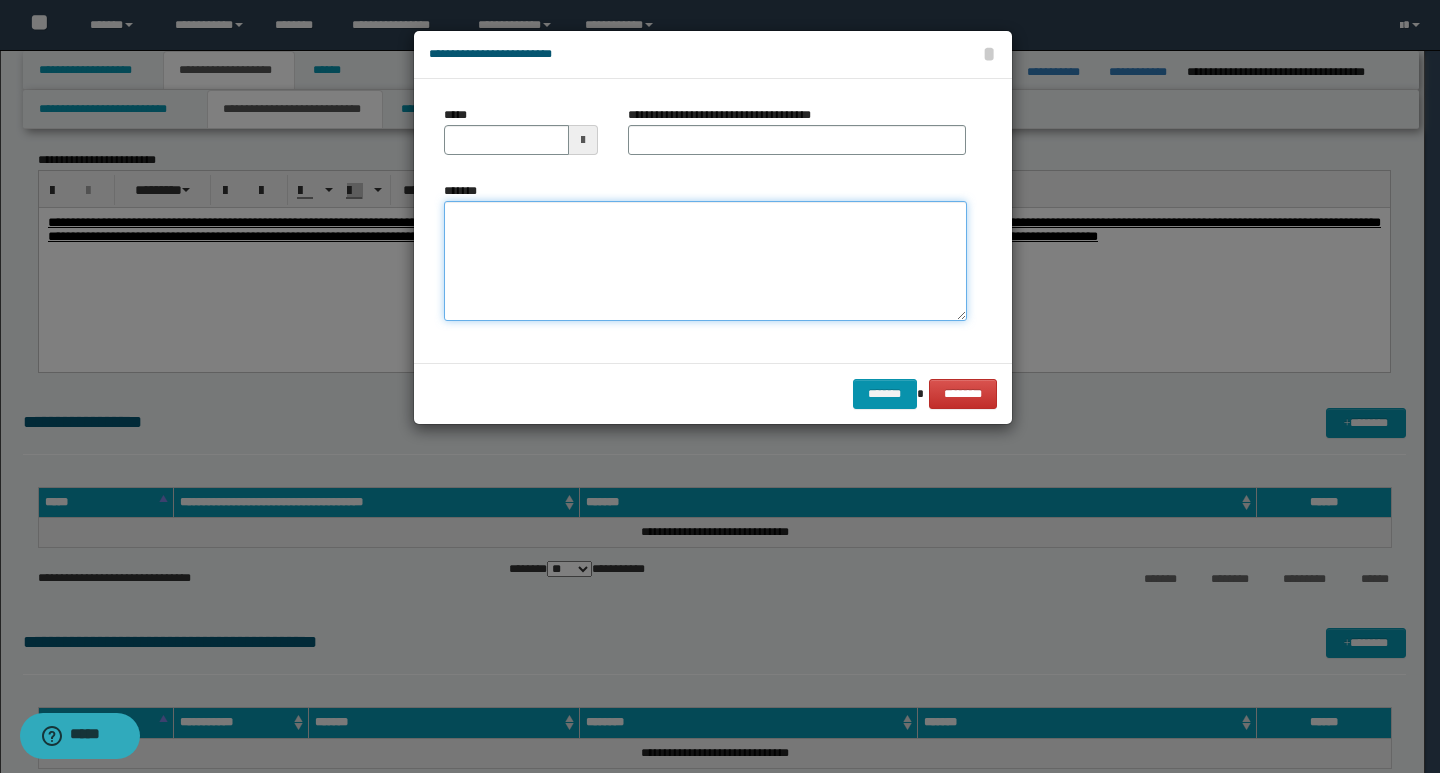 click on "*******" at bounding box center [705, 261] 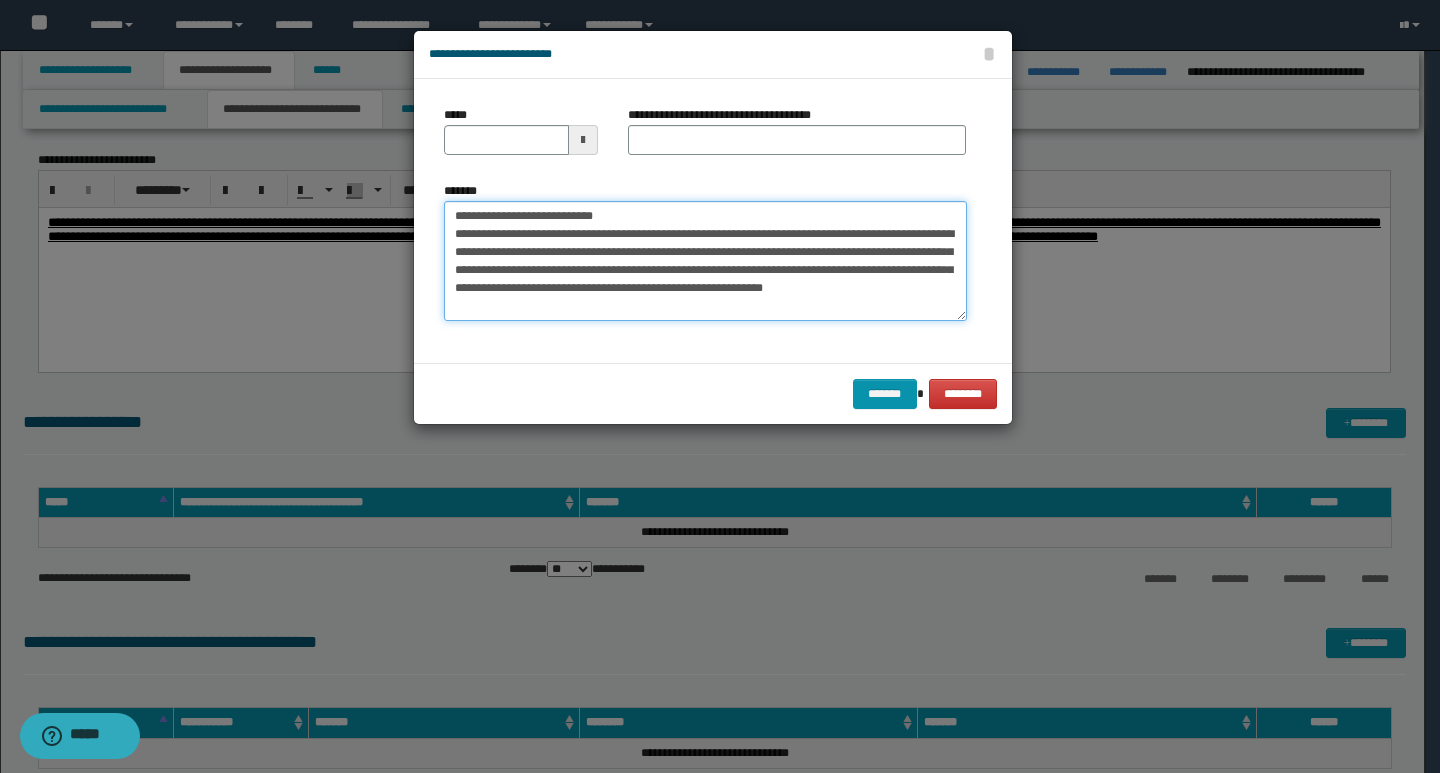 drag, startPoint x: 450, startPoint y: 214, endPoint x: 521, endPoint y: 223, distance: 71.568146 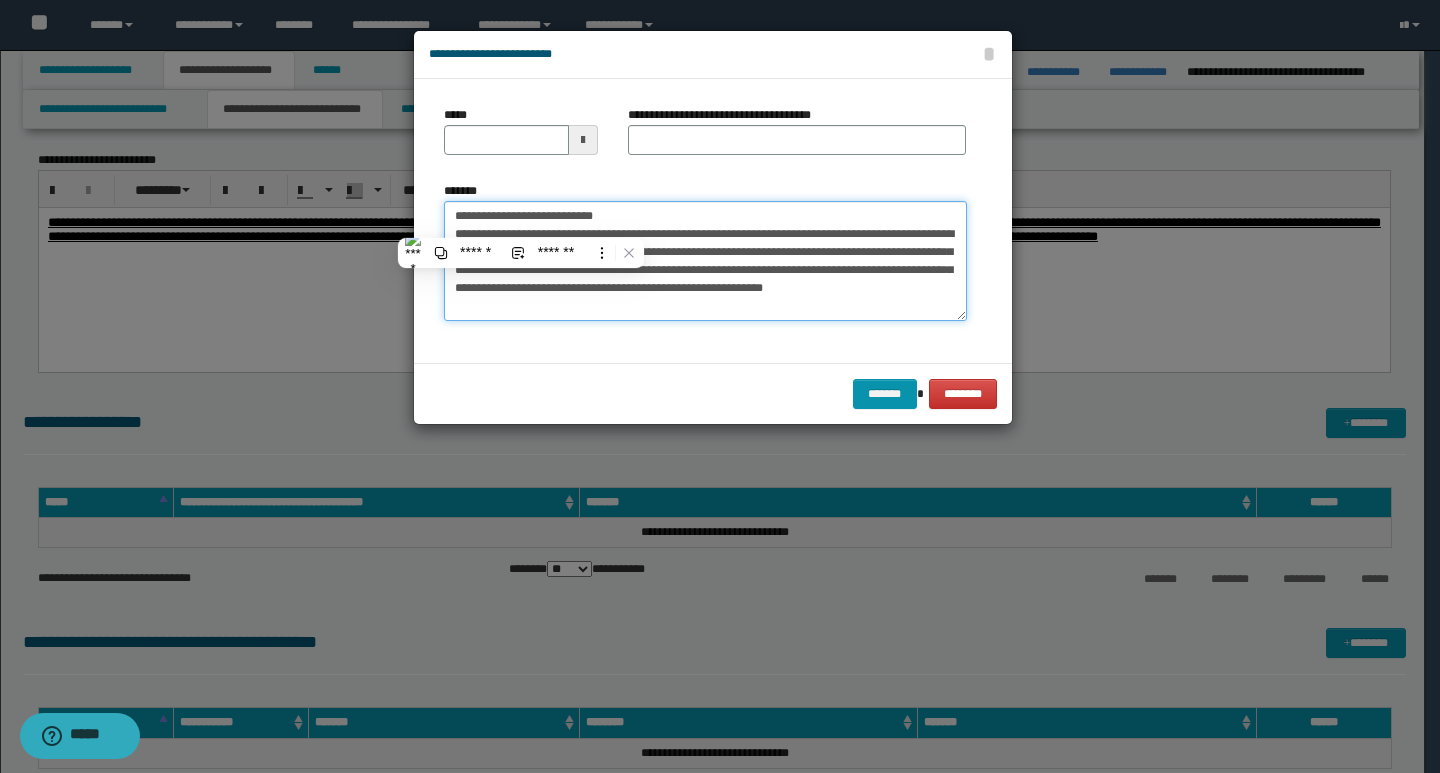 type on "**********" 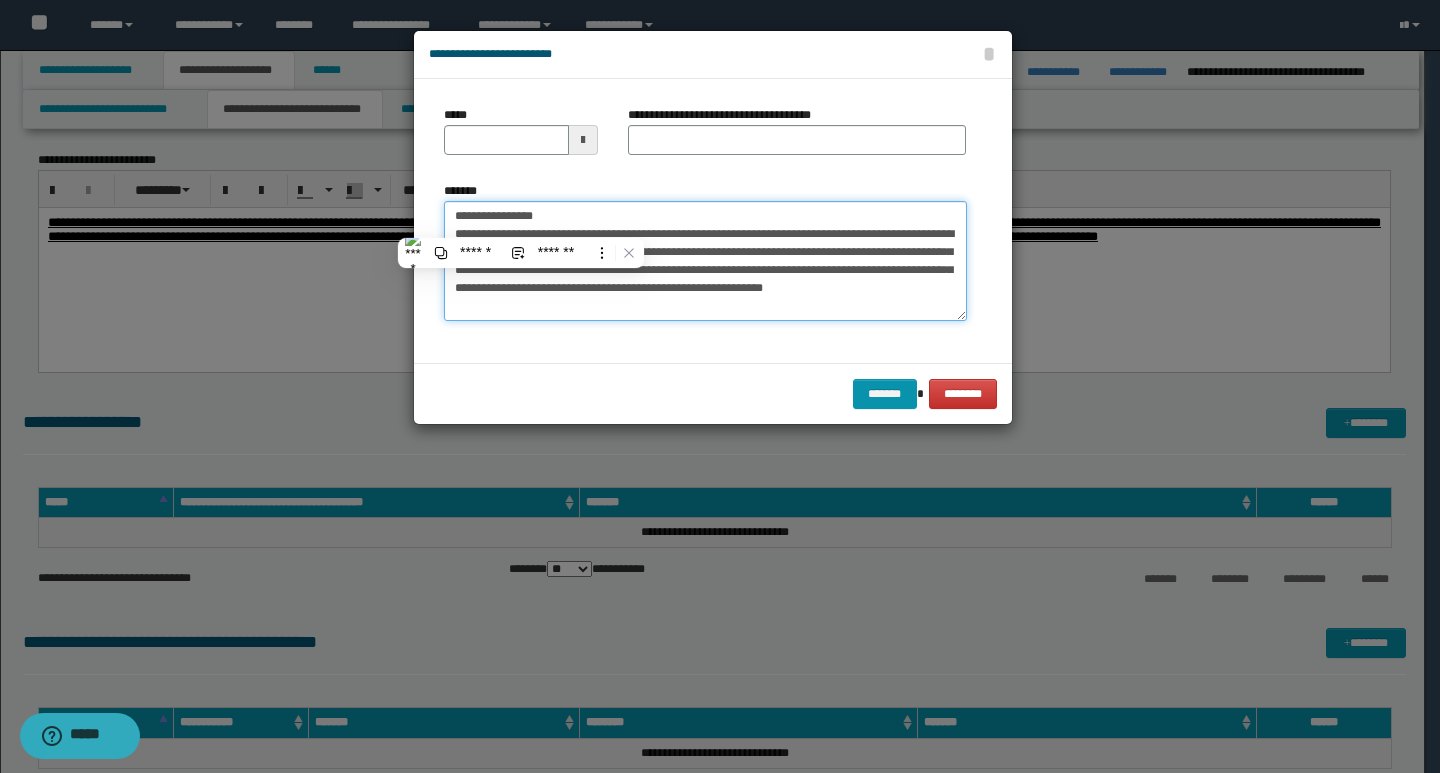 type 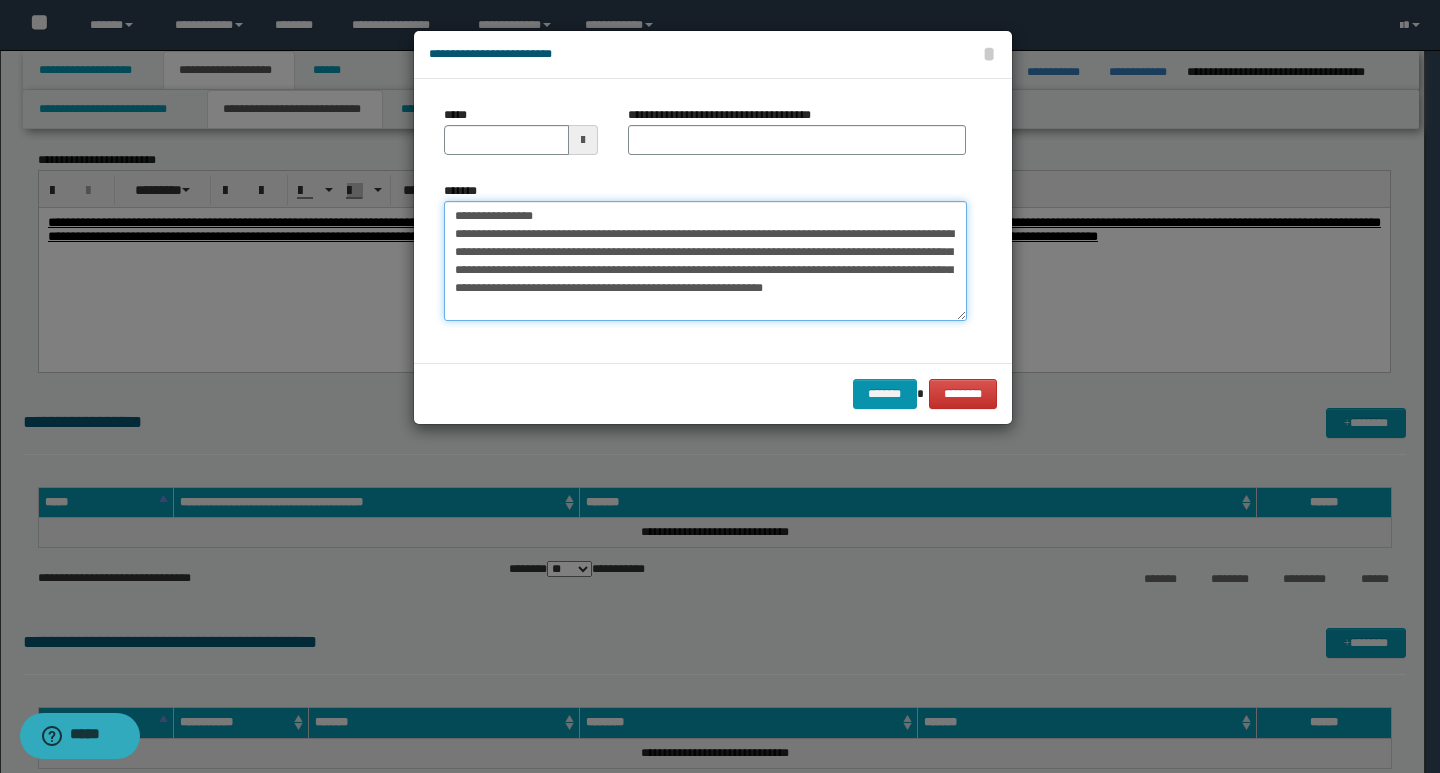 type on "**********" 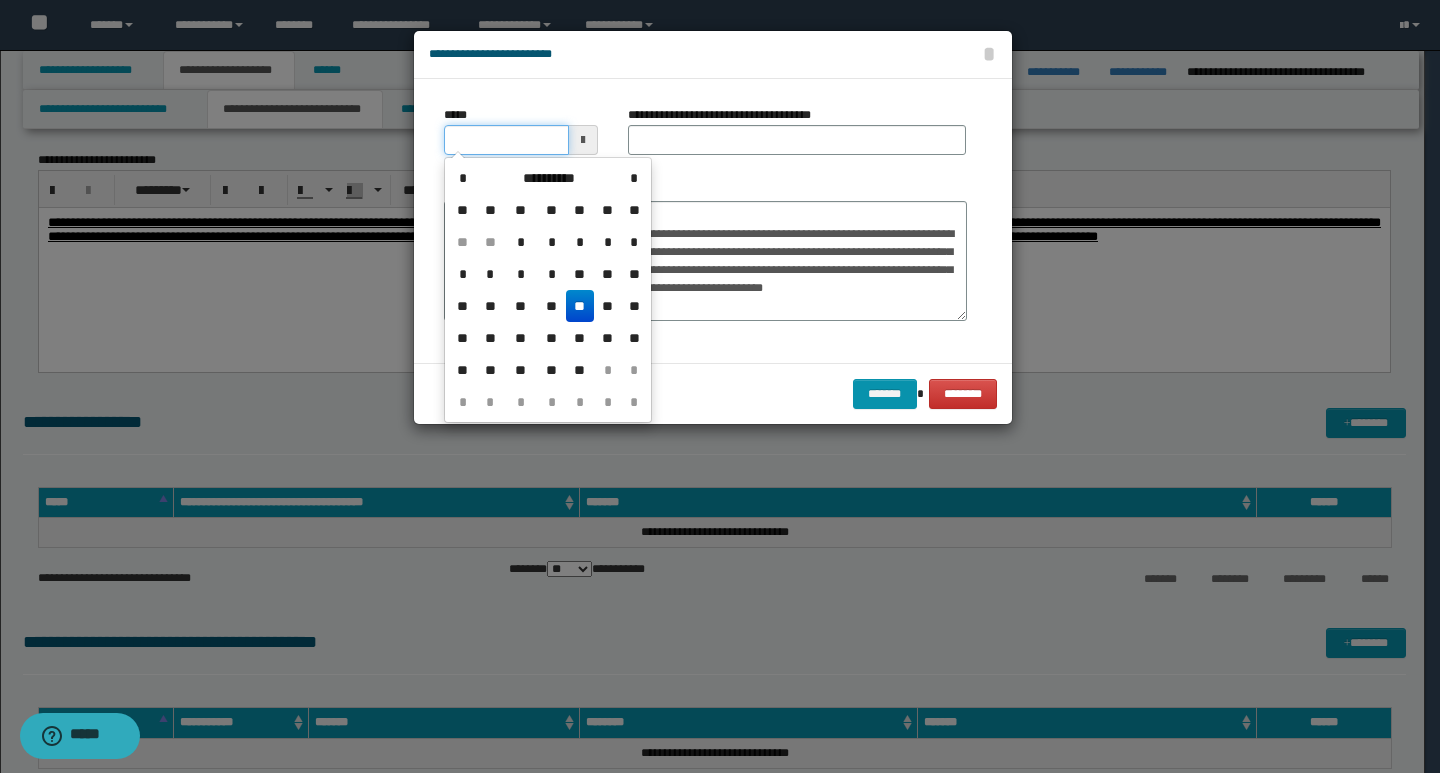 click on "*****" at bounding box center [506, 140] 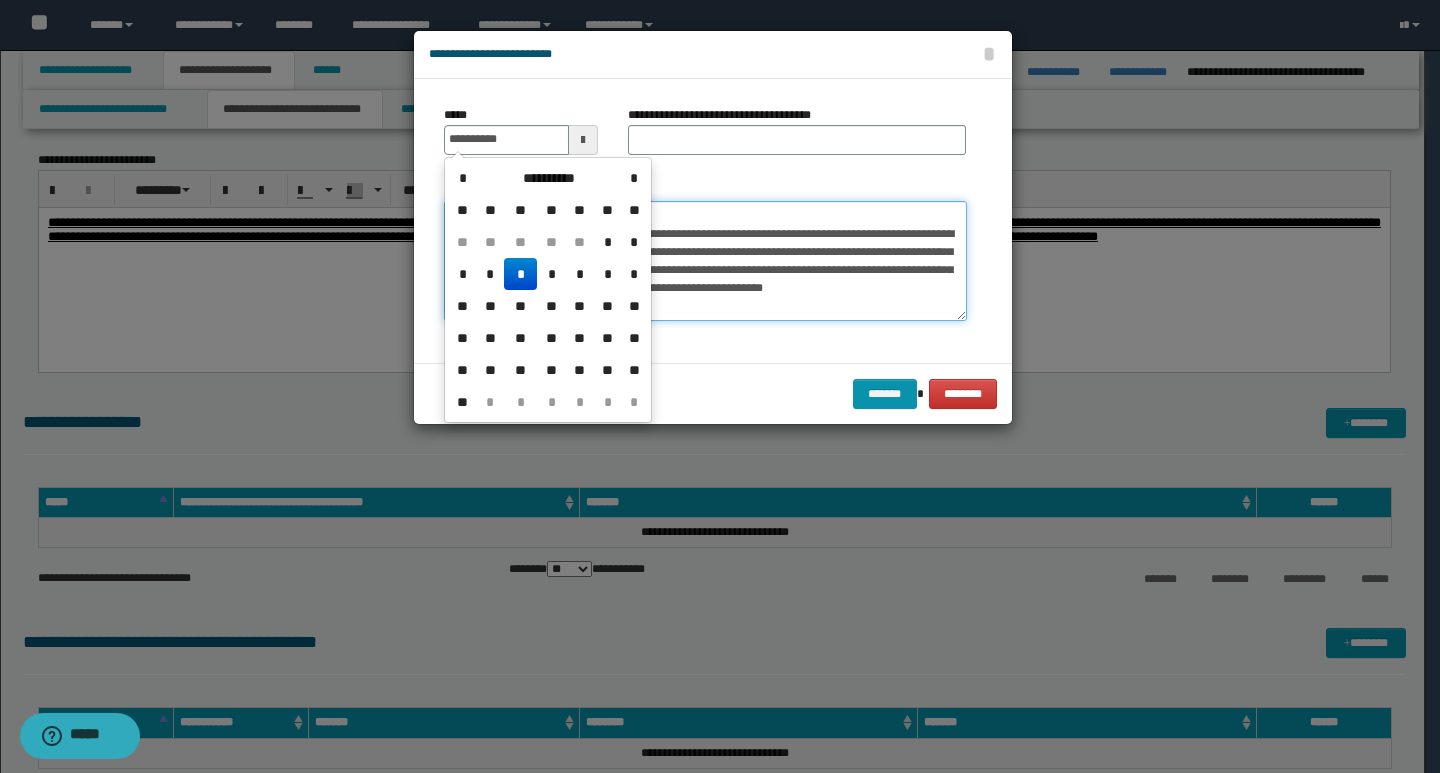 type on "**********" 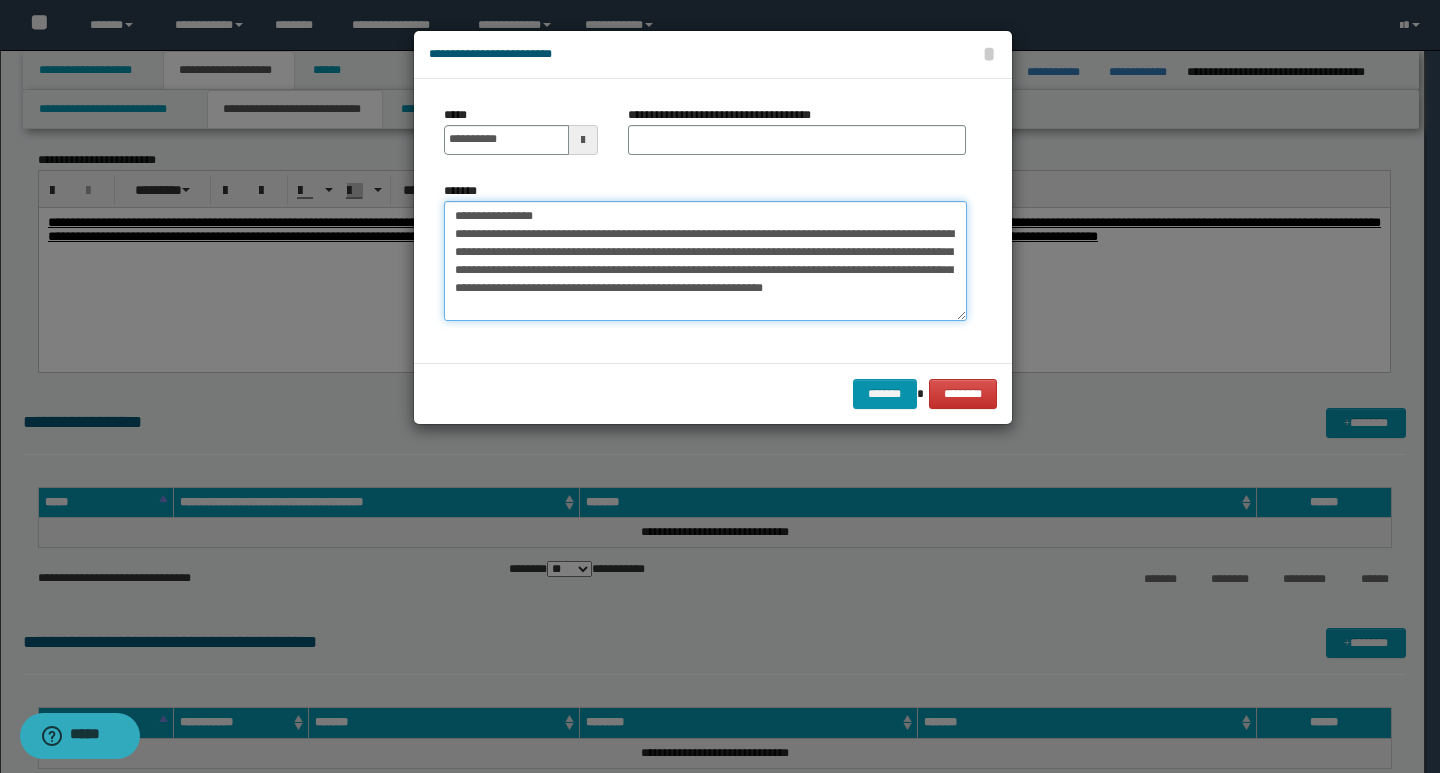 drag, startPoint x: 690, startPoint y: 212, endPoint x: 434, endPoint y: 216, distance: 256.03125 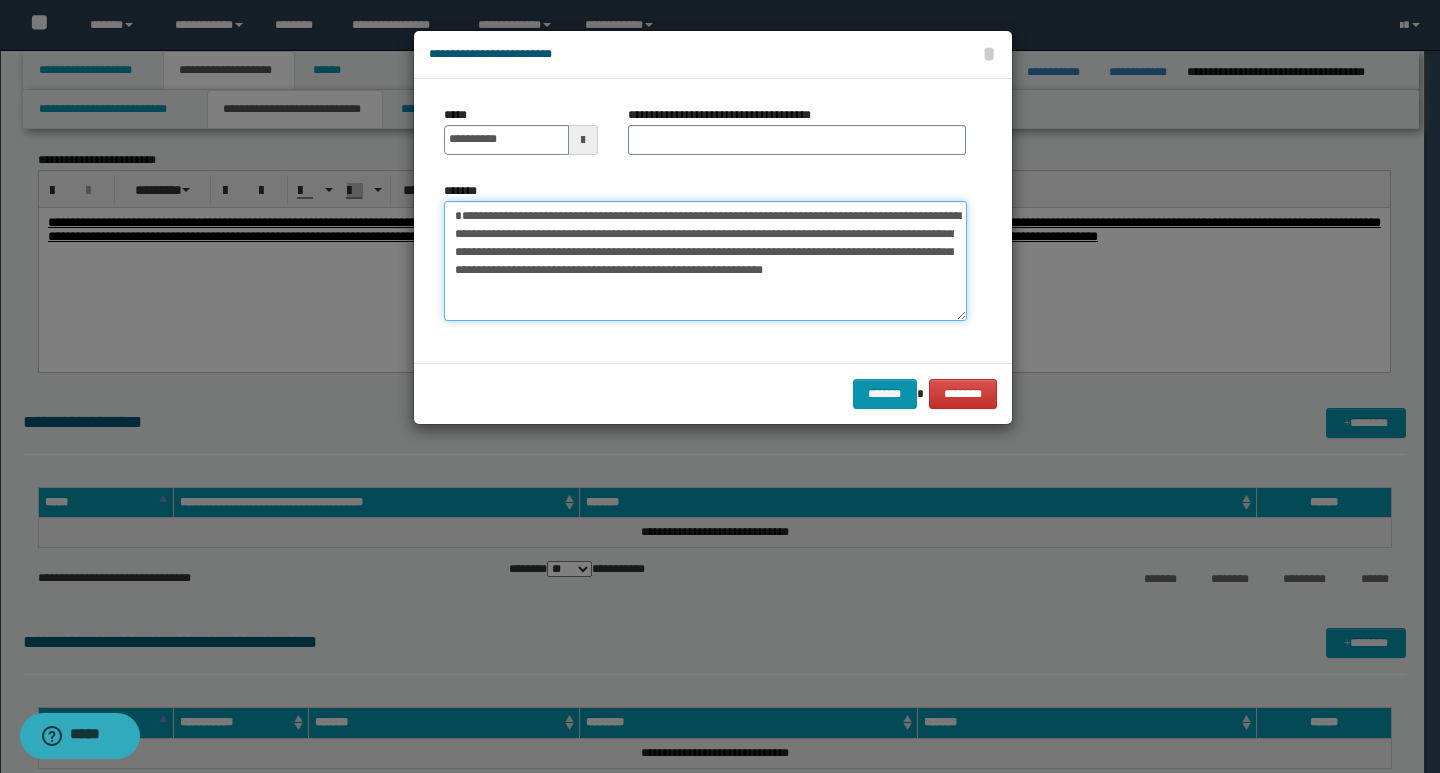 type on "**********" 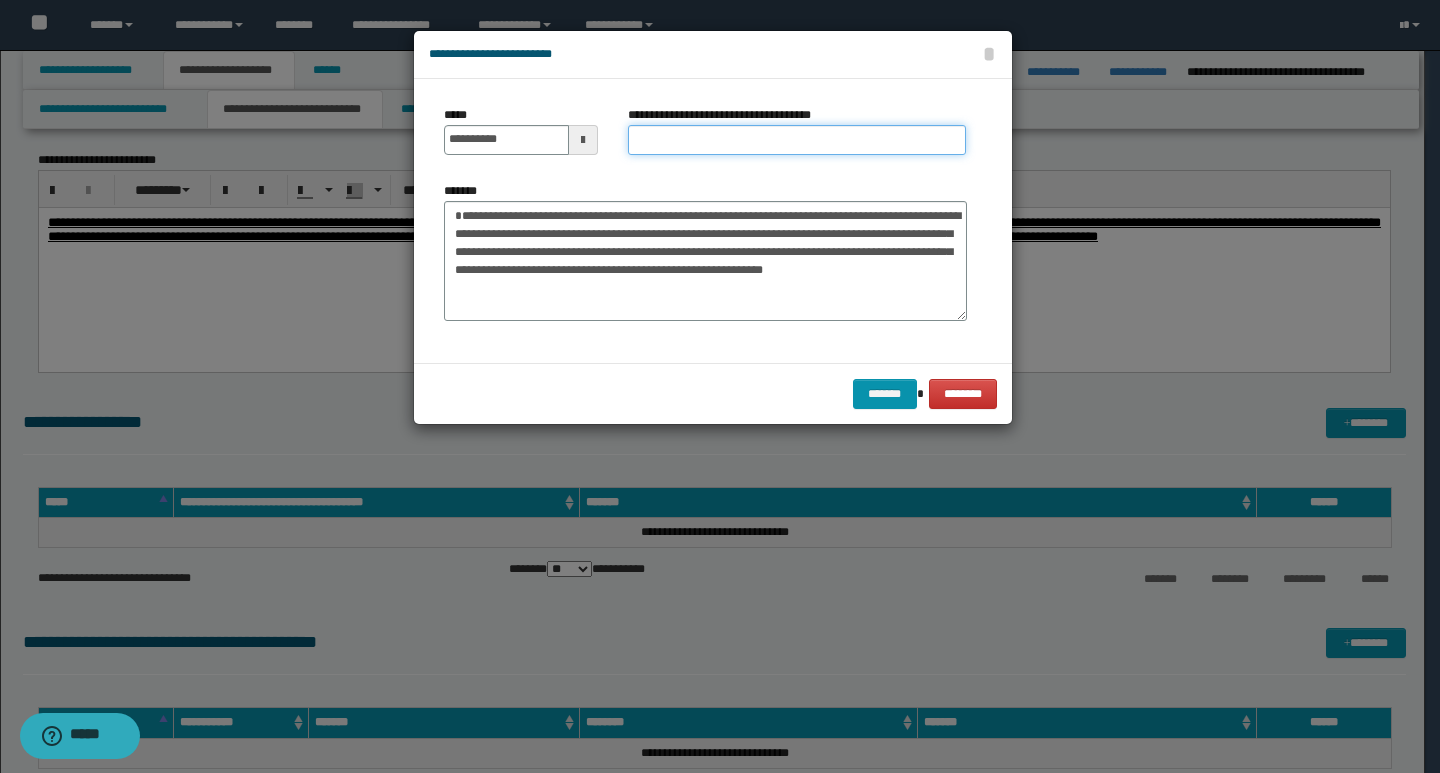 click on "**********" at bounding box center [797, 140] 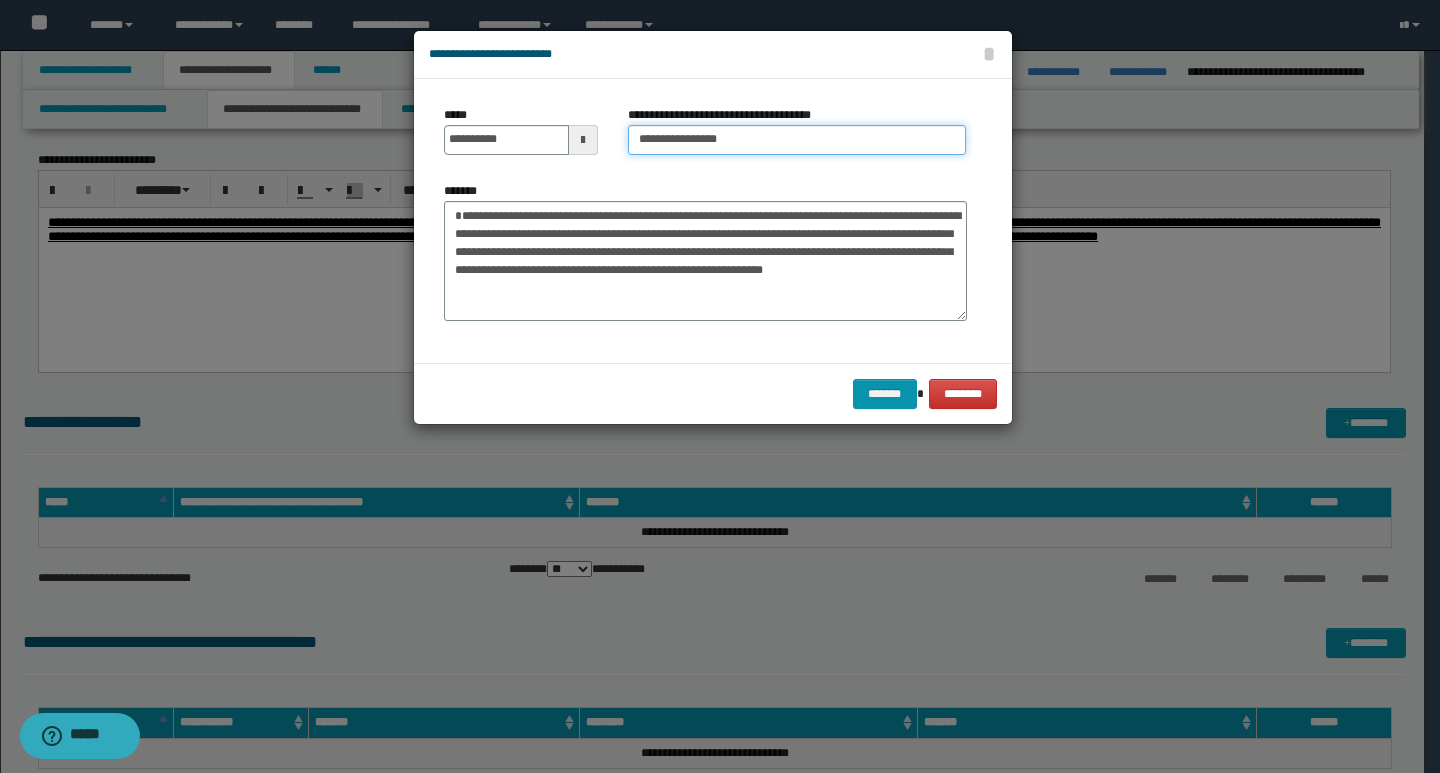 type on "**********" 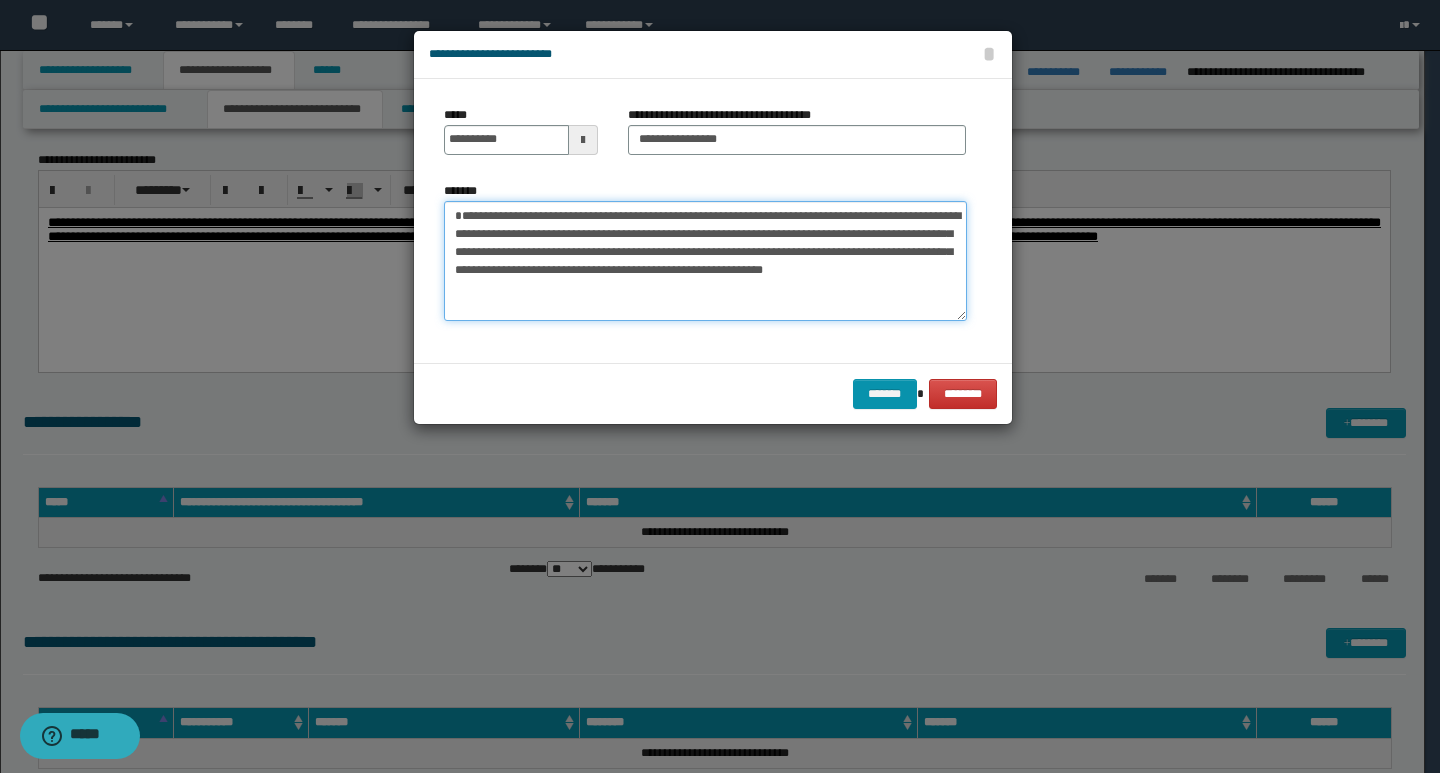 click on "**********" at bounding box center [705, 261] 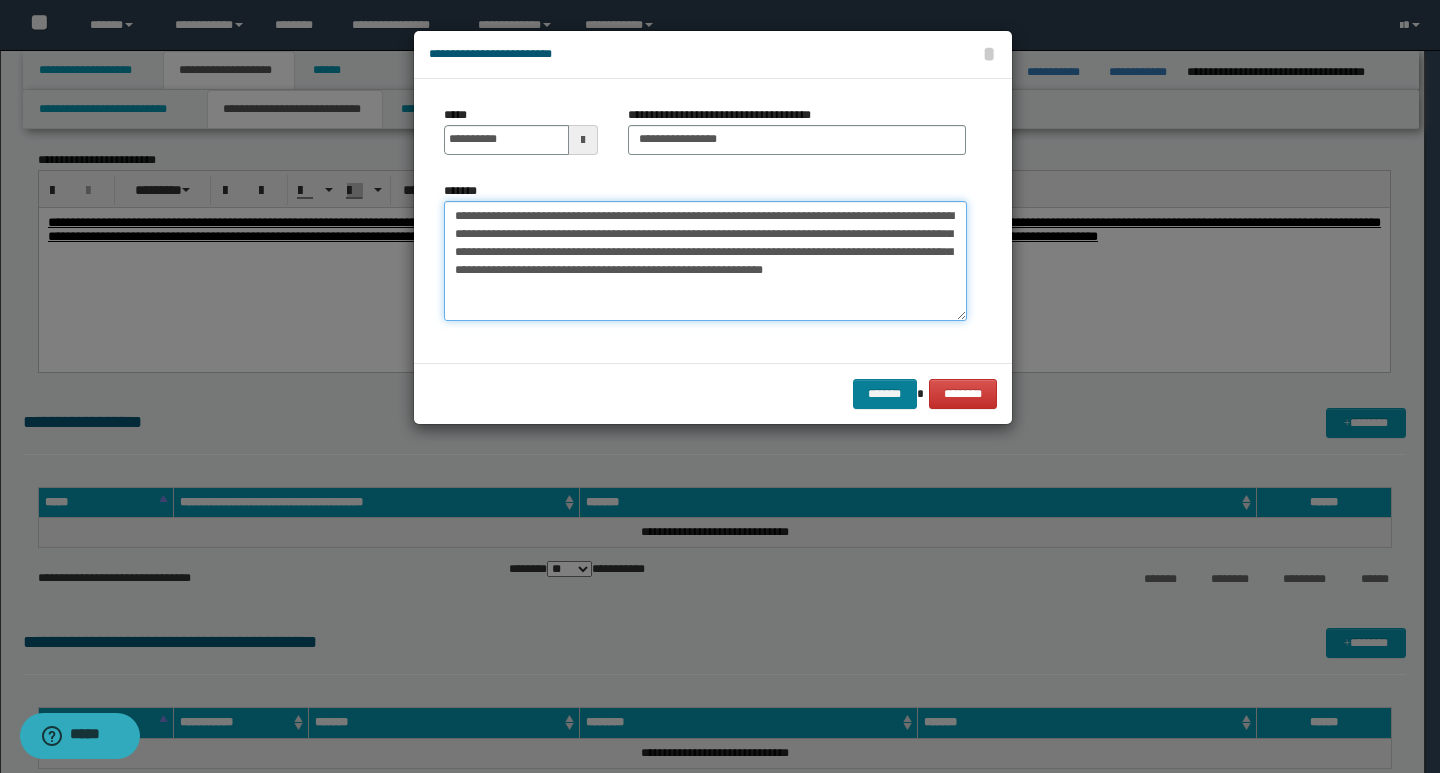 type on "**********" 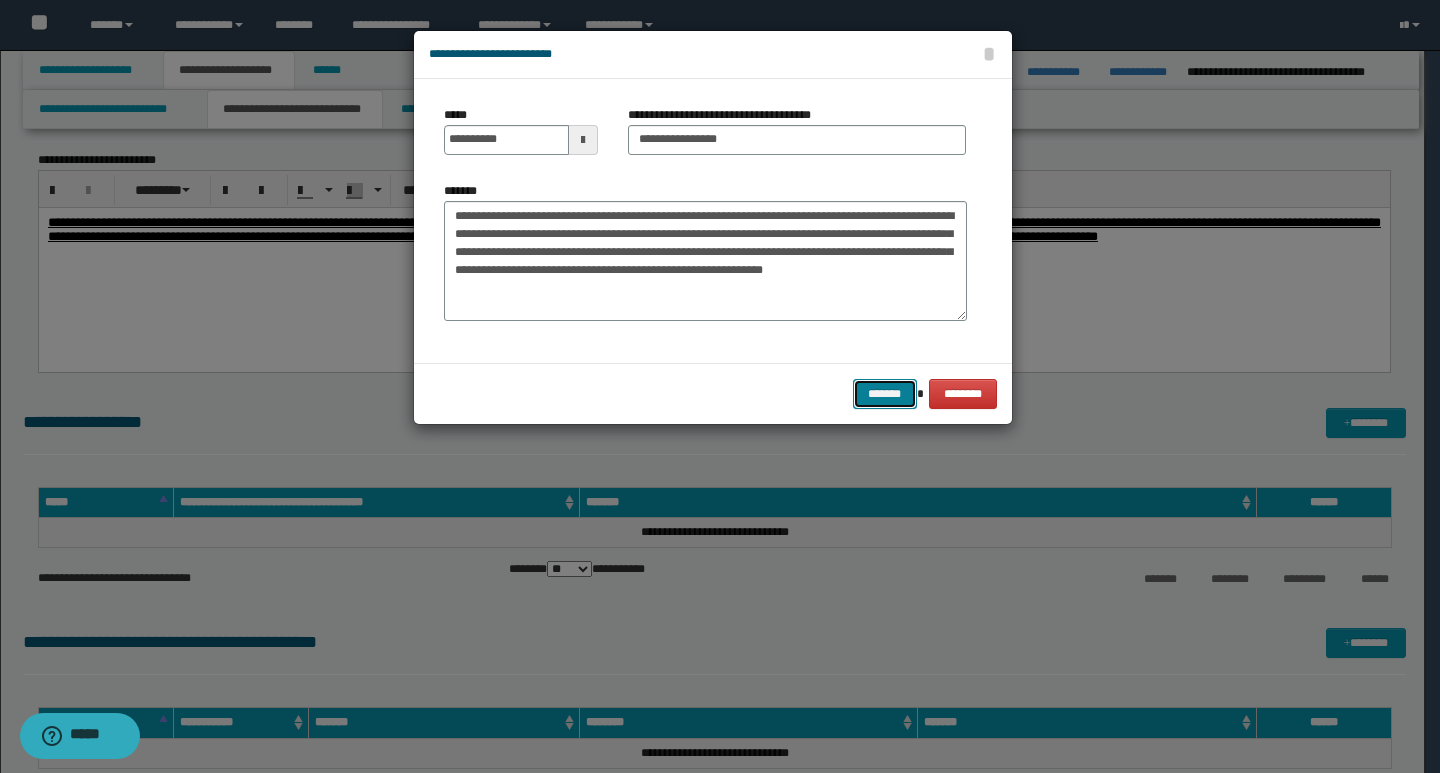 click on "*******" at bounding box center [885, 394] 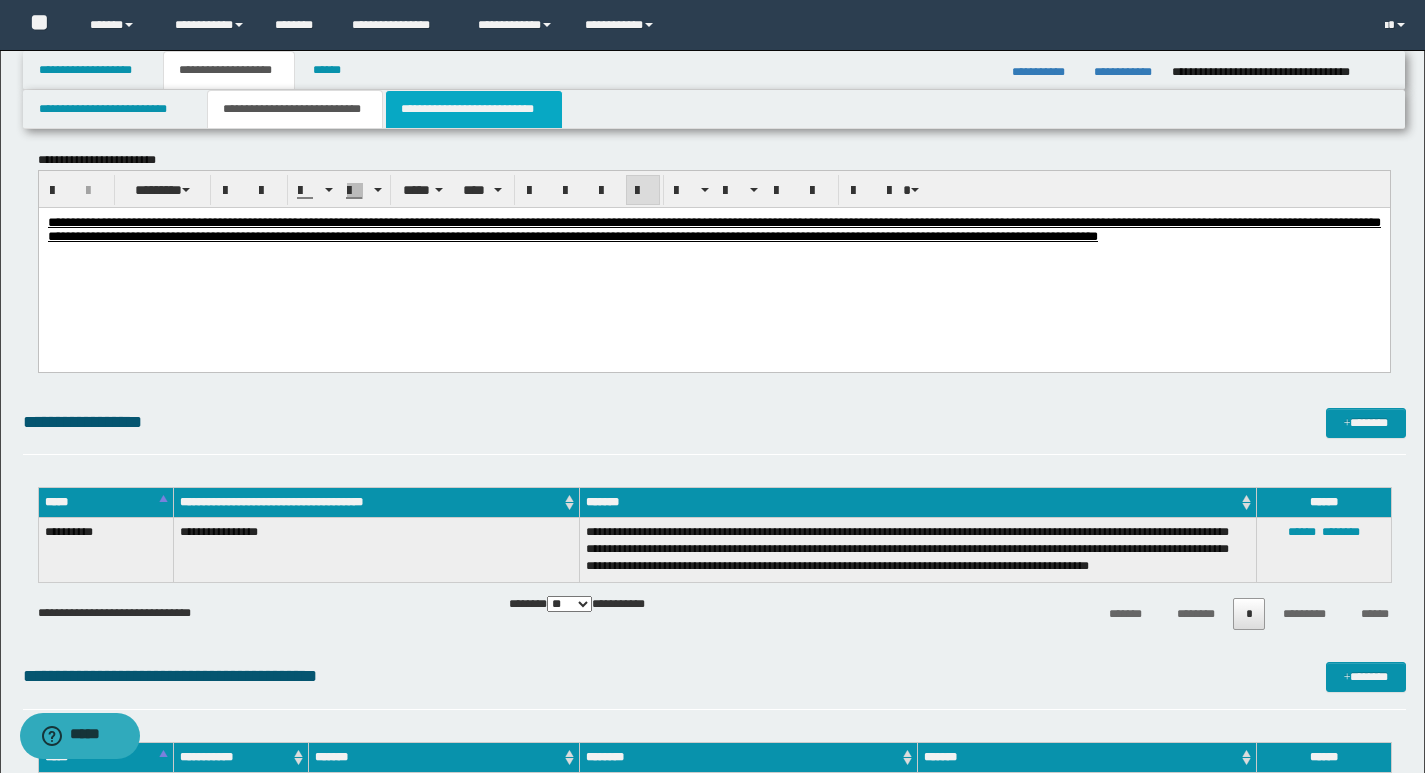 click on "**********" at bounding box center (474, 109) 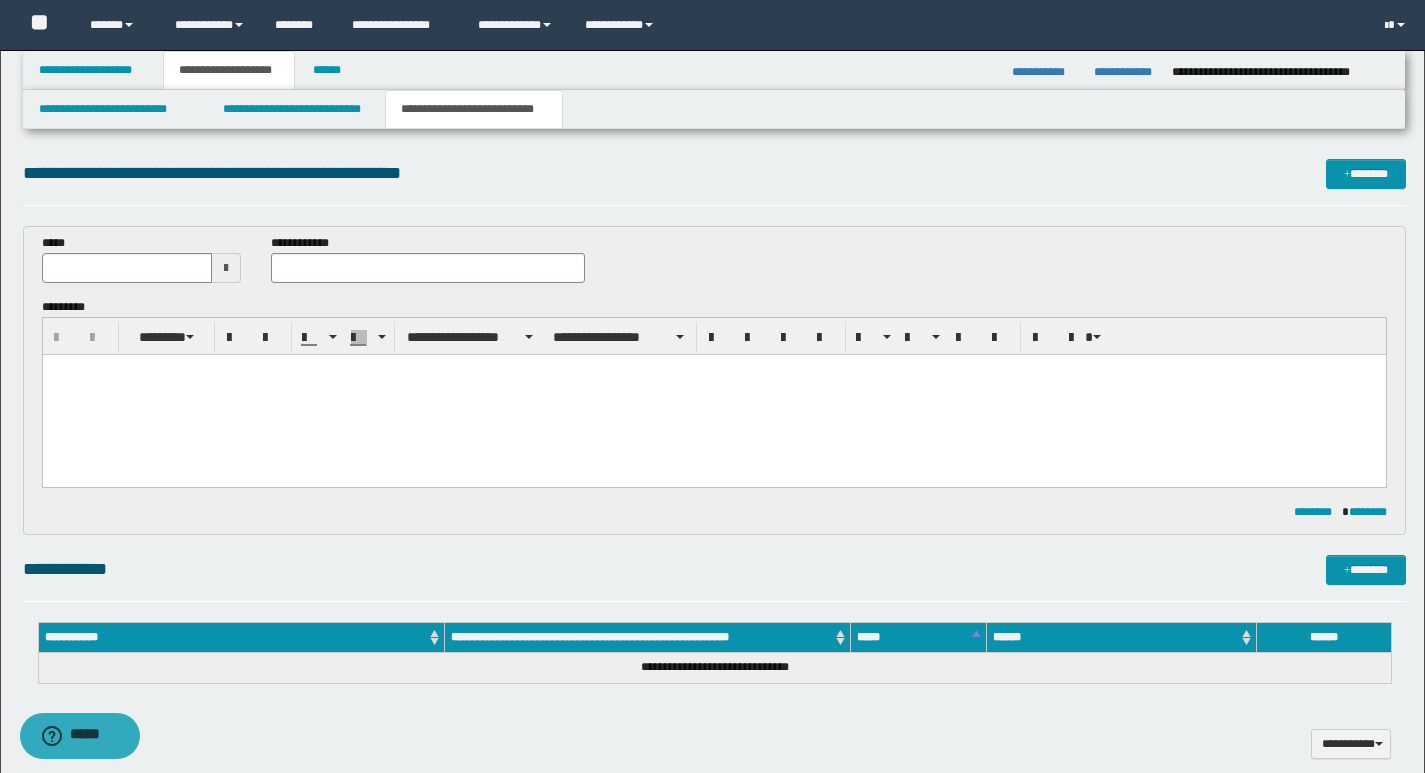 scroll, scrollTop: 0, scrollLeft: 0, axis: both 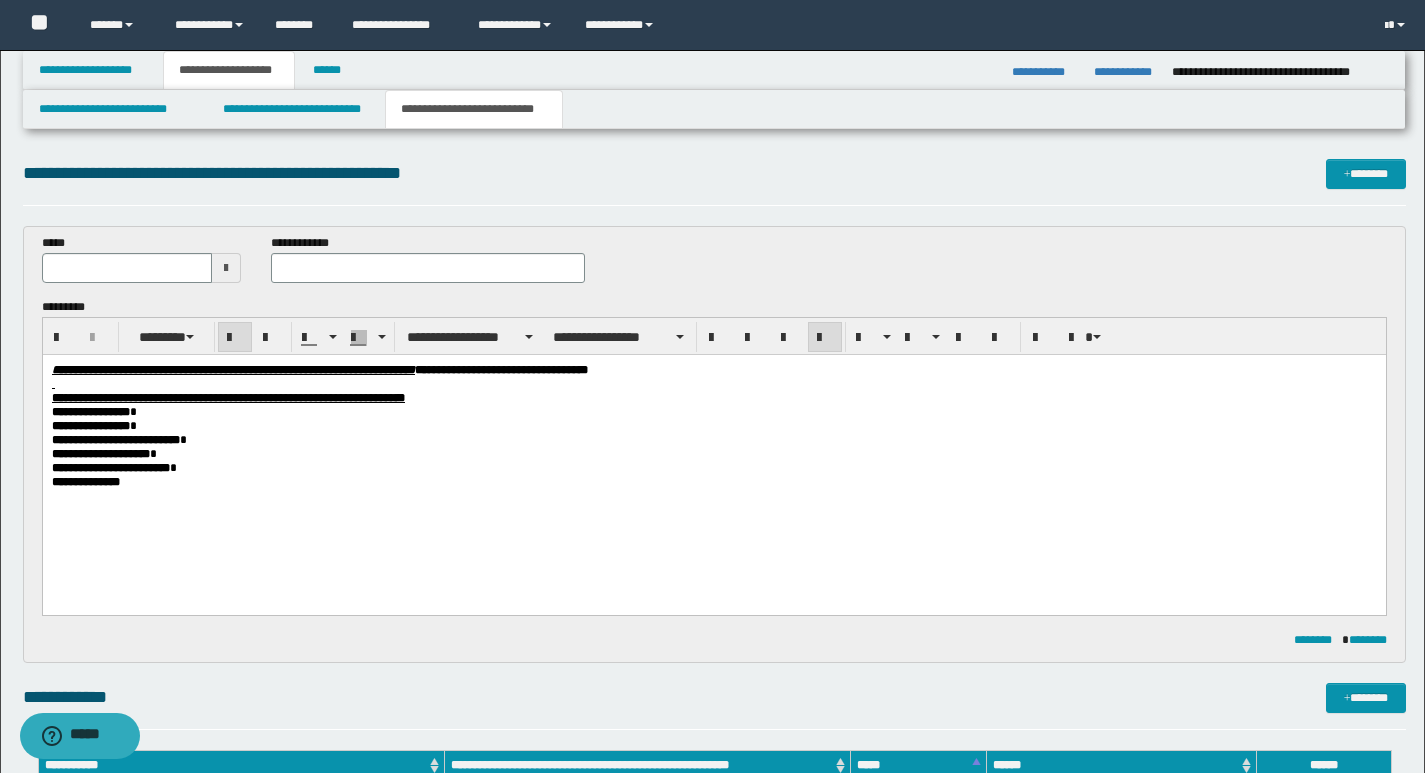drag, startPoint x: 567, startPoint y: 373, endPoint x: 638, endPoint y: 372, distance: 71.00704 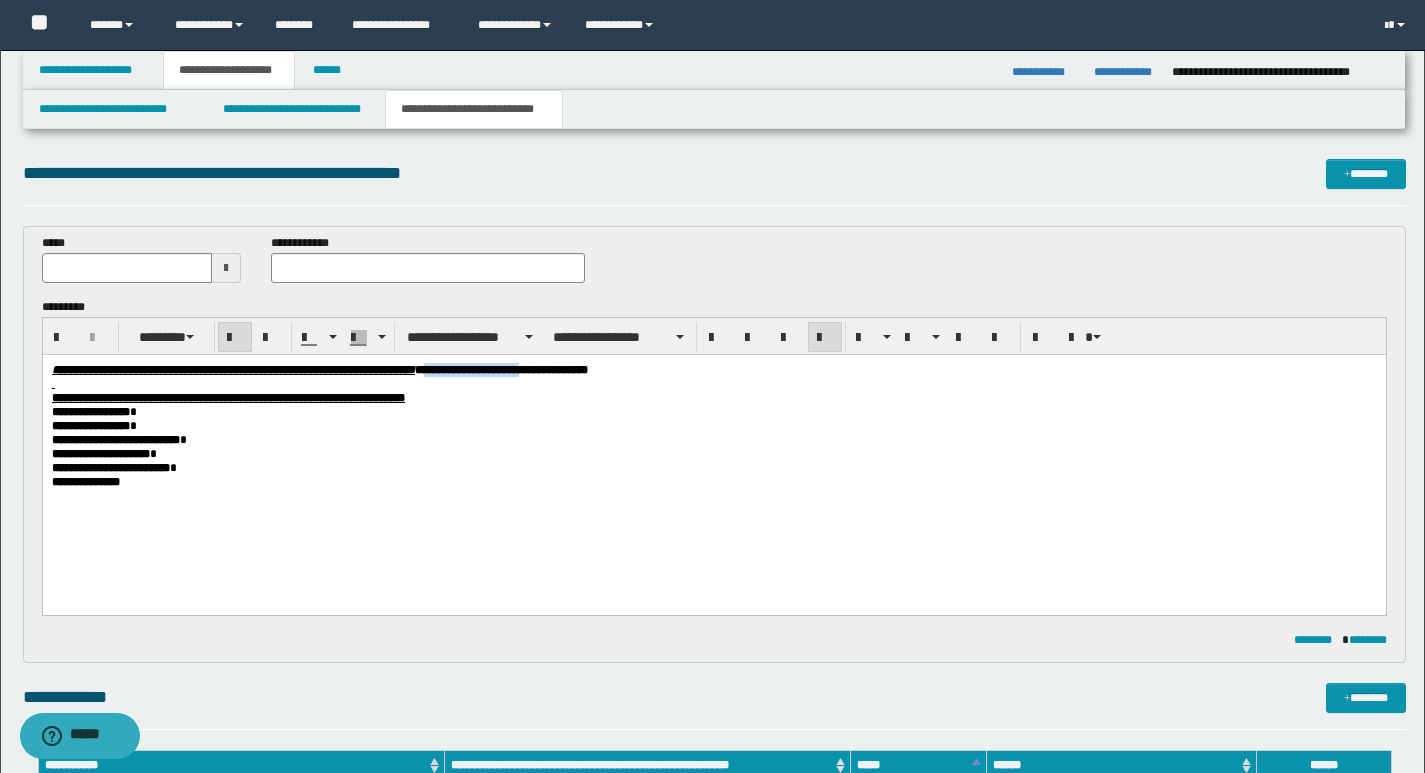 drag, startPoint x: 567, startPoint y: 368, endPoint x: 671, endPoint y: 368, distance: 104 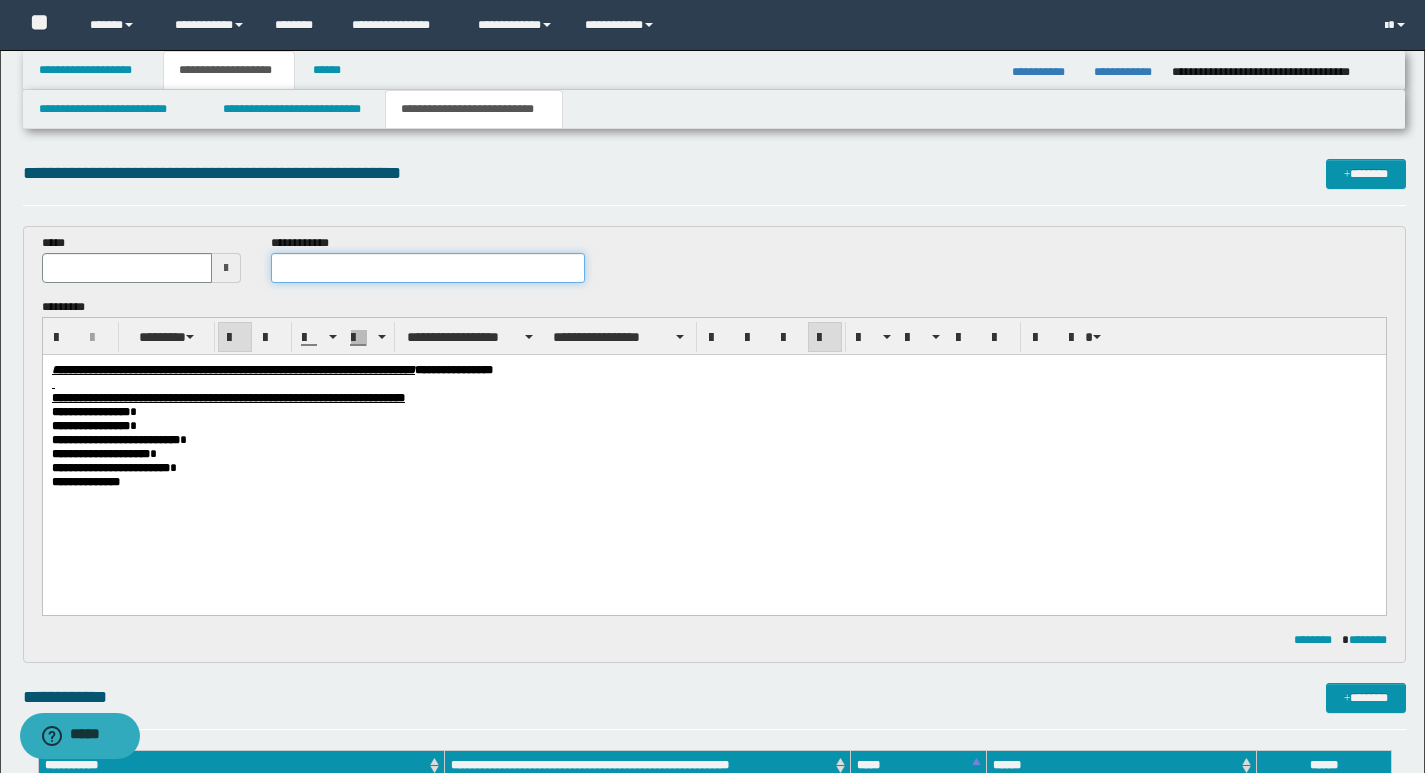 click at bounding box center (428, 268) 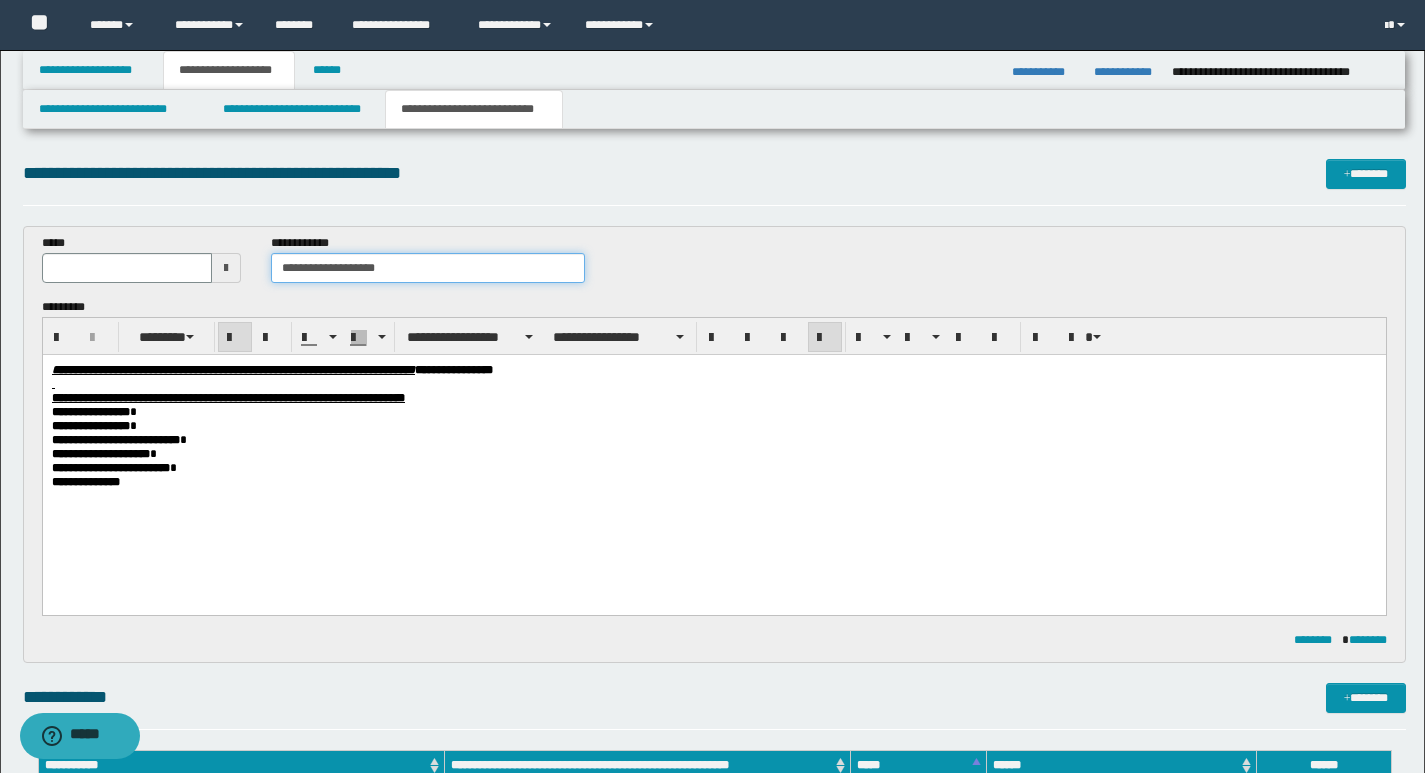 type on "**********" 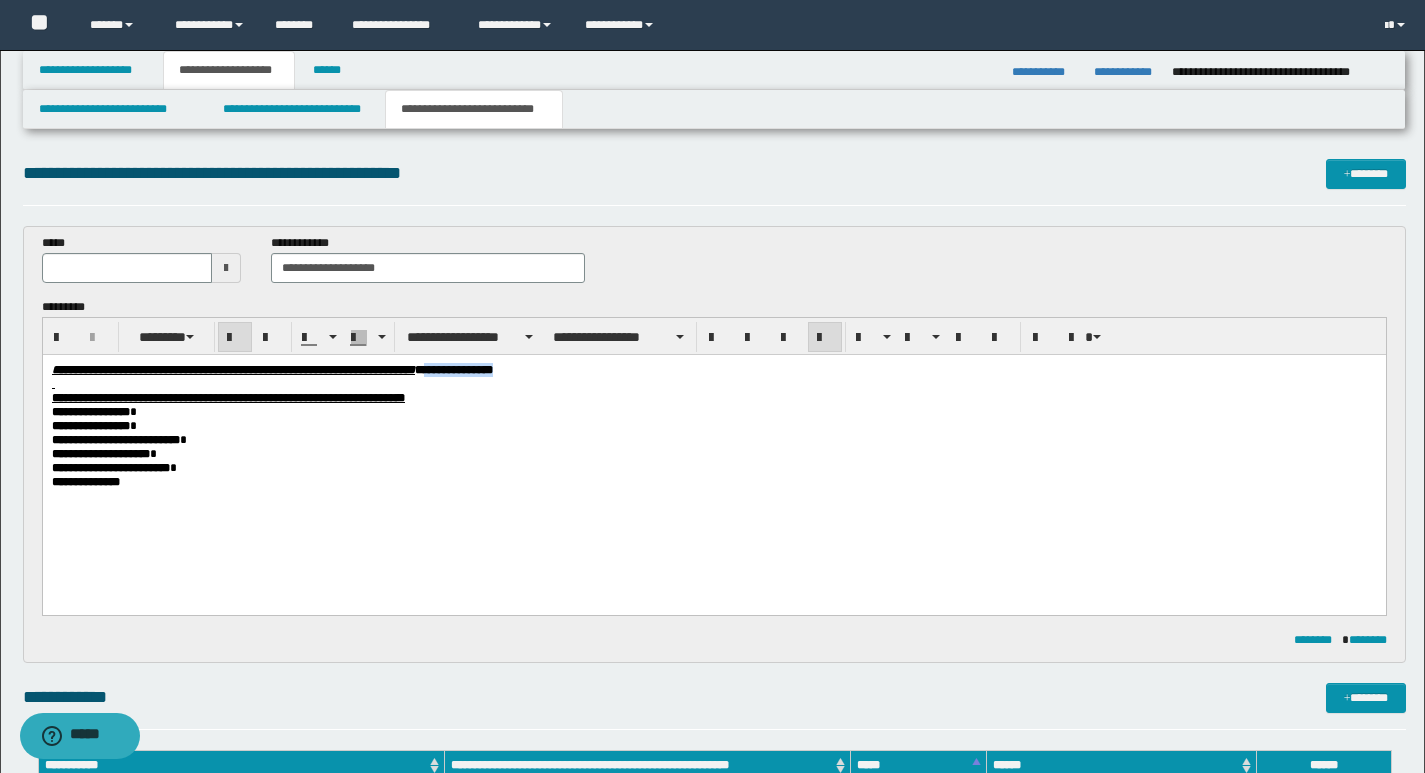 drag, startPoint x: 565, startPoint y: 372, endPoint x: 645, endPoint y: 370, distance: 80.024994 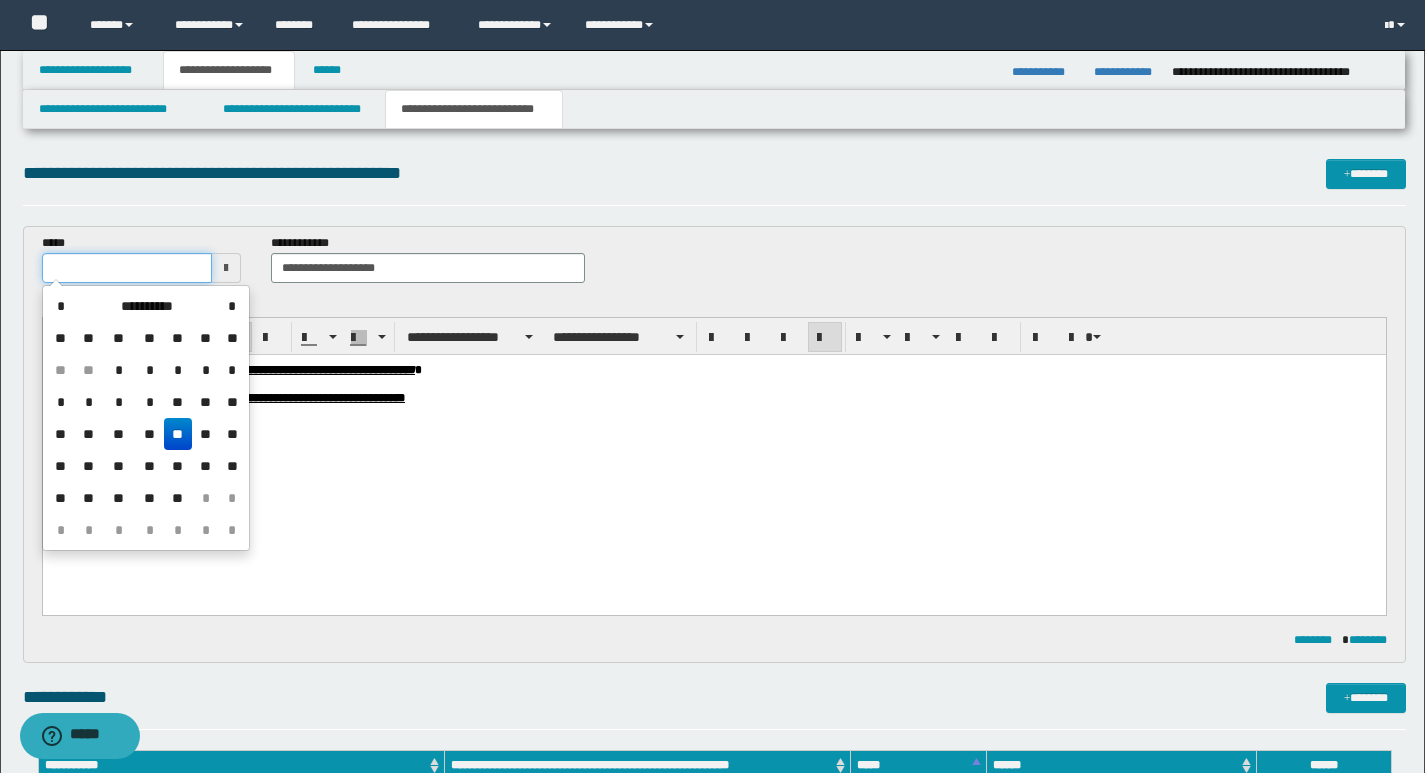 click at bounding box center [127, 268] 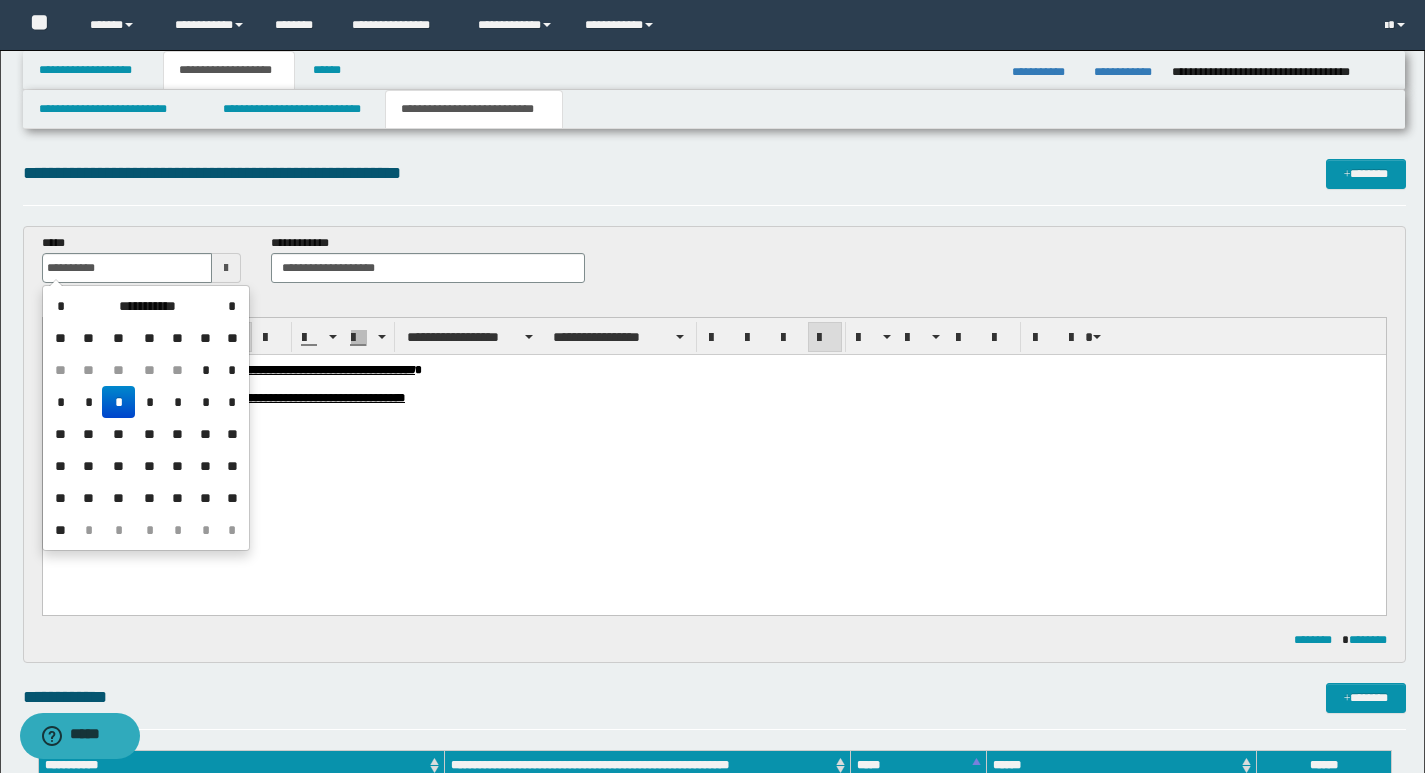 click on "*" at bounding box center [118, 402] 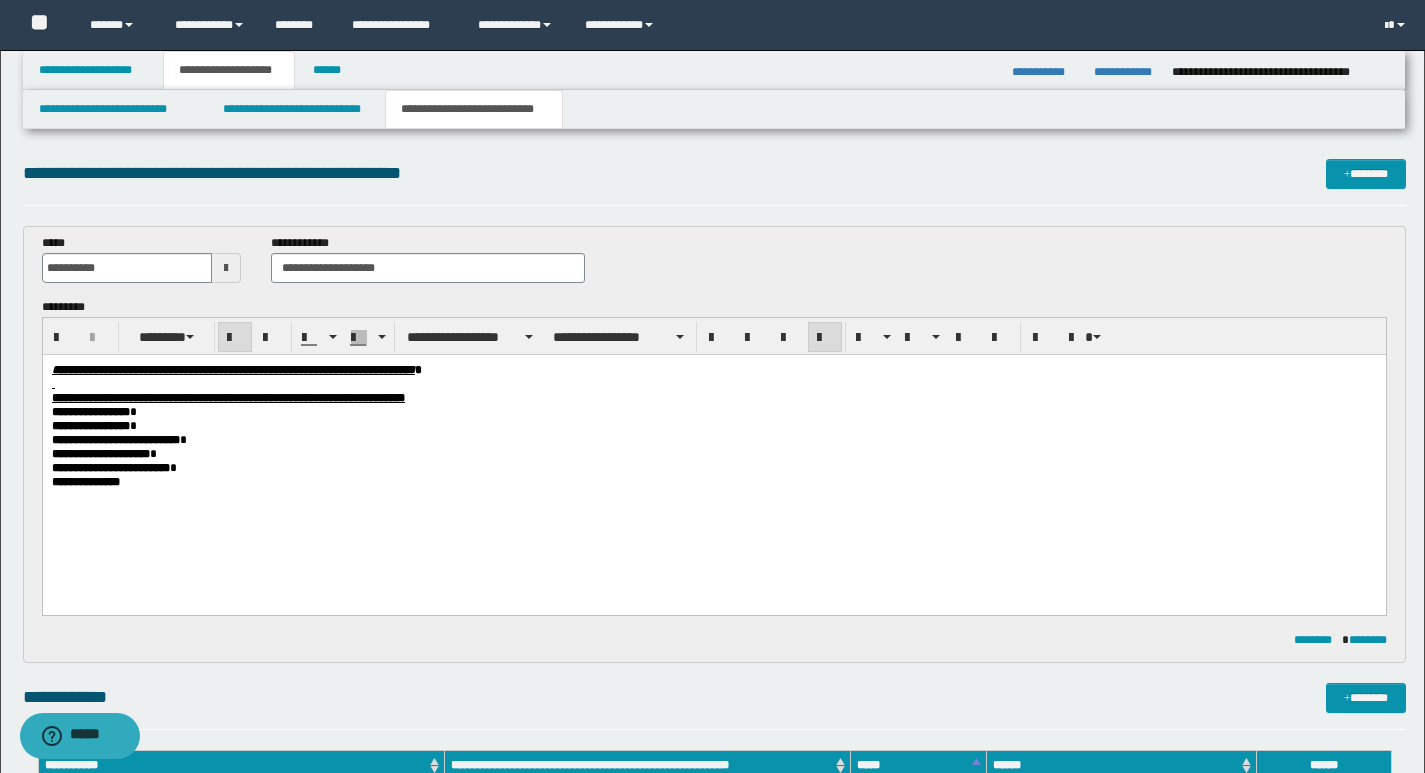 click on "**********" at bounding box center [713, 451] 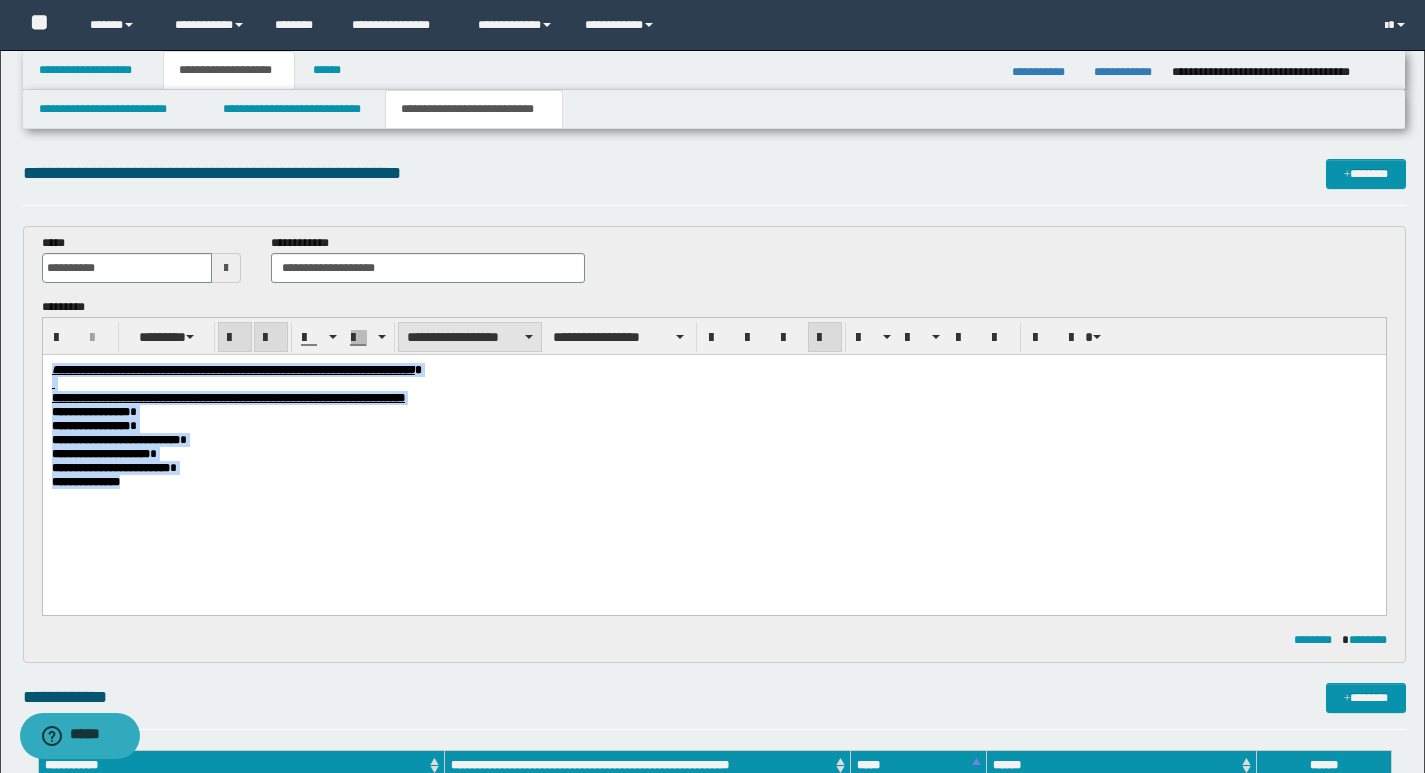 click on "**********" at bounding box center (470, 337) 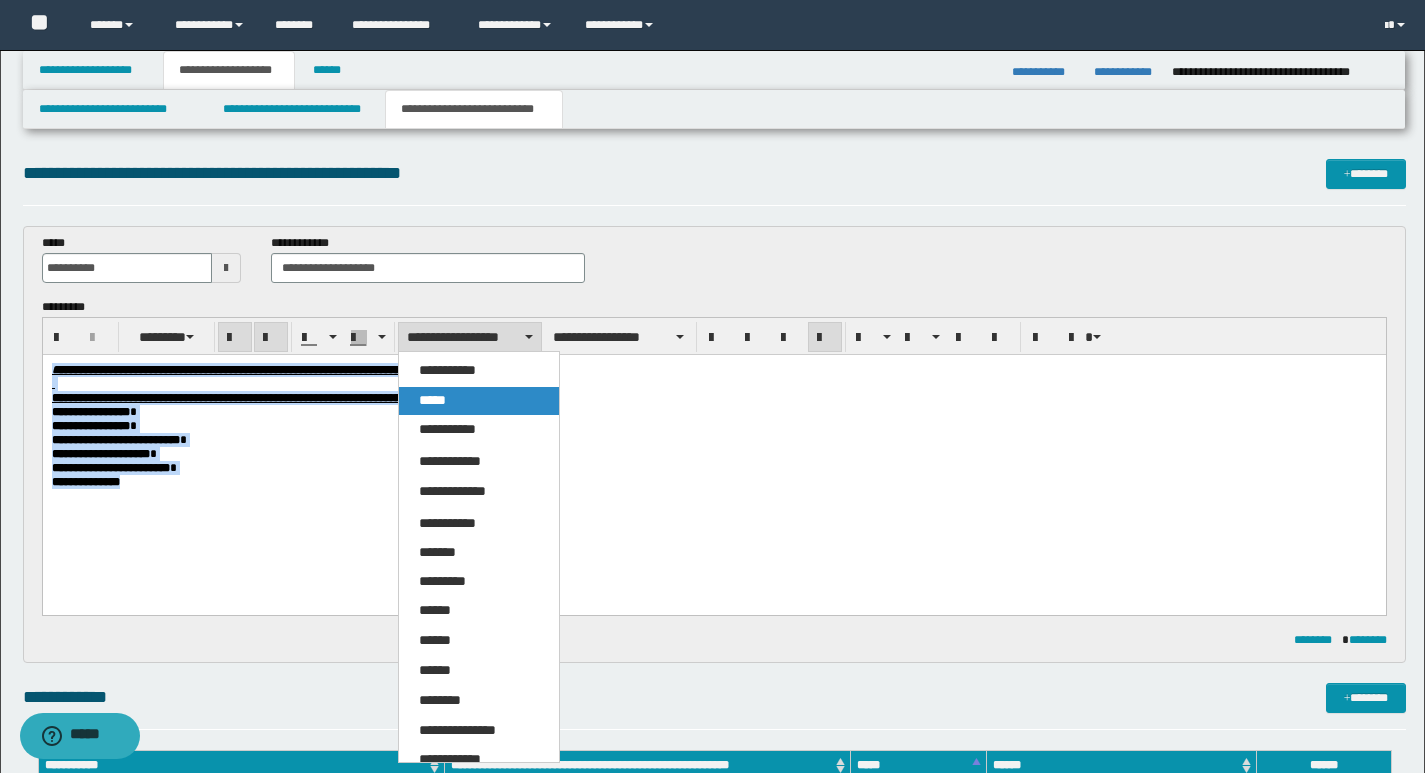 click on "*****" at bounding box center (432, 400) 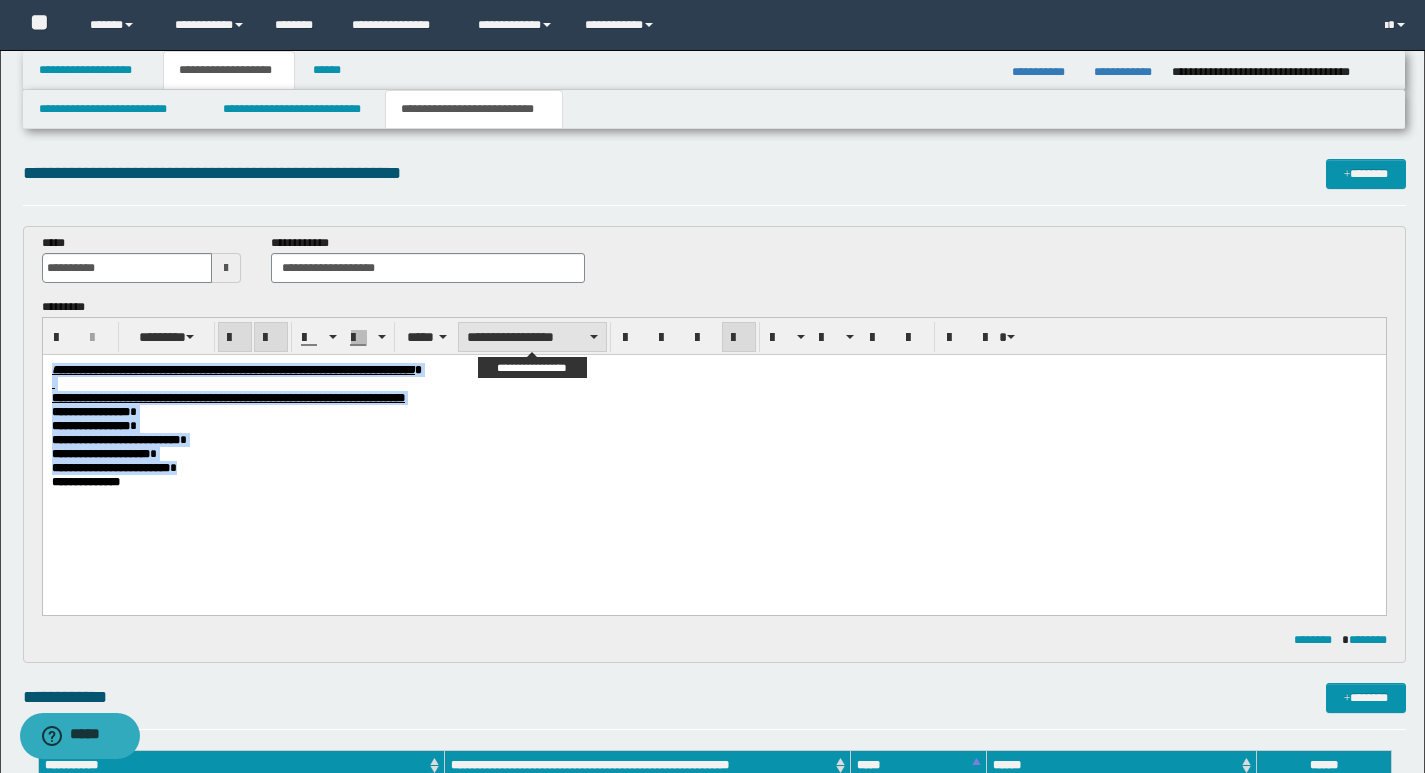 click on "**********" at bounding box center (532, 337) 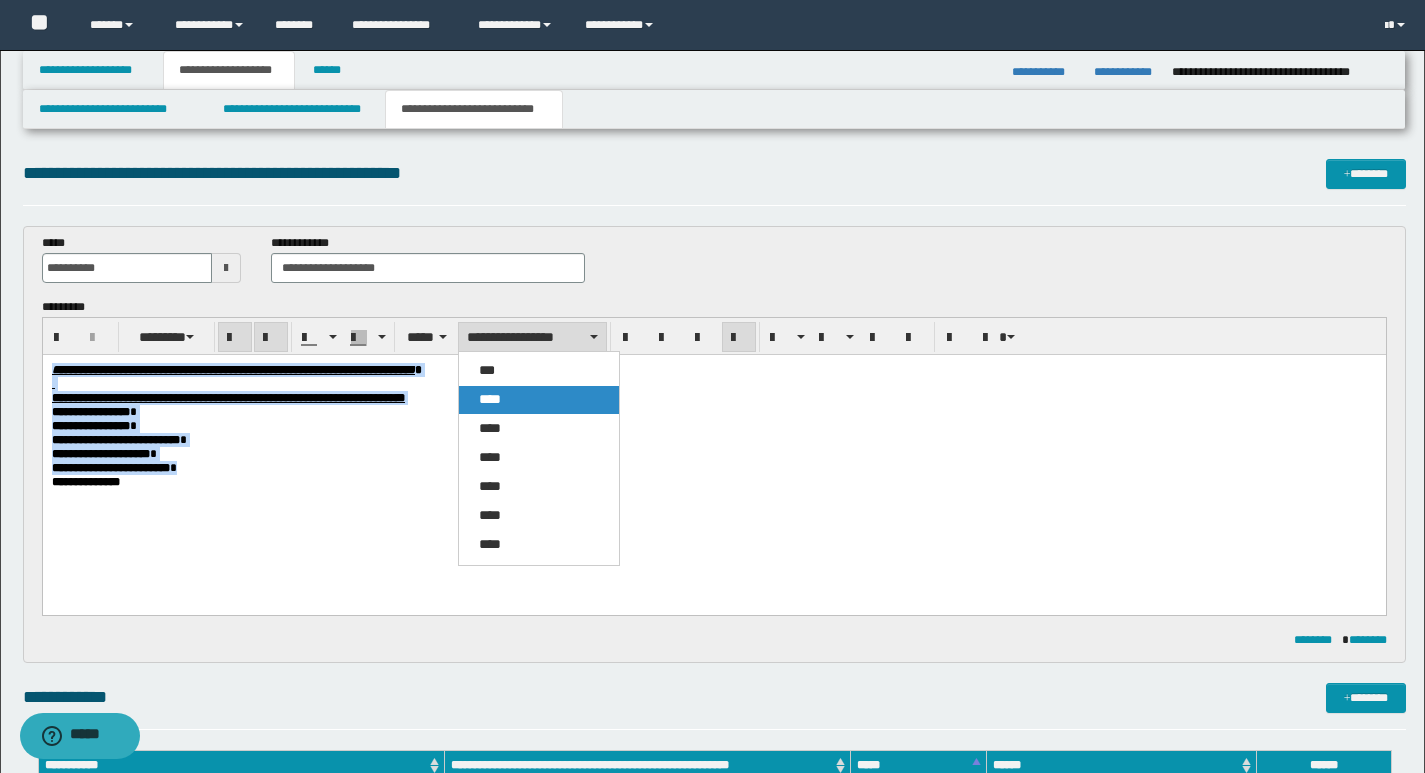 click on "****" at bounding box center (539, 400) 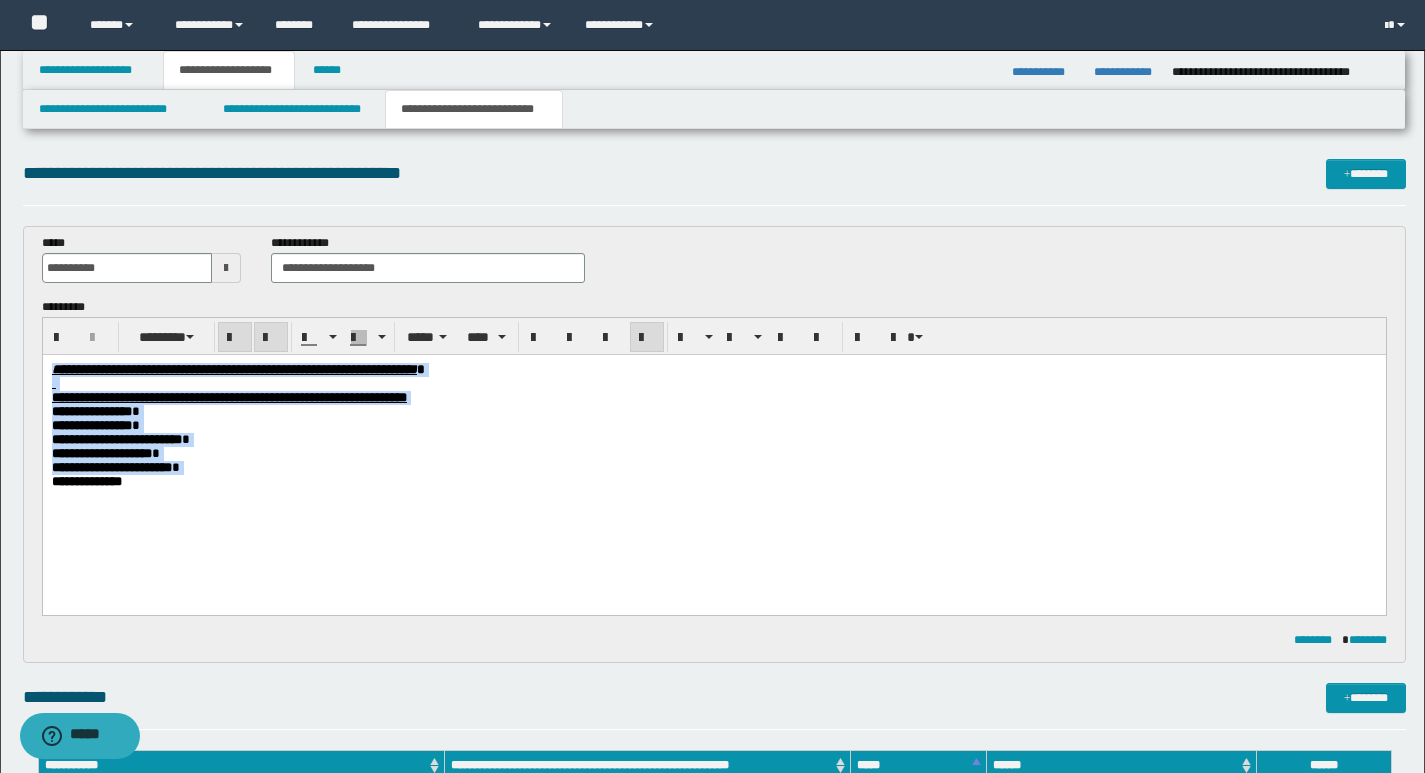 click at bounding box center [647, 338] 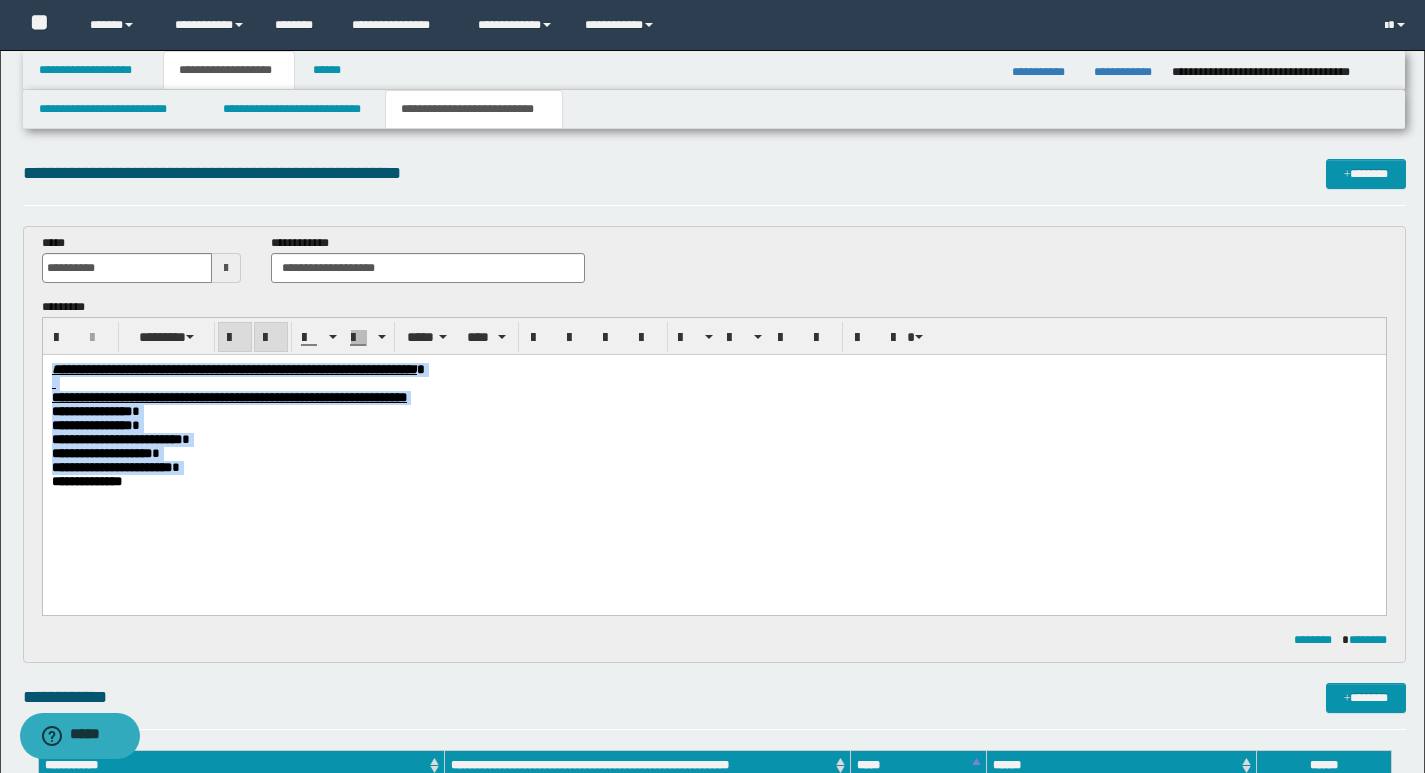 click on "**********" at bounding box center [713, 468] 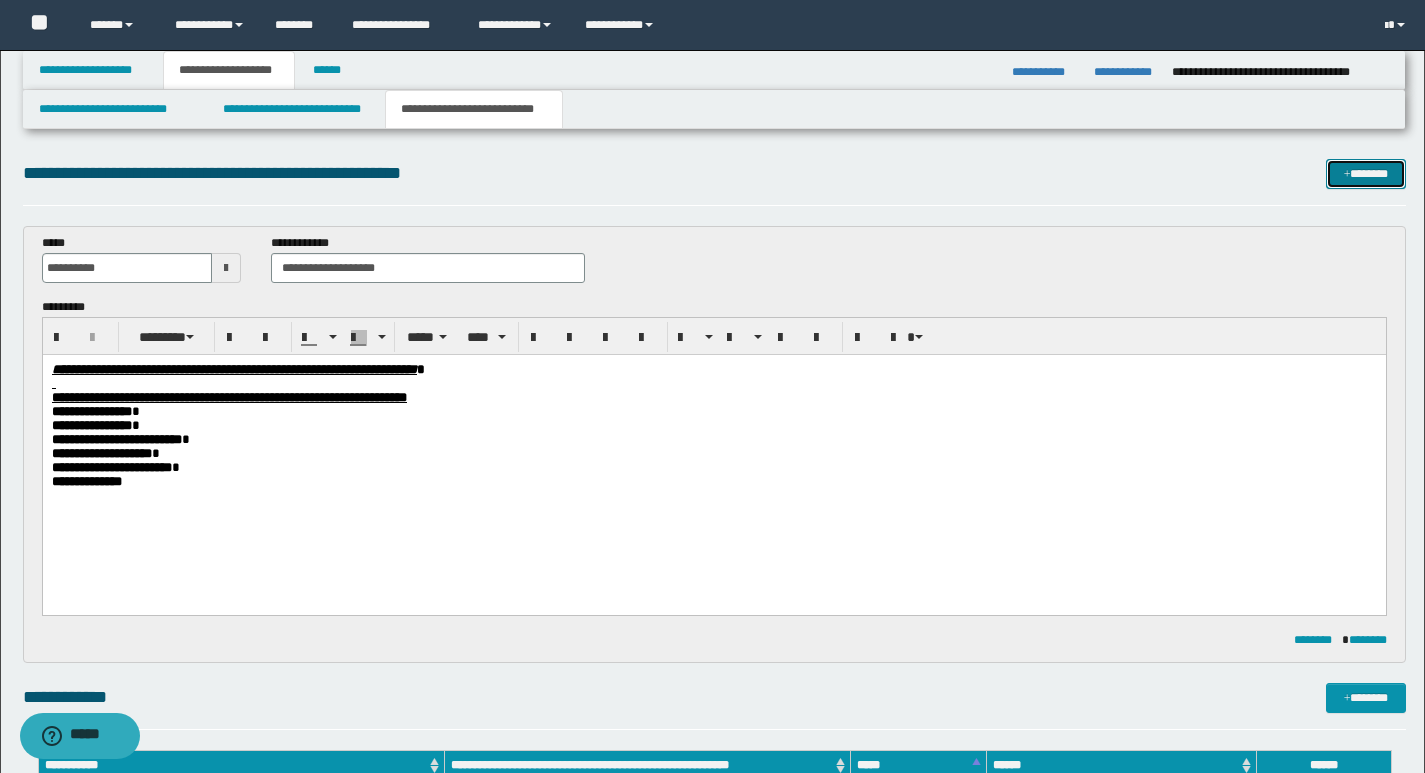 click on "*******" at bounding box center (1366, 174) 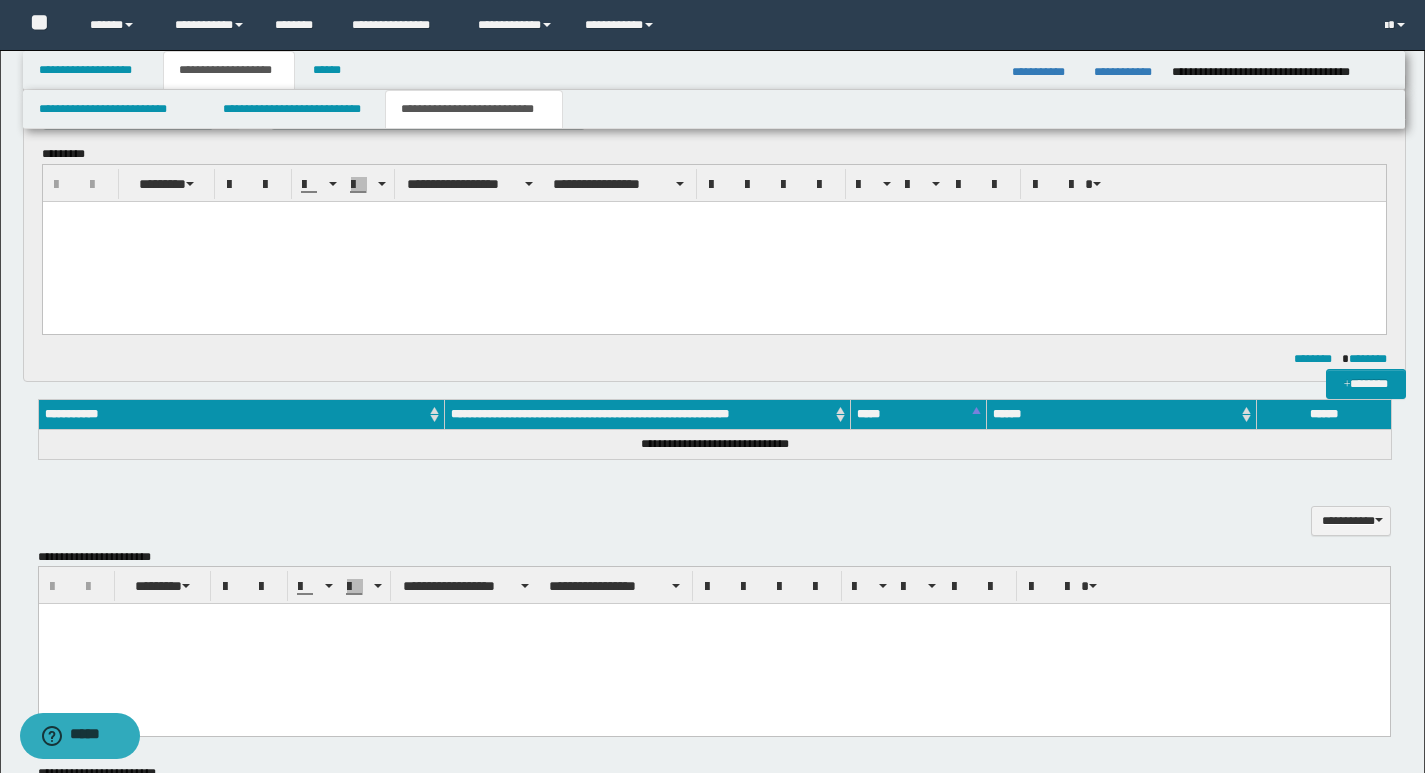 scroll, scrollTop: 0, scrollLeft: 0, axis: both 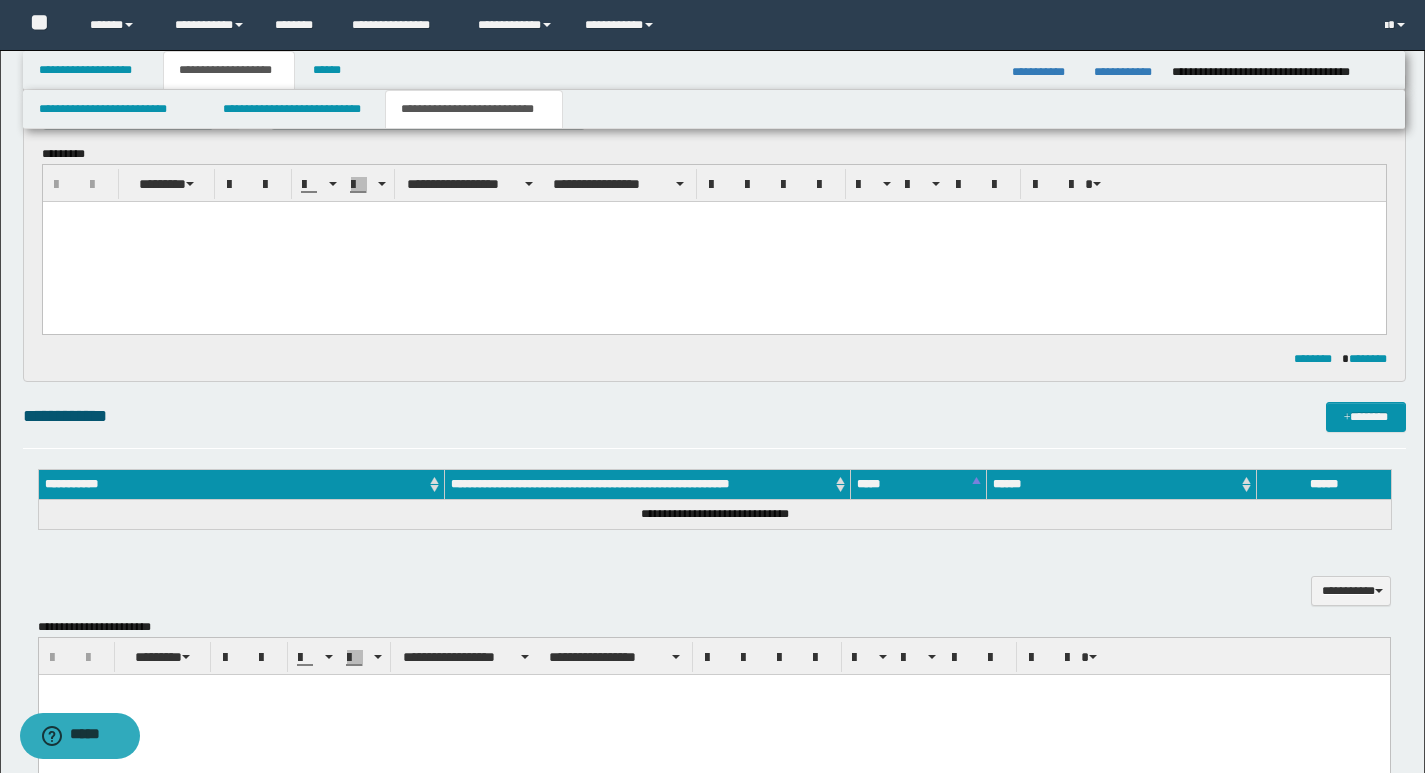 click at bounding box center (713, 241) 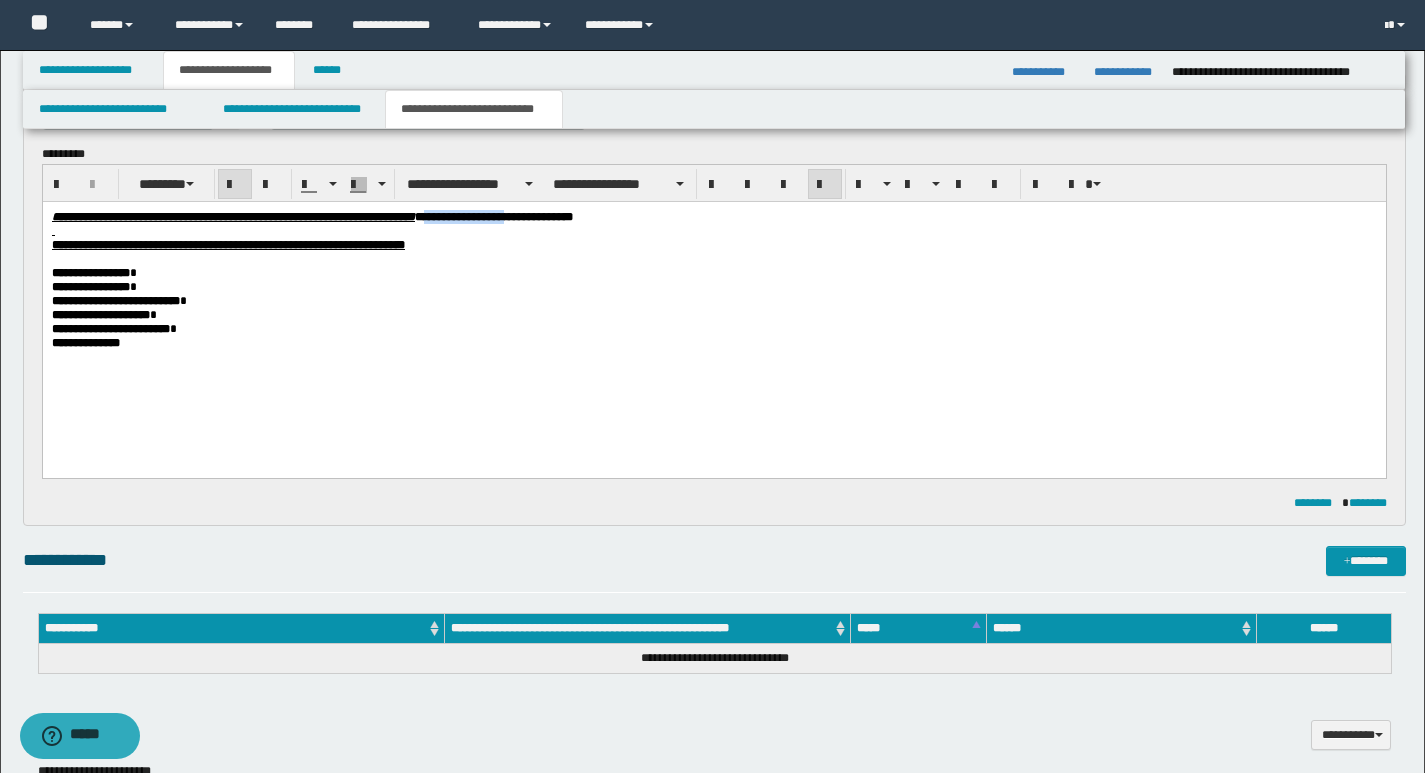 drag, startPoint x: 567, startPoint y: 220, endPoint x: 656, endPoint y: 220, distance: 89 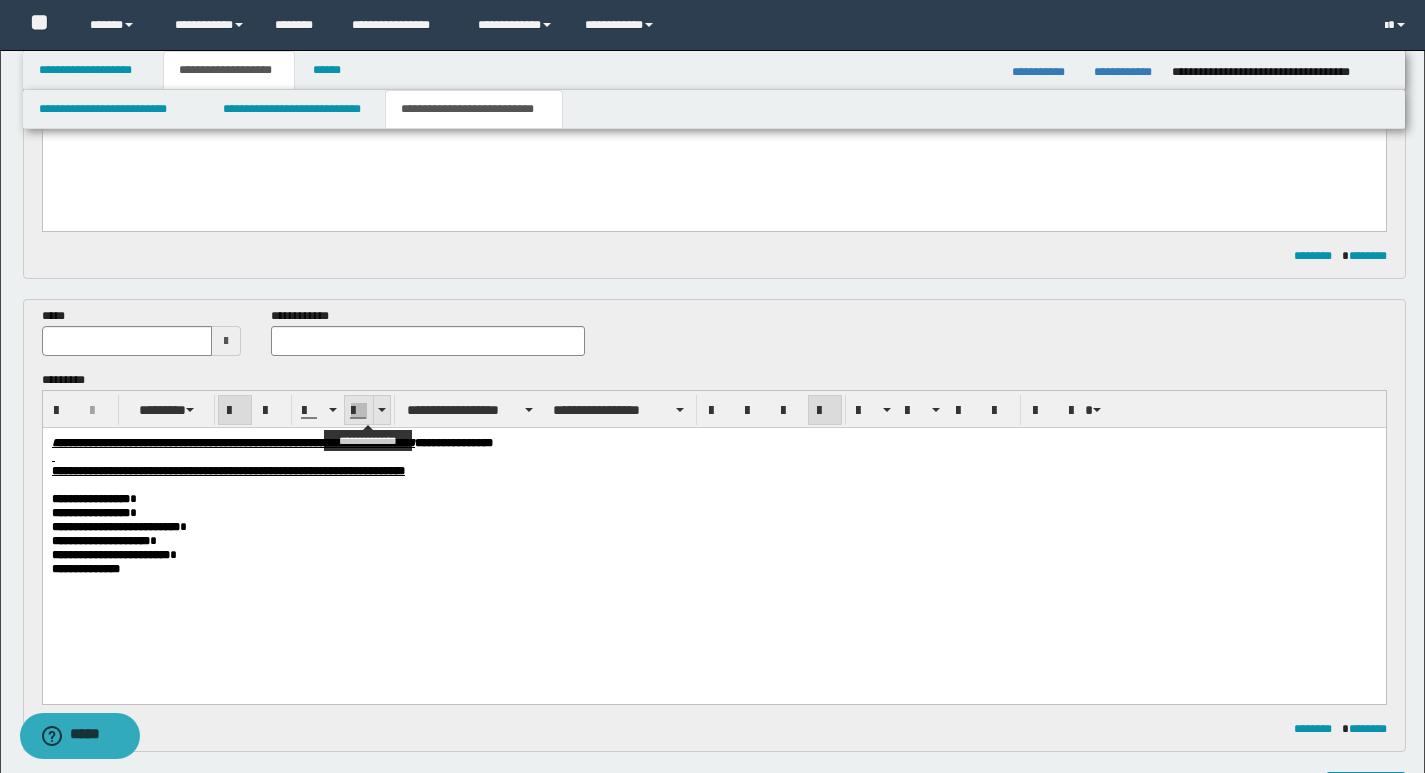 scroll, scrollTop: 410, scrollLeft: 0, axis: vertical 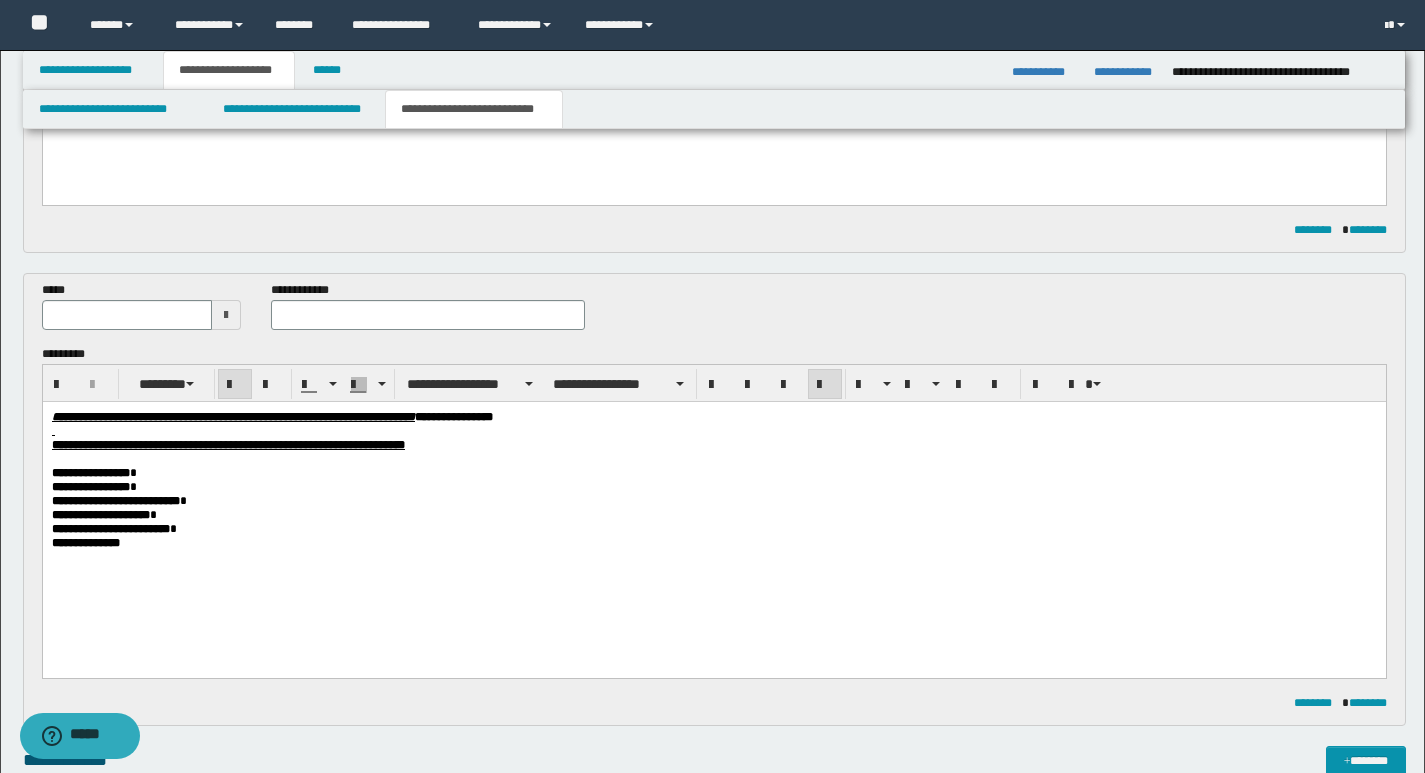 drag, startPoint x: 297, startPoint y: 317, endPoint x: 310, endPoint y: 319, distance: 13.152946 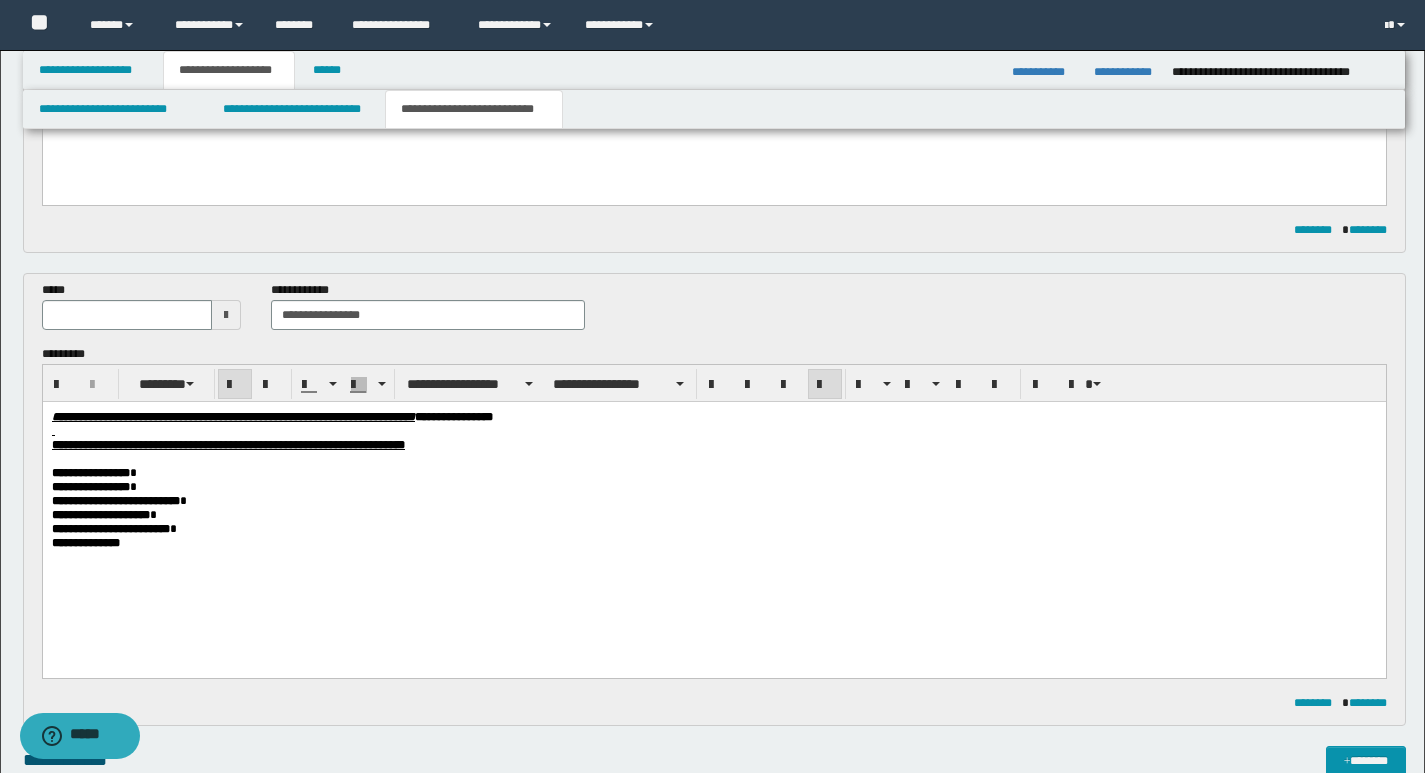 type on "**********" 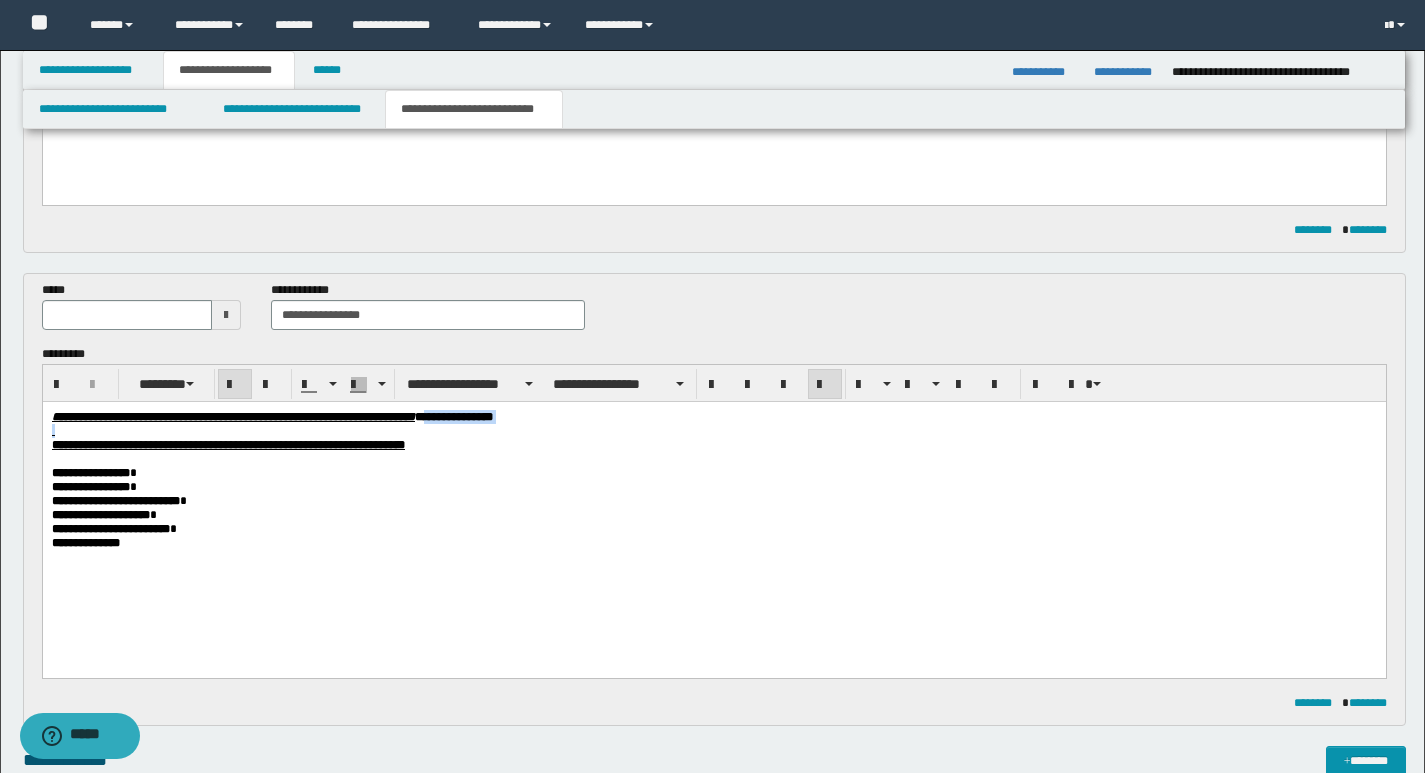 drag, startPoint x: 566, startPoint y: 420, endPoint x: 648, endPoint y: 425, distance: 82.1523 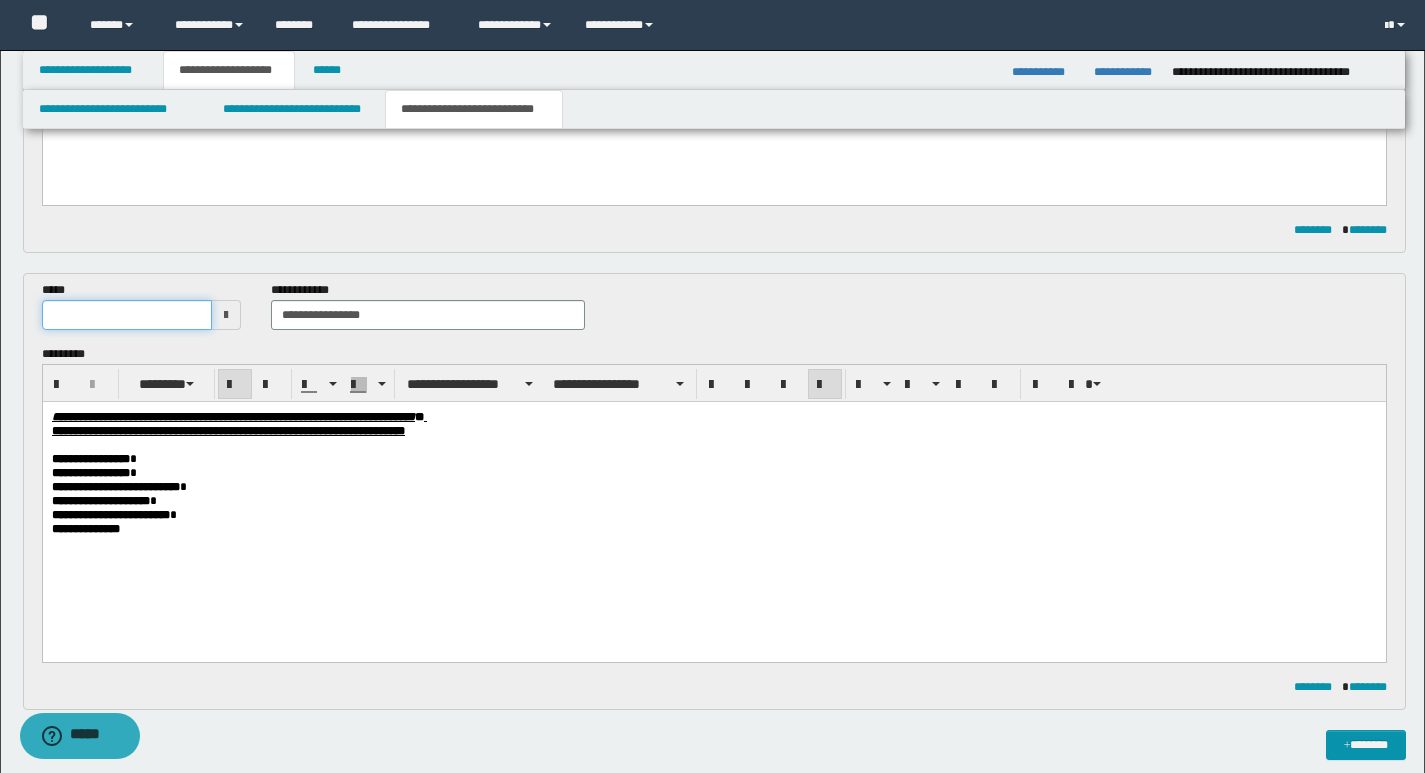 click at bounding box center [127, 315] 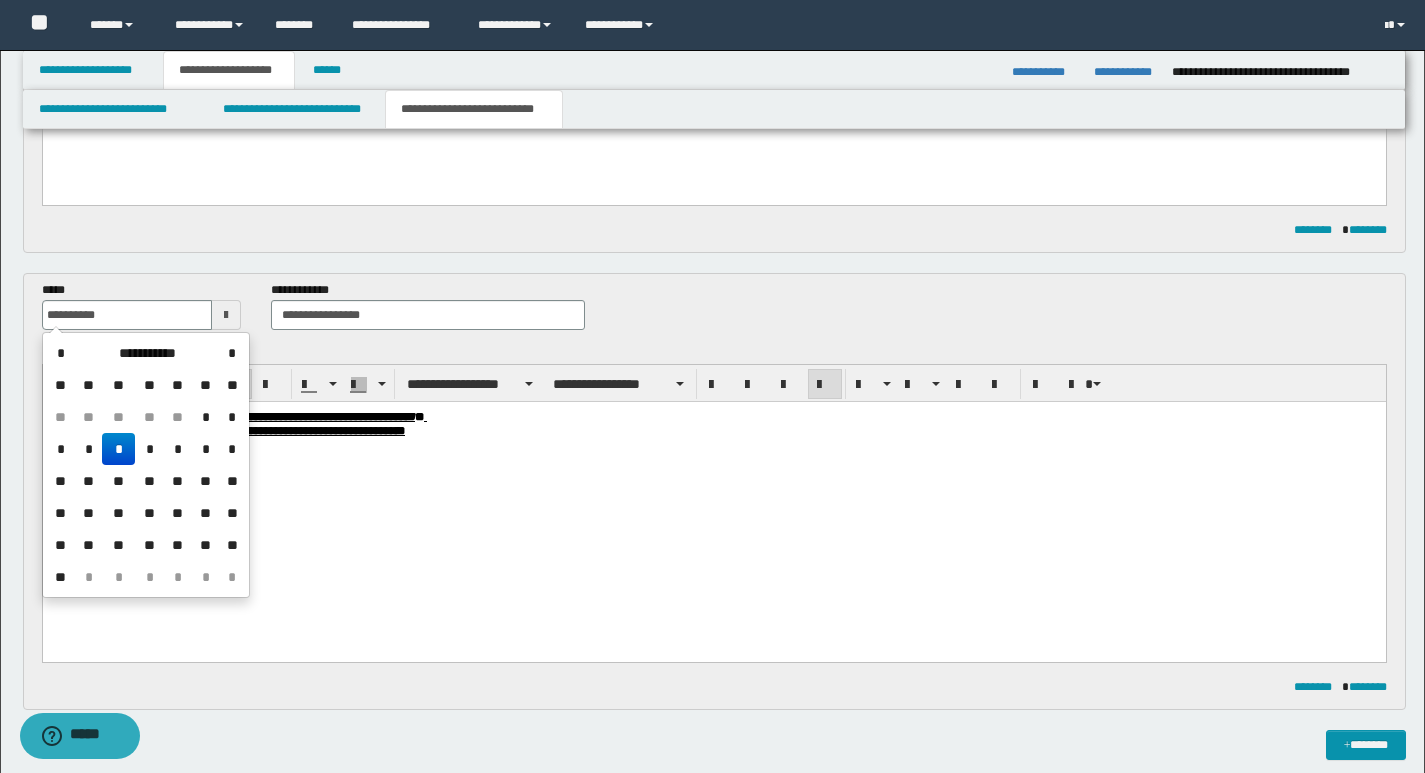 click on "*" at bounding box center (118, 449) 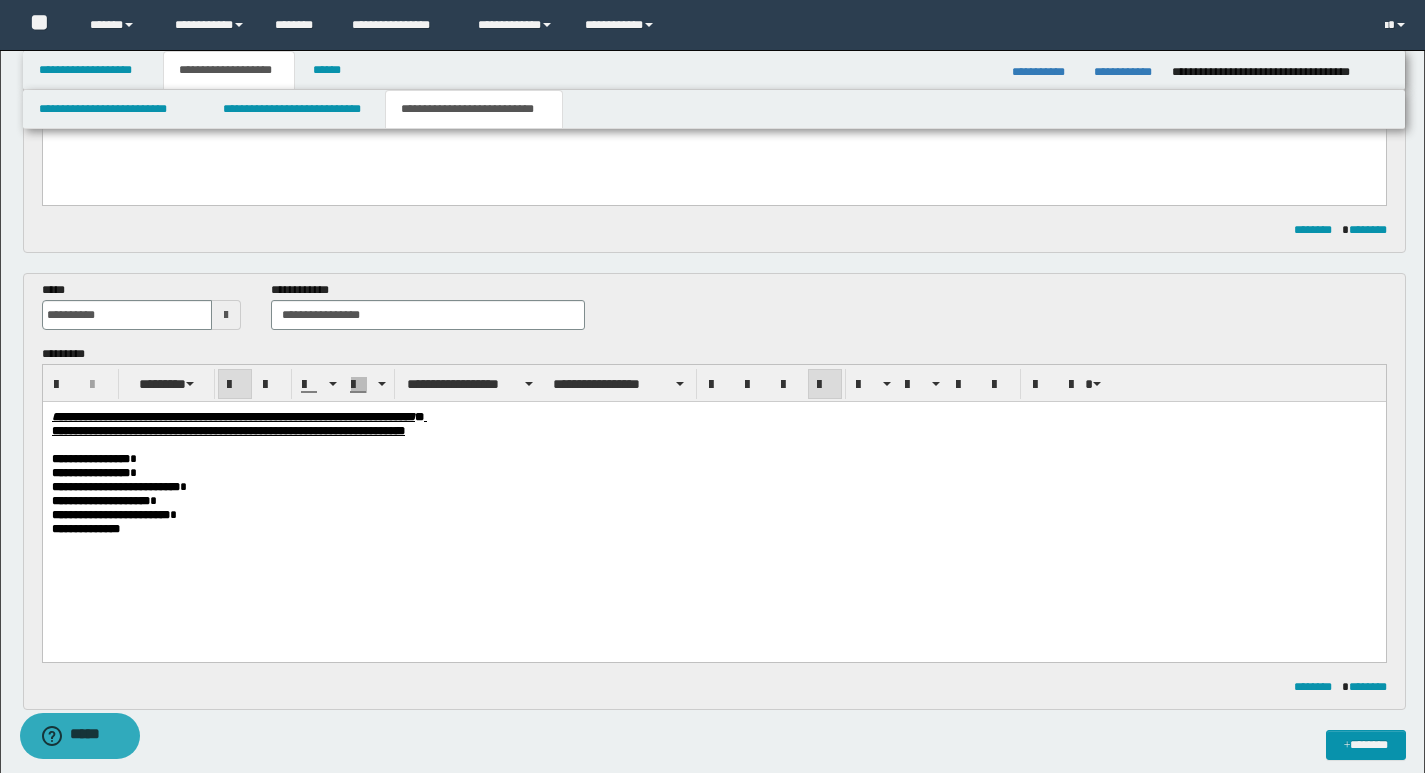click on "**********" at bounding box center [713, 514] 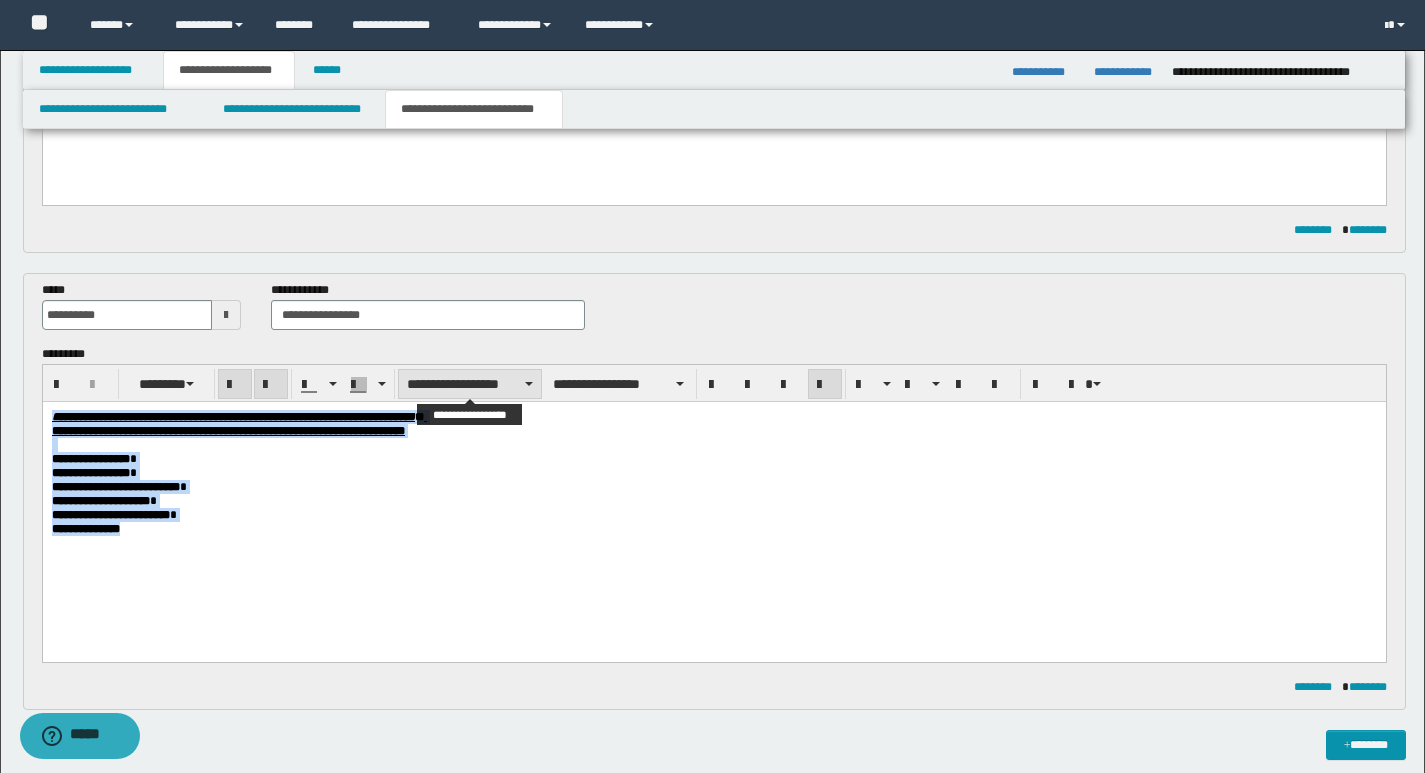 click at bounding box center (529, 384) 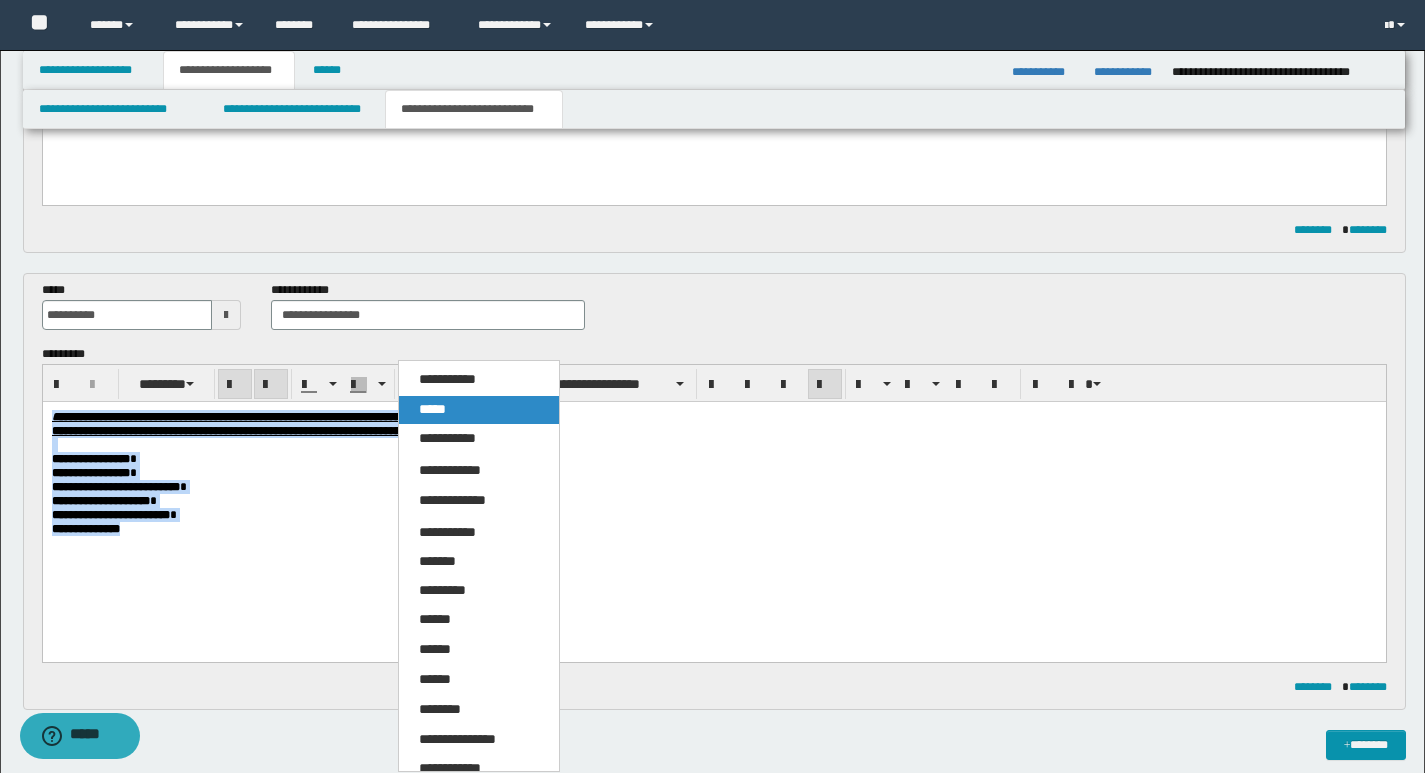 click on "*****" at bounding box center [432, 409] 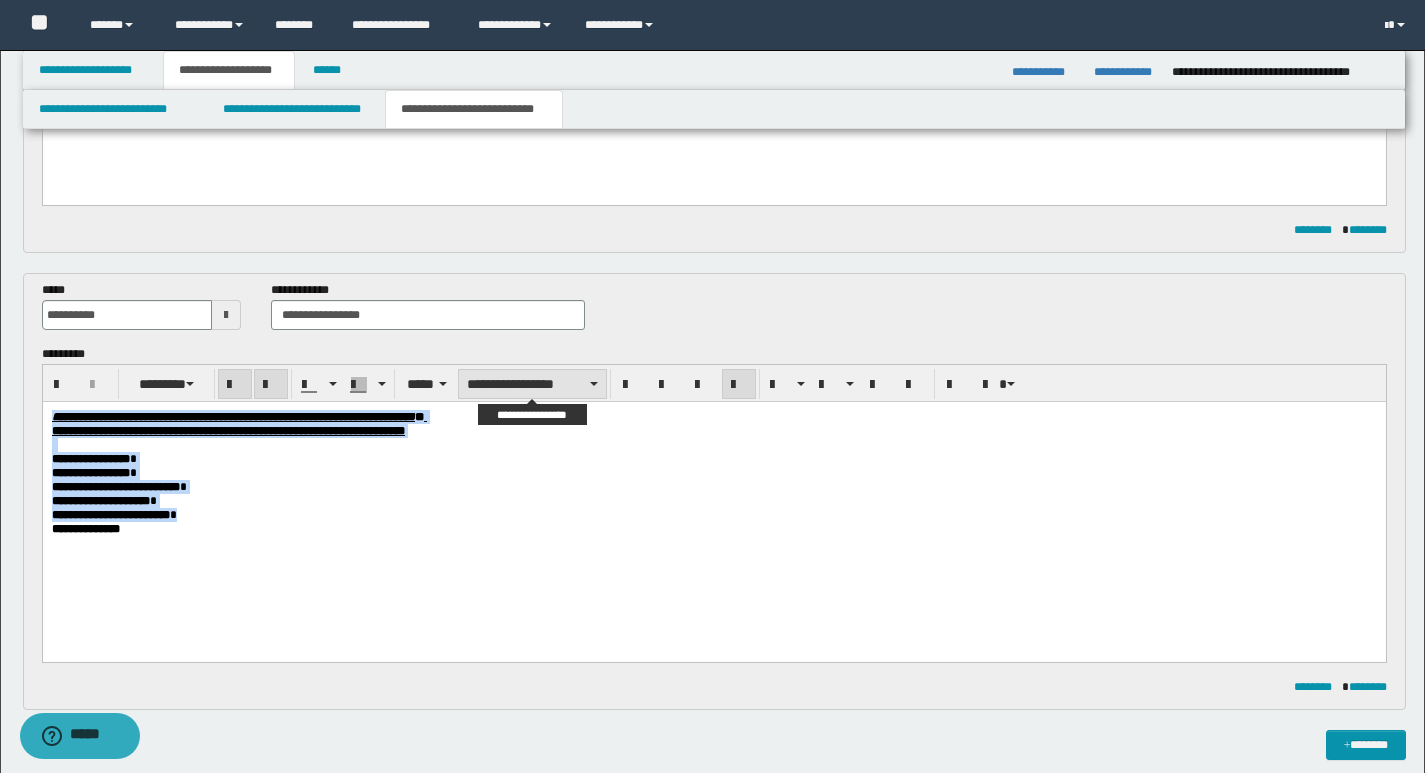 click on "**********" at bounding box center (532, 384) 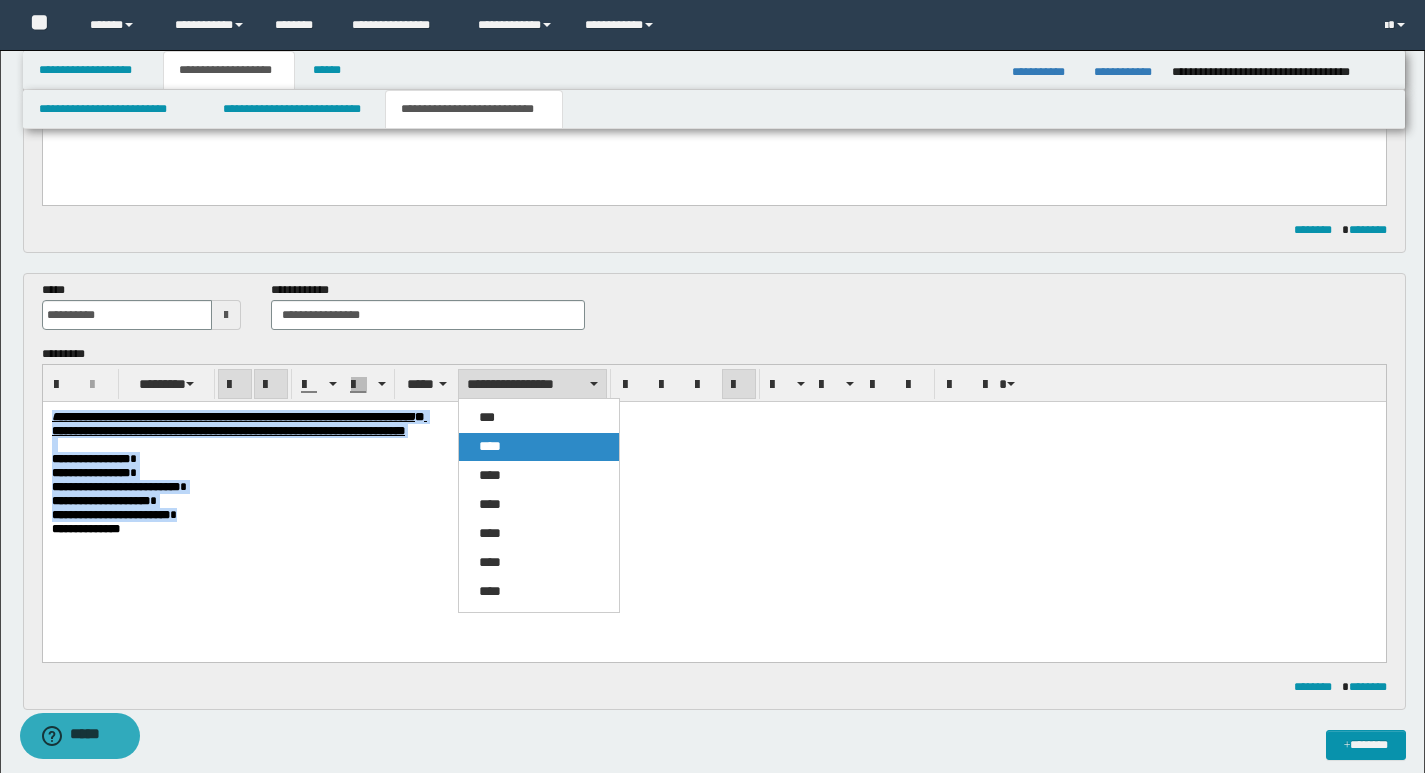 drag, startPoint x: 519, startPoint y: 437, endPoint x: 493, endPoint y: 31, distance: 406.83167 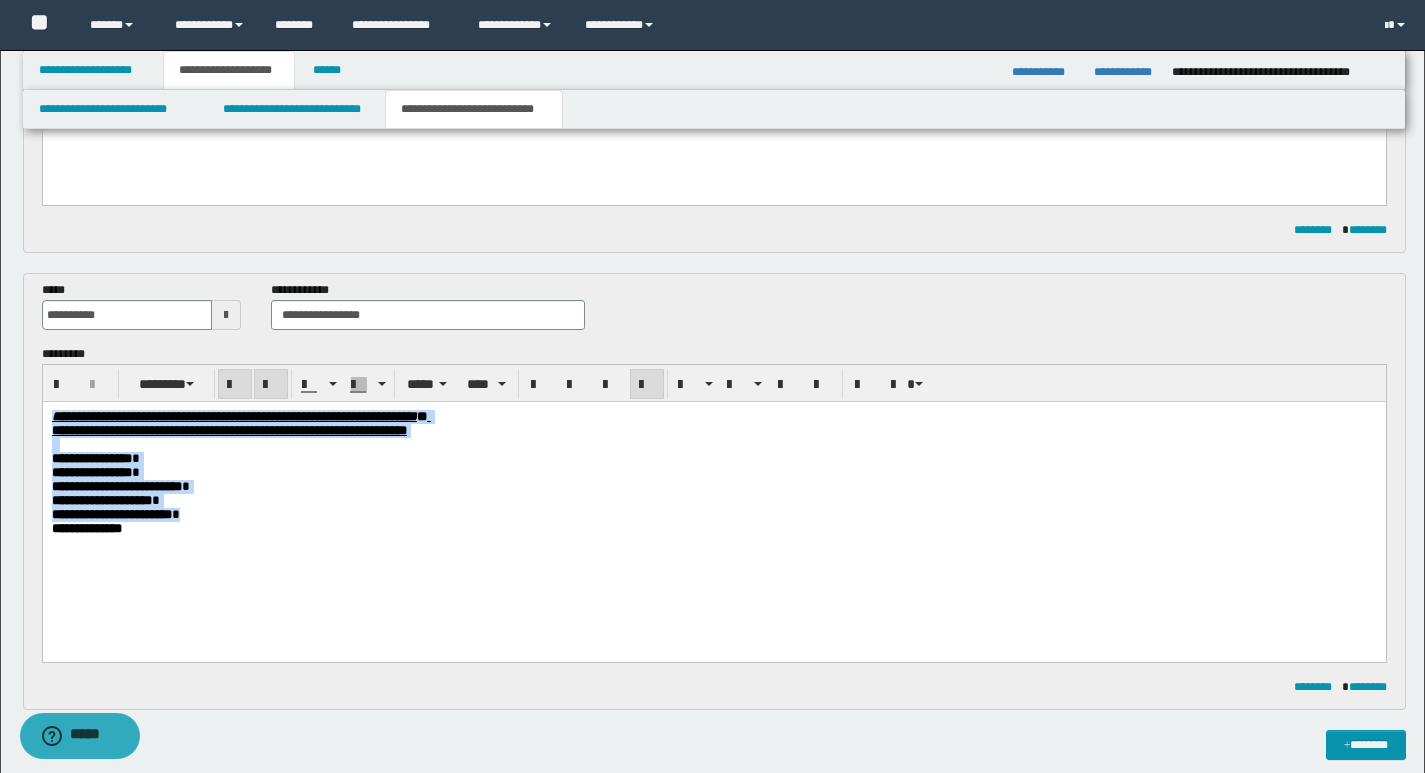 click at bounding box center (647, 385) 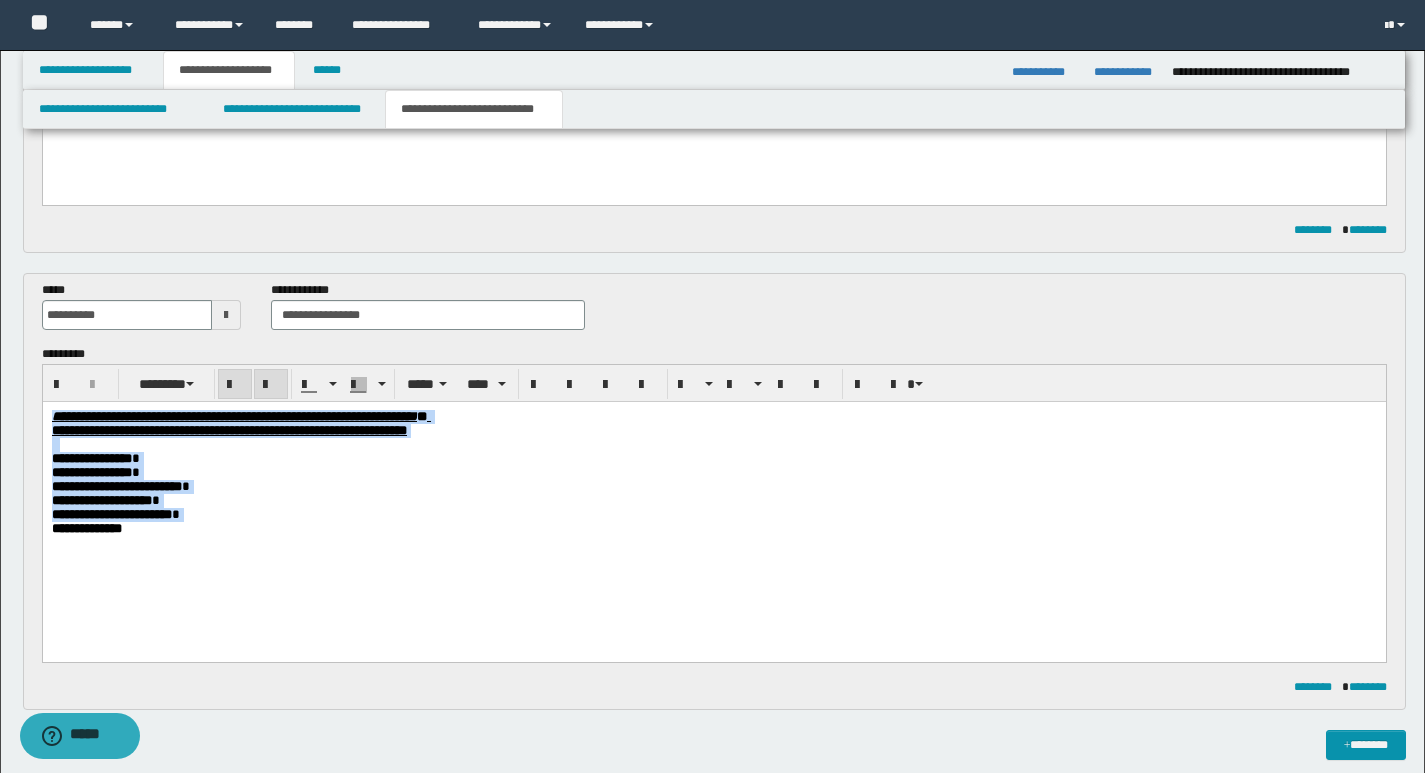 click on "**********" at bounding box center [713, 500] 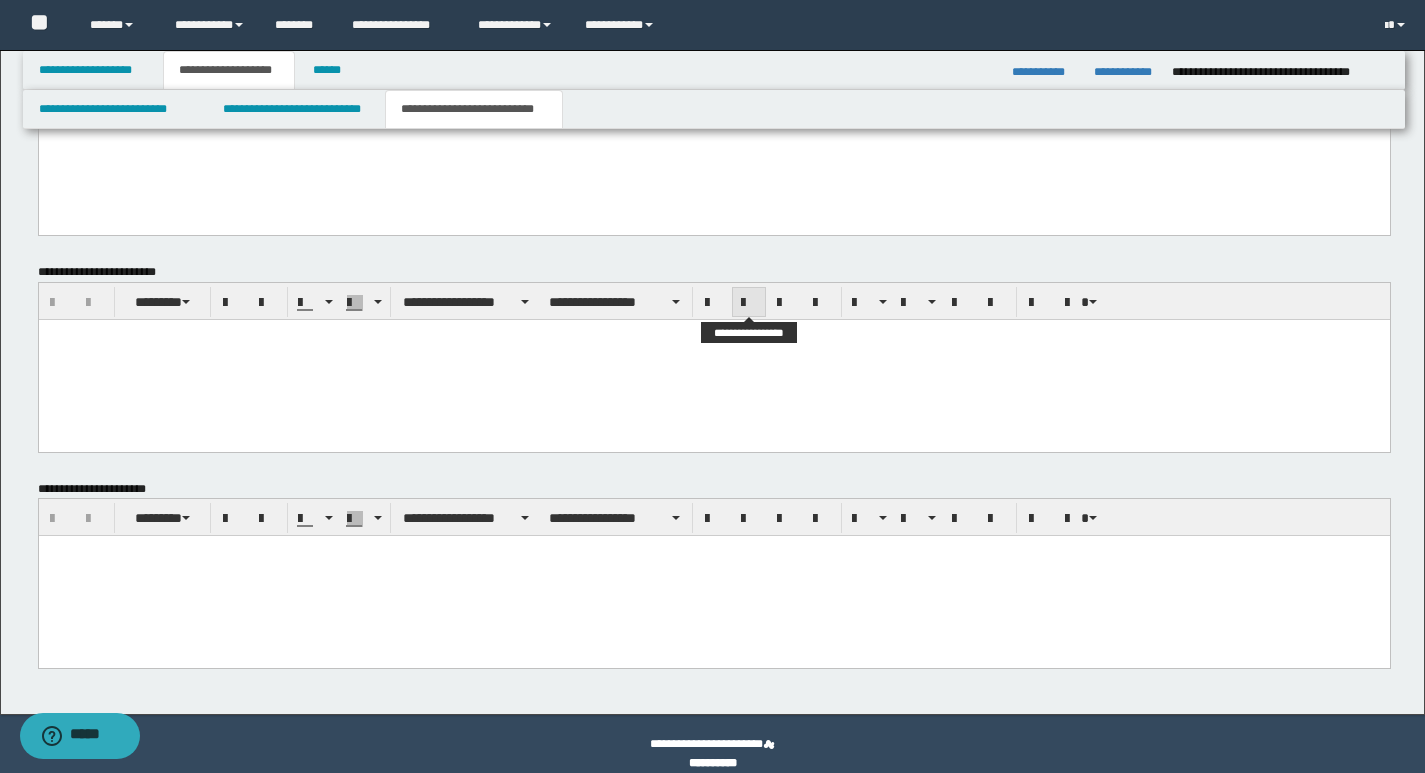 scroll, scrollTop: 1330, scrollLeft: 0, axis: vertical 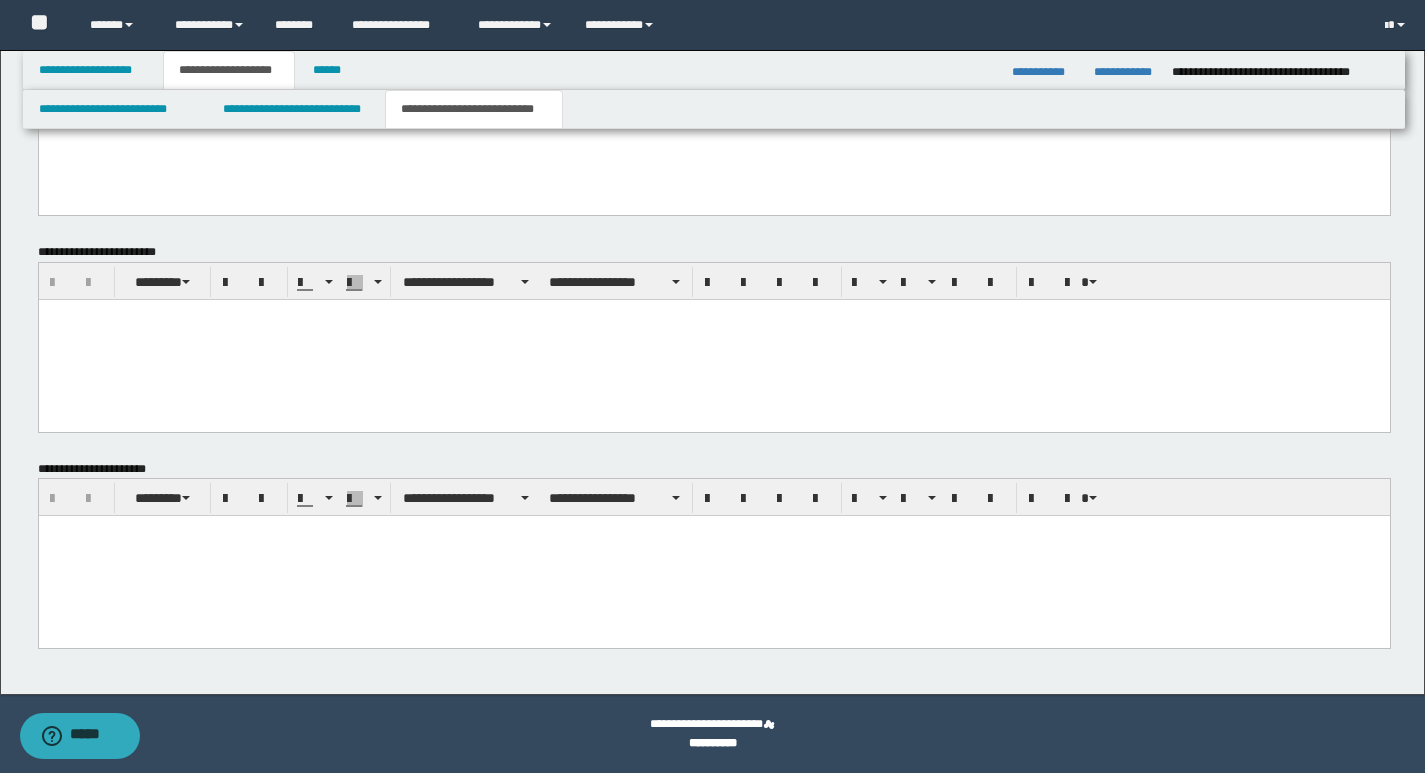 click at bounding box center (713, 556) 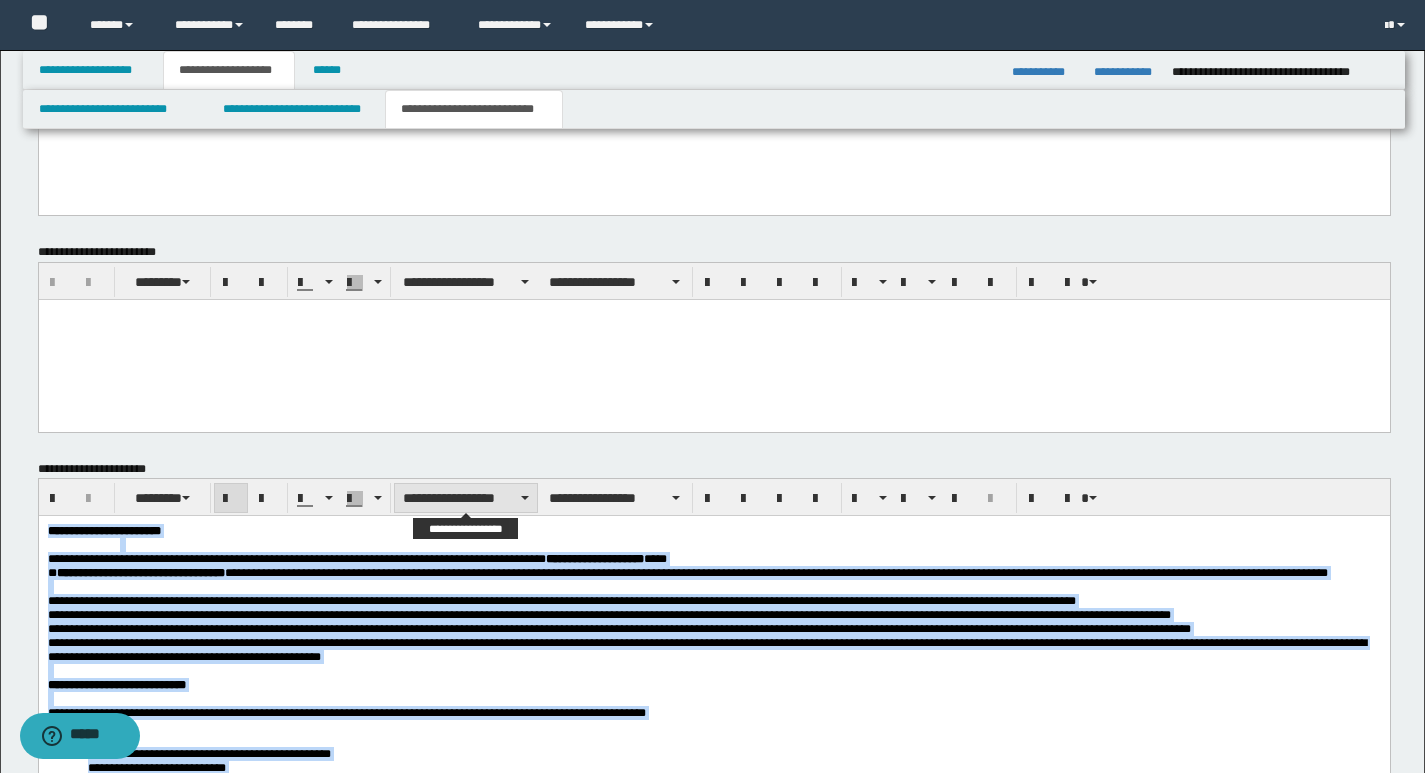 click on "**********" at bounding box center [466, 498] 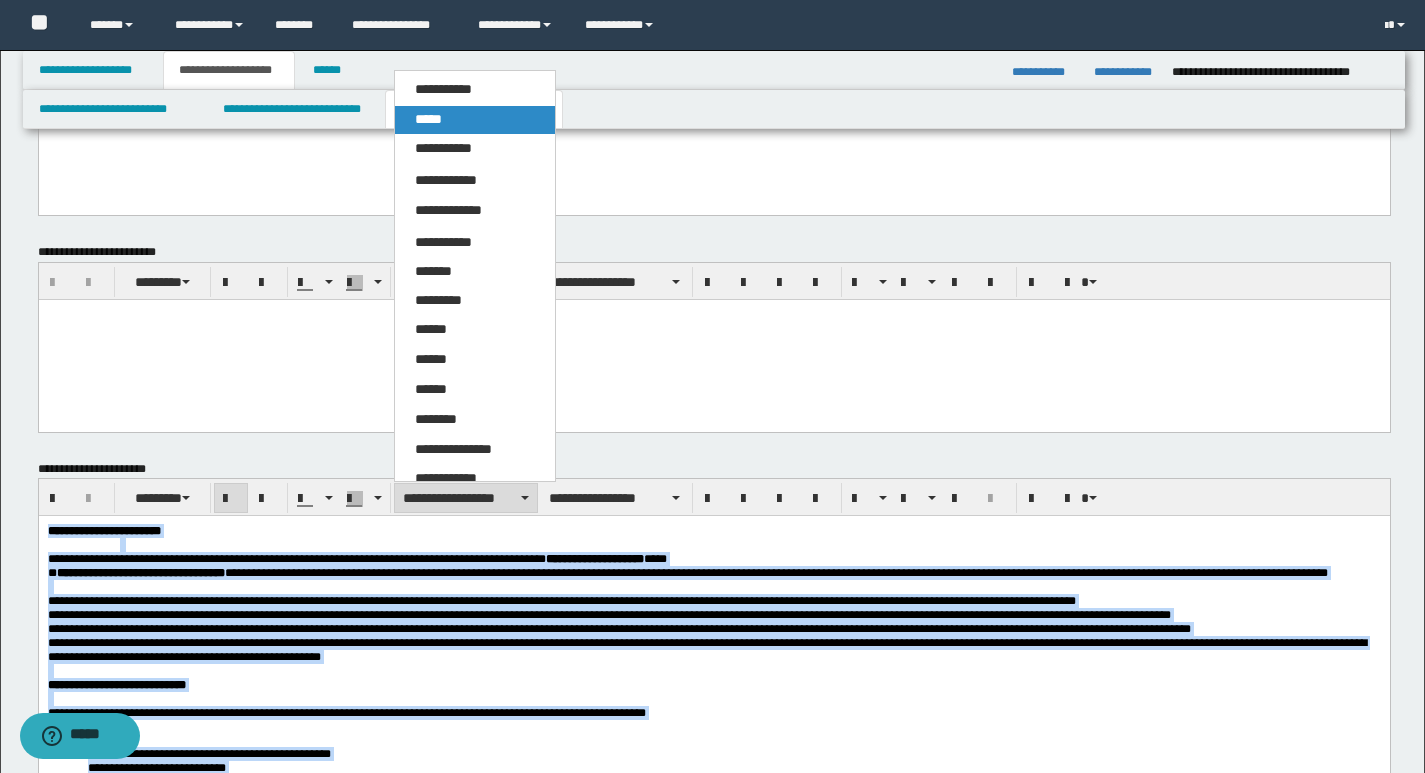 click on "*****" at bounding box center [428, 119] 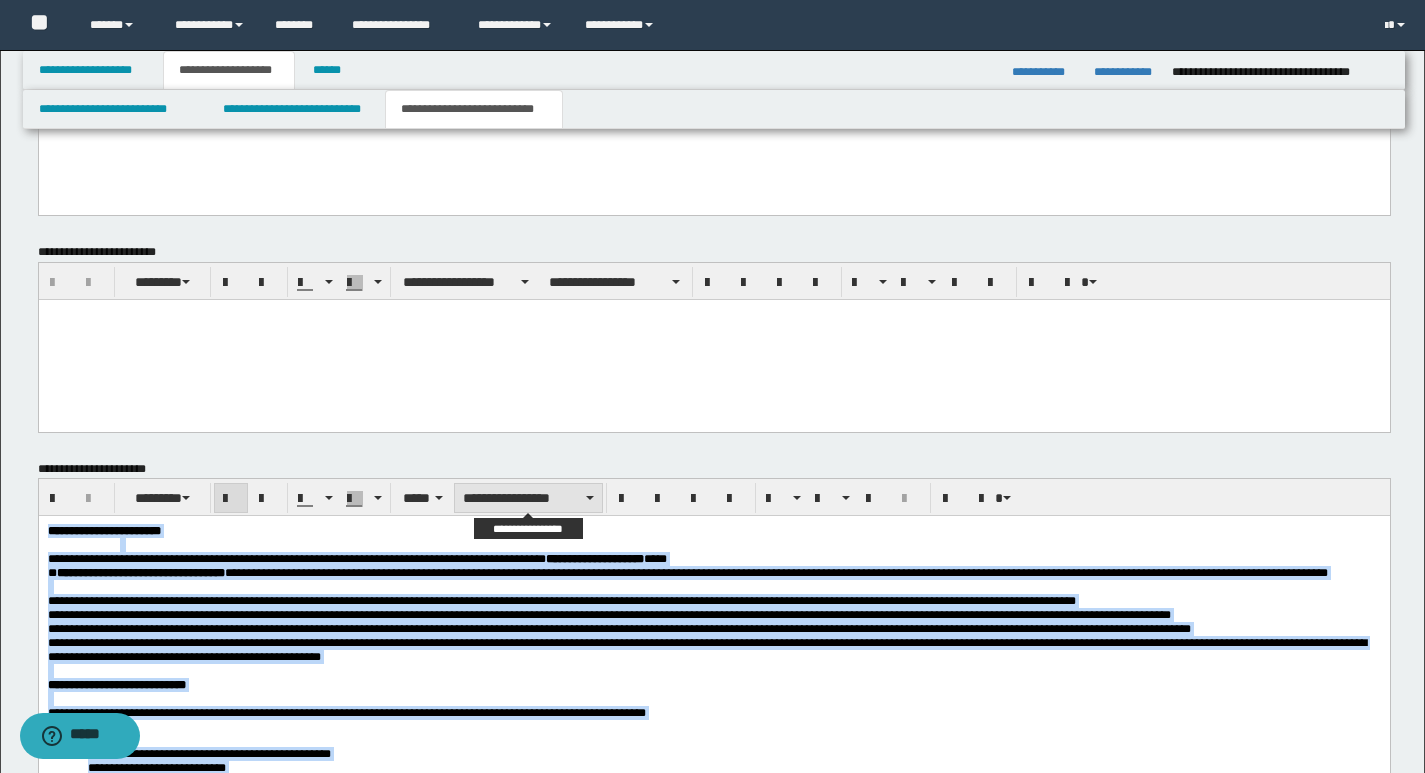 click on "**********" at bounding box center [528, 498] 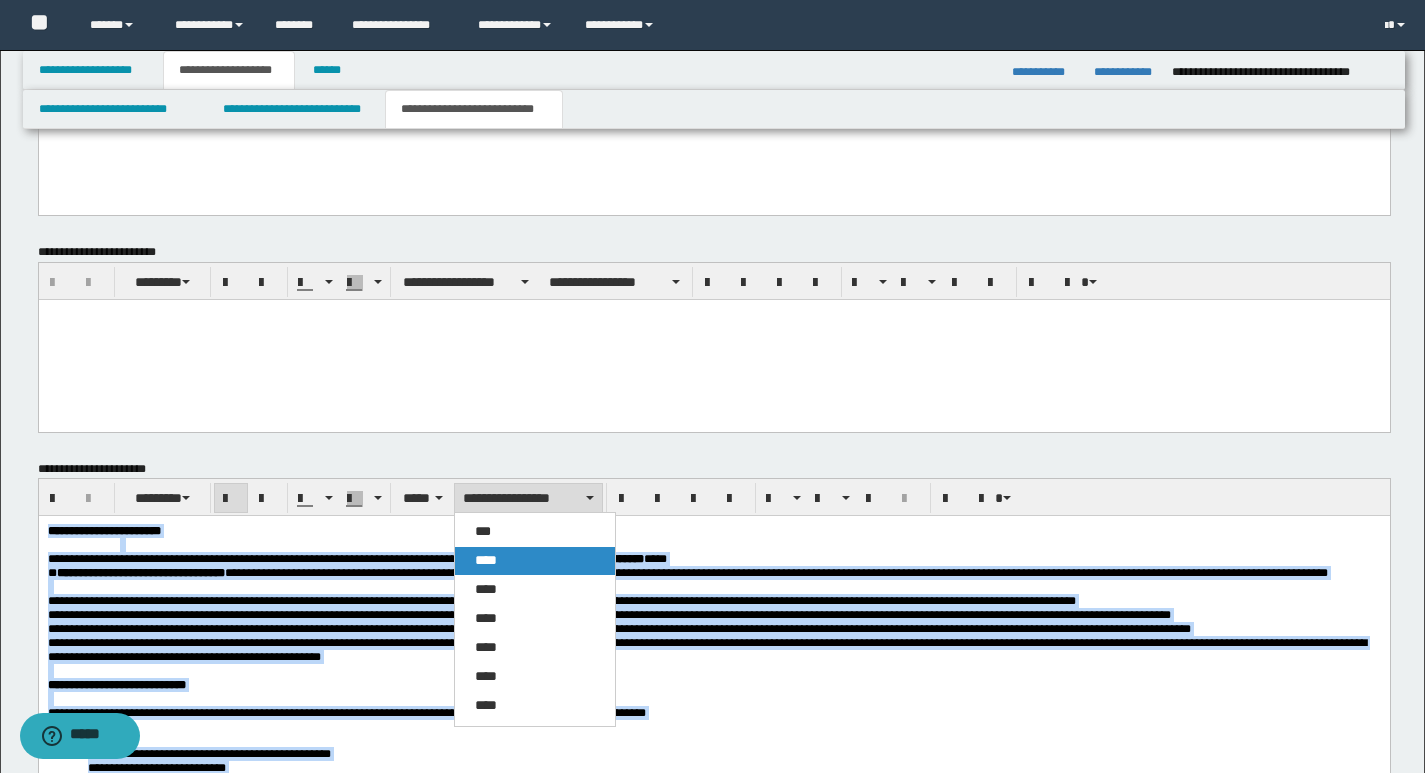 drag, startPoint x: 501, startPoint y: 557, endPoint x: 516, endPoint y: 36, distance: 521.2159 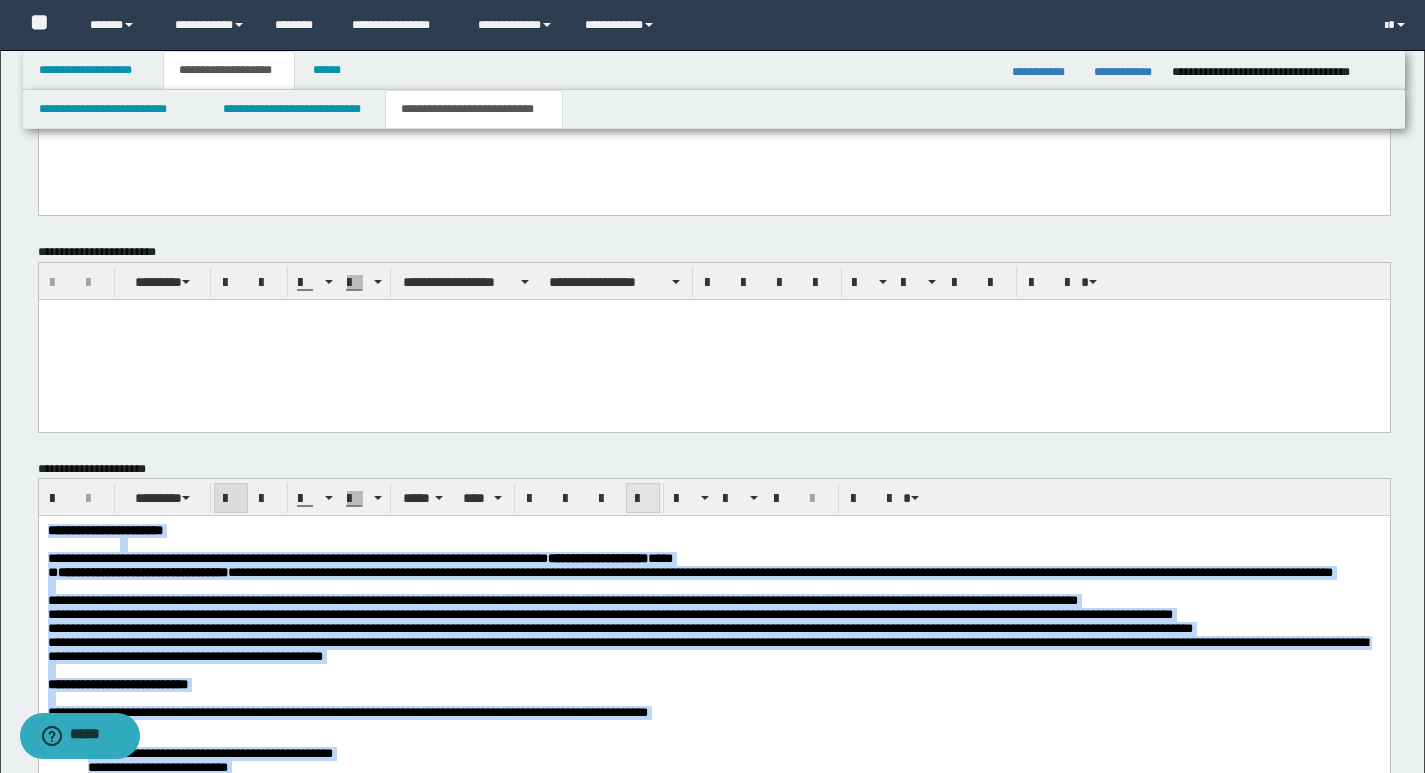 click at bounding box center (643, 499) 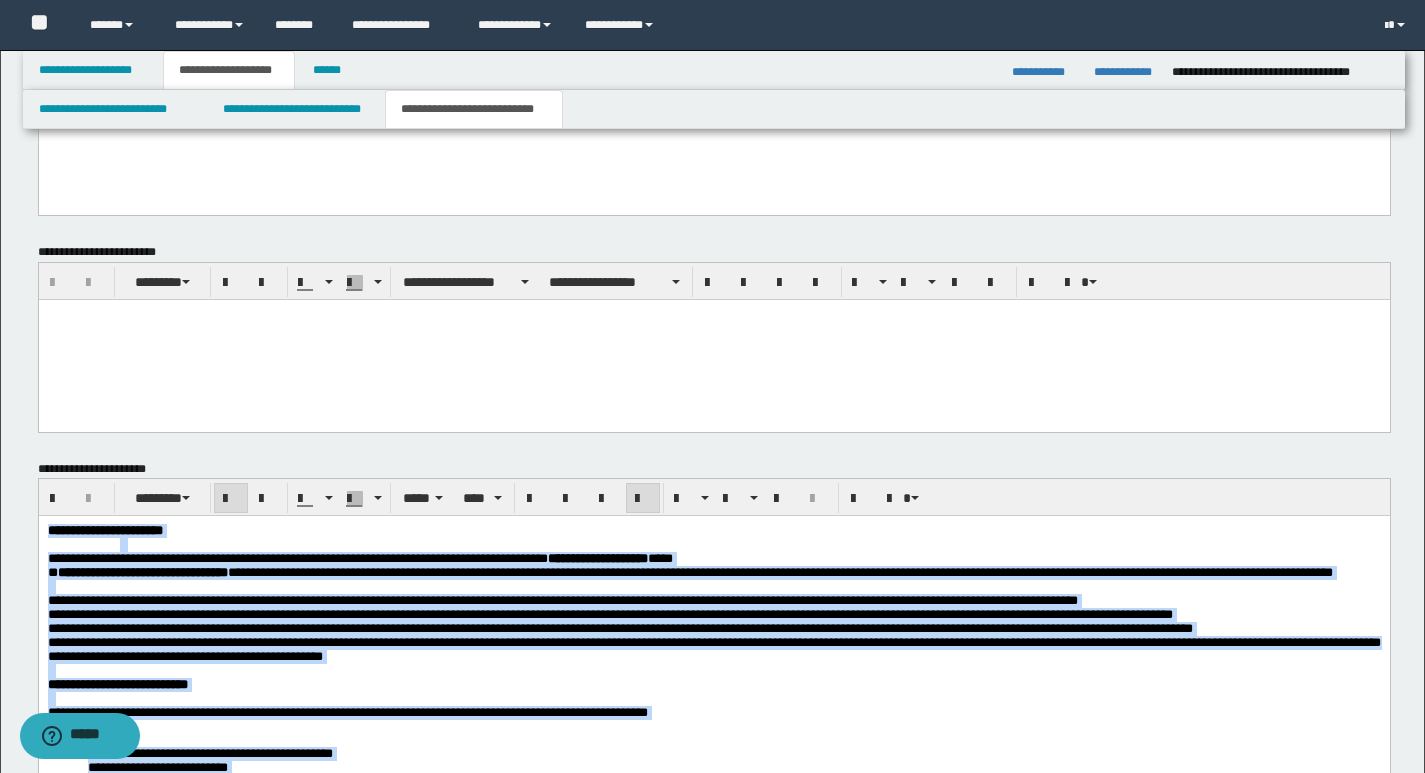 click at bounding box center (749, 545) 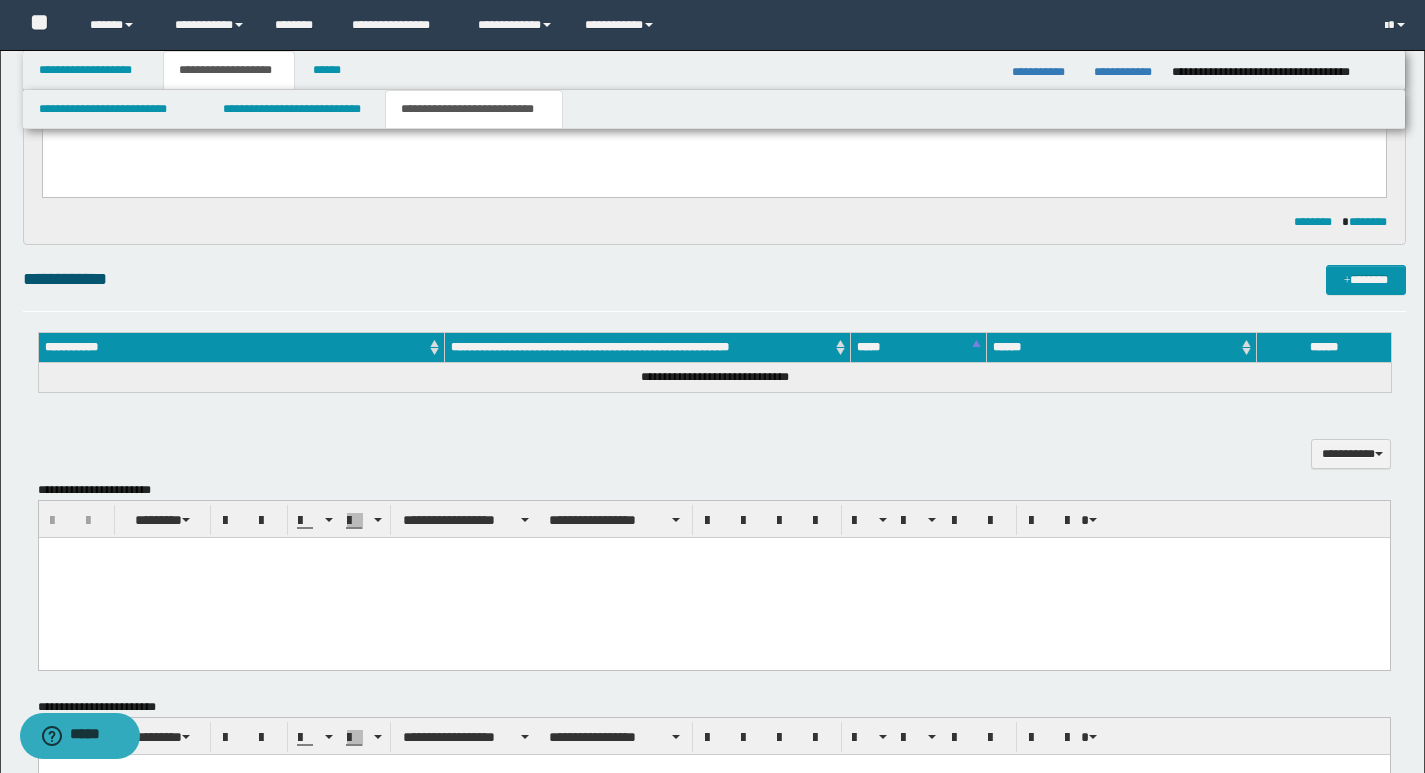 scroll, scrollTop: 830, scrollLeft: 0, axis: vertical 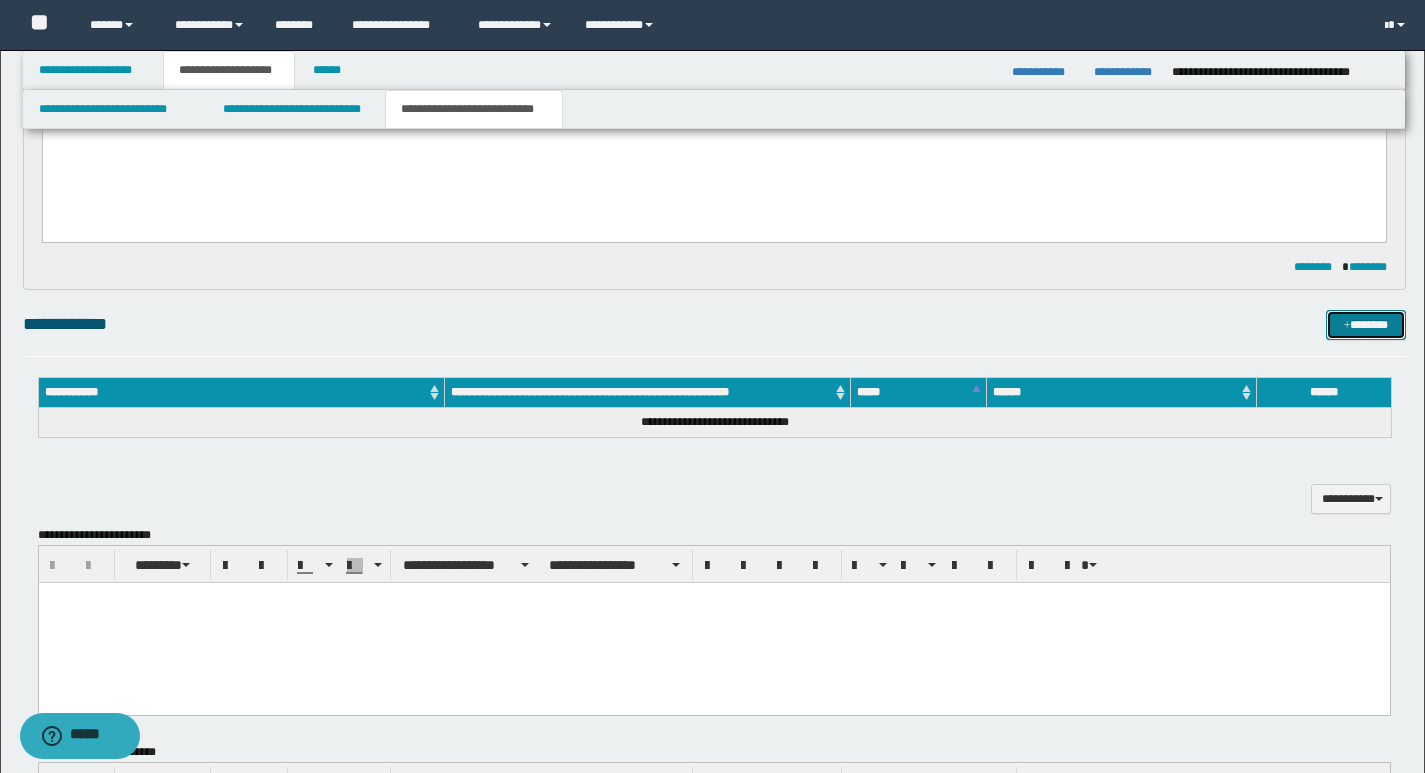 click on "*******" at bounding box center [1366, 325] 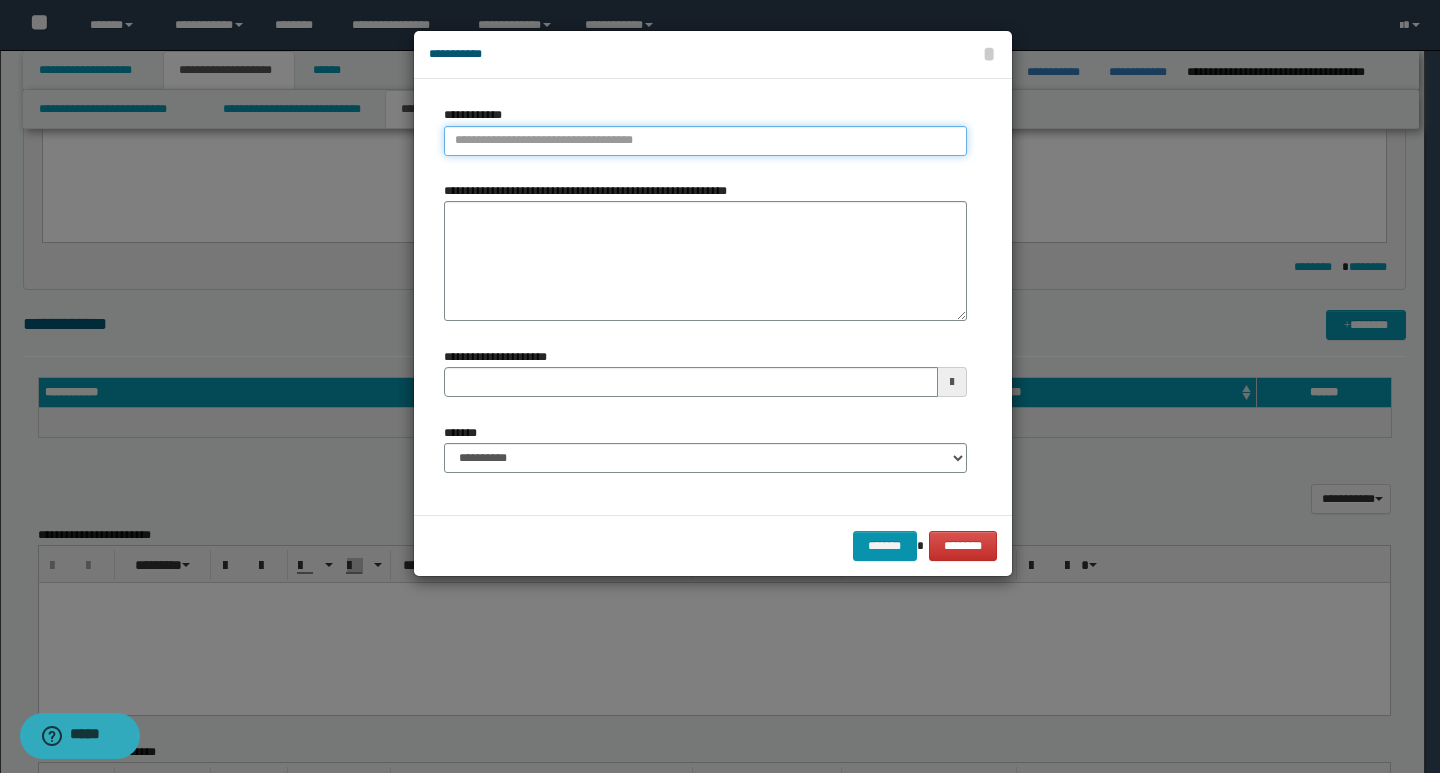 click on "**********" at bounding box center [705, 141] 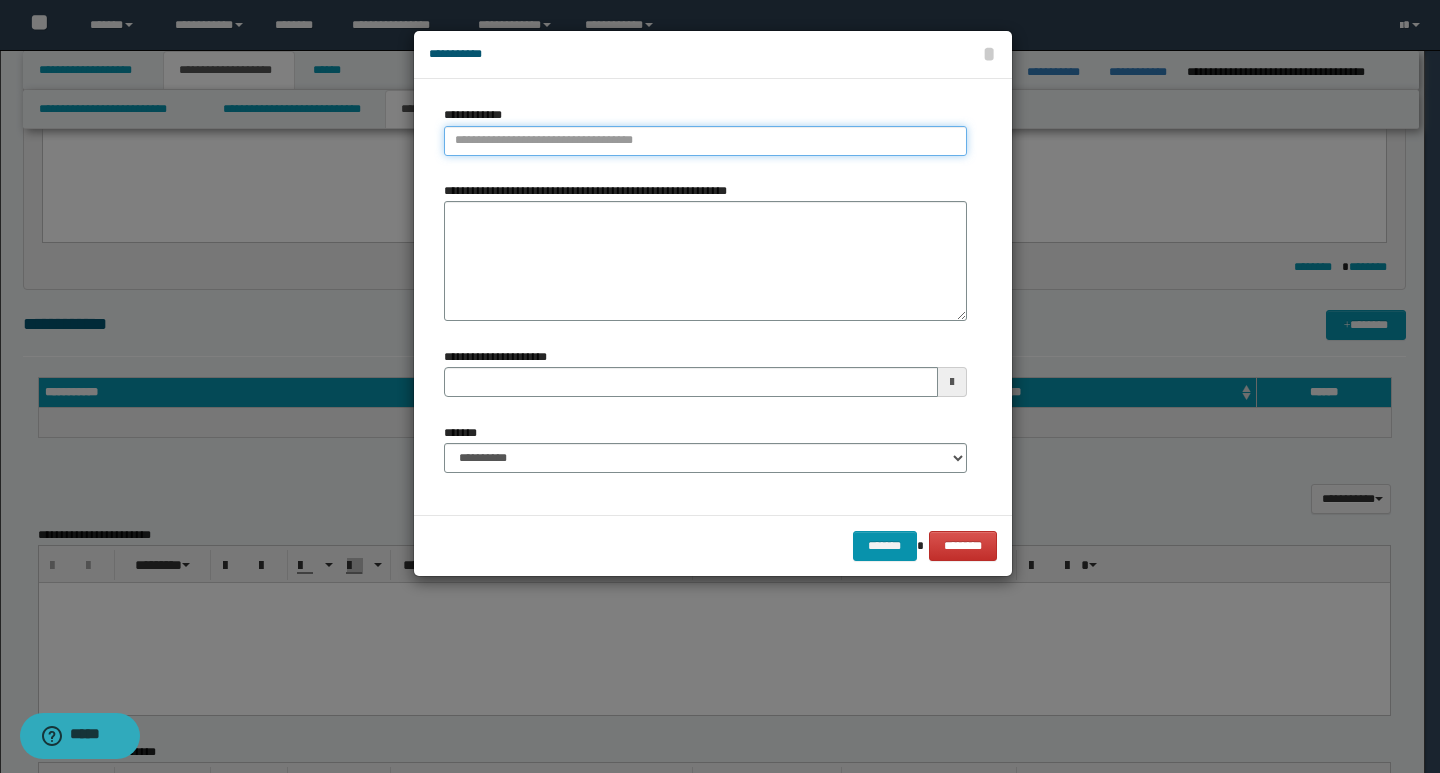 paste on "**********" 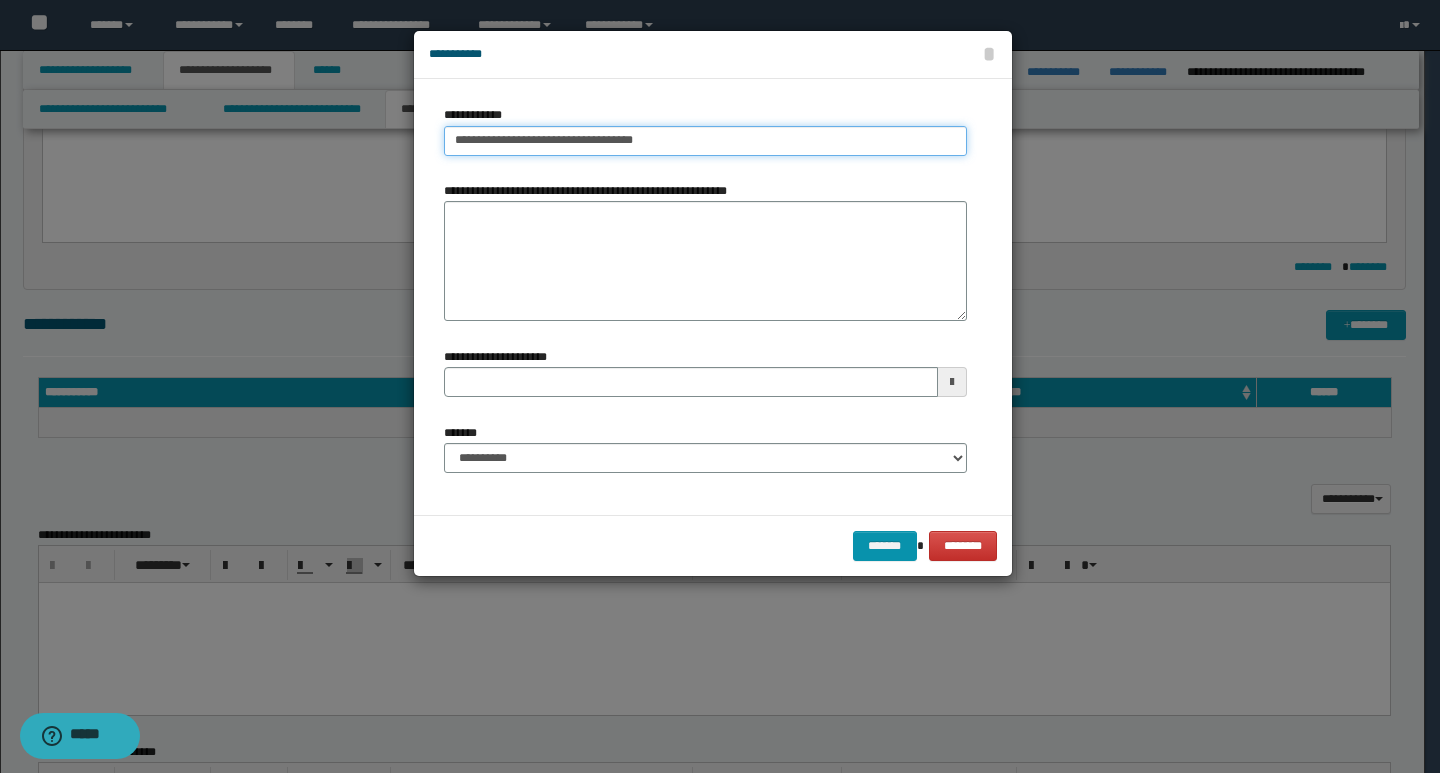 type on "**********" 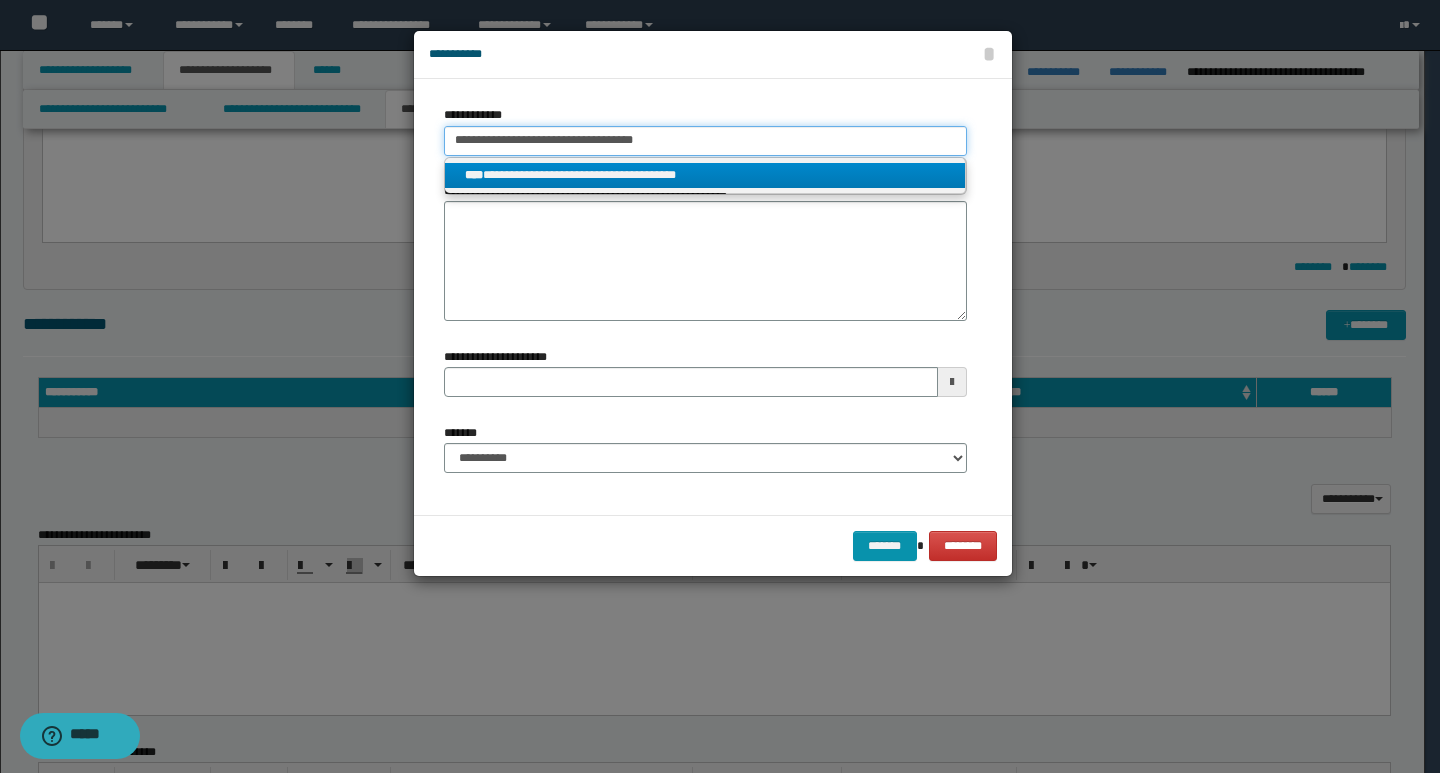type on "**********" 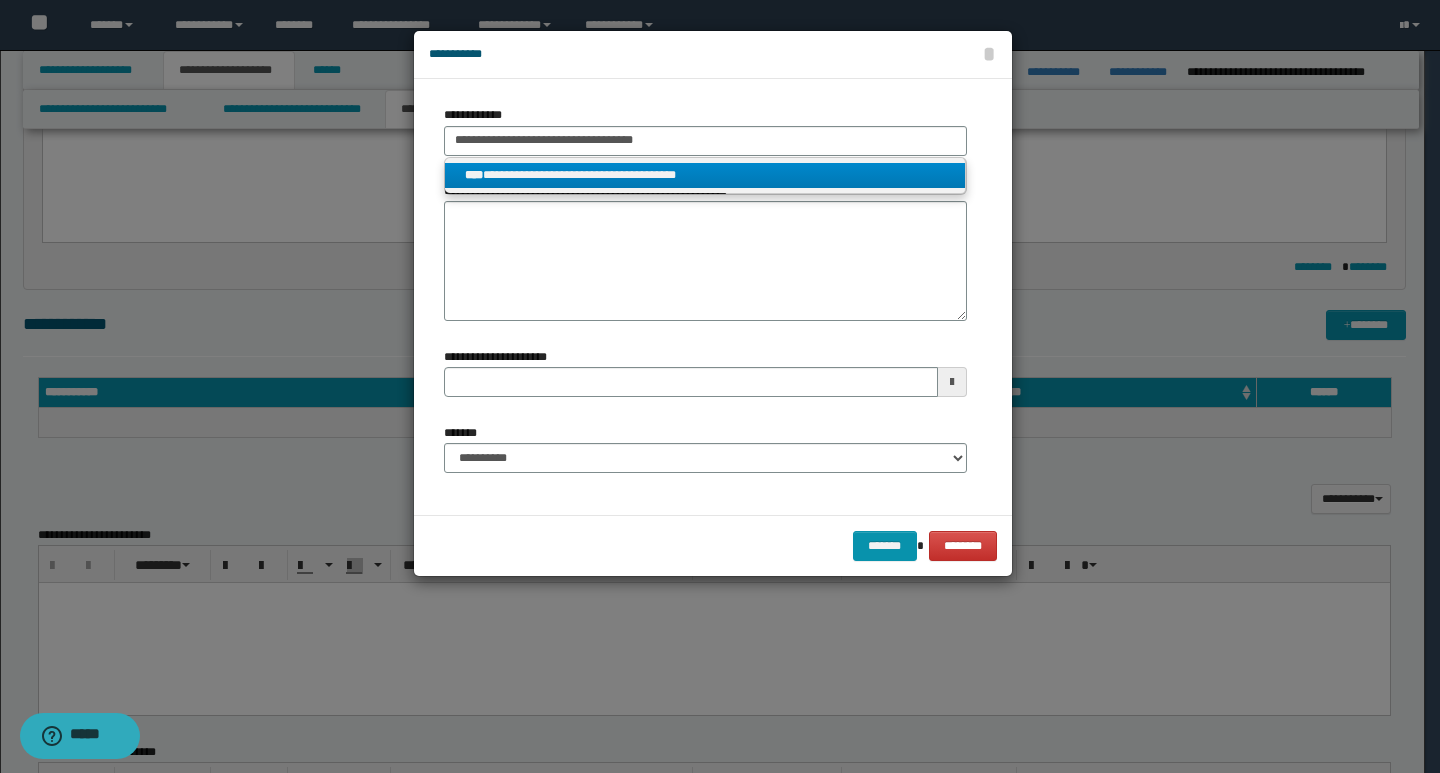 click on "**********" at bounding box center (705, 175) 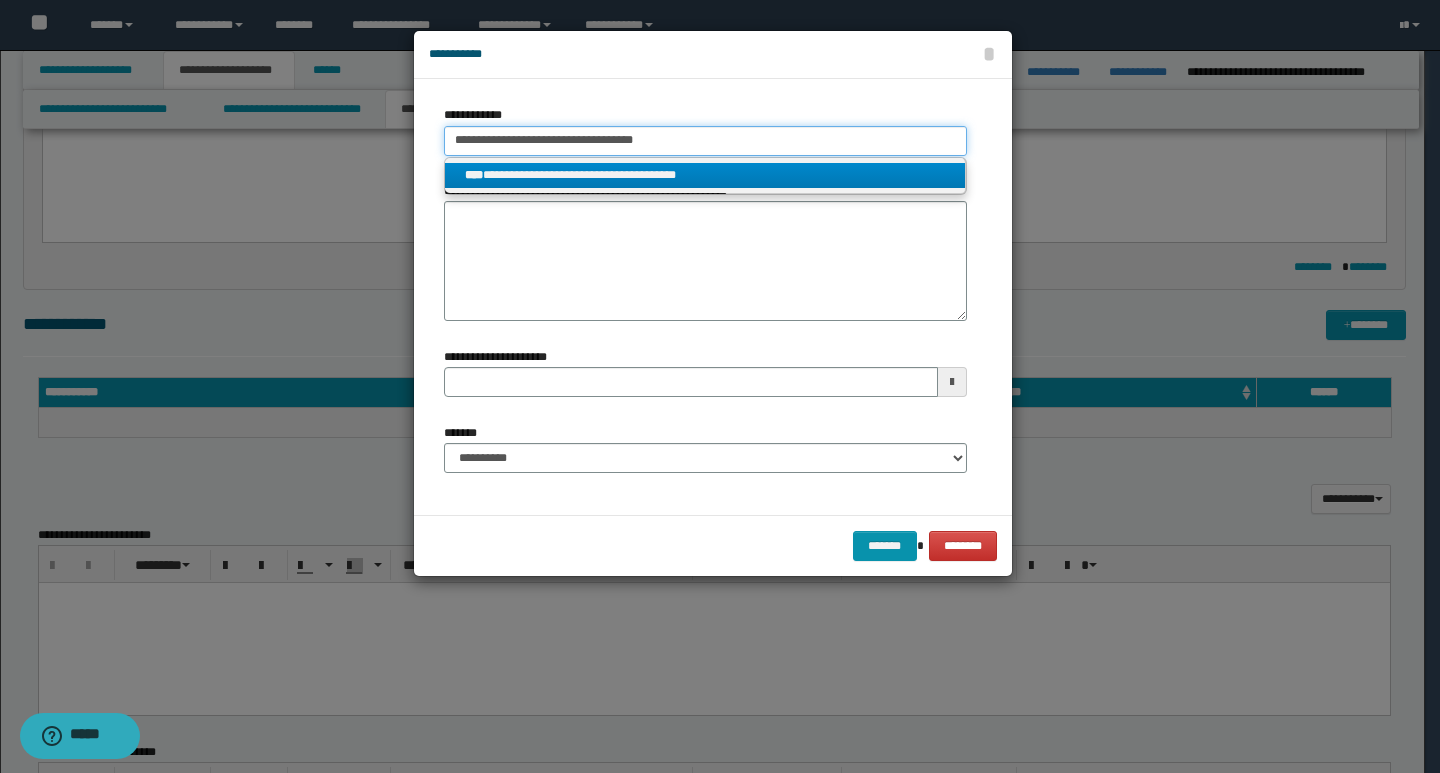 type 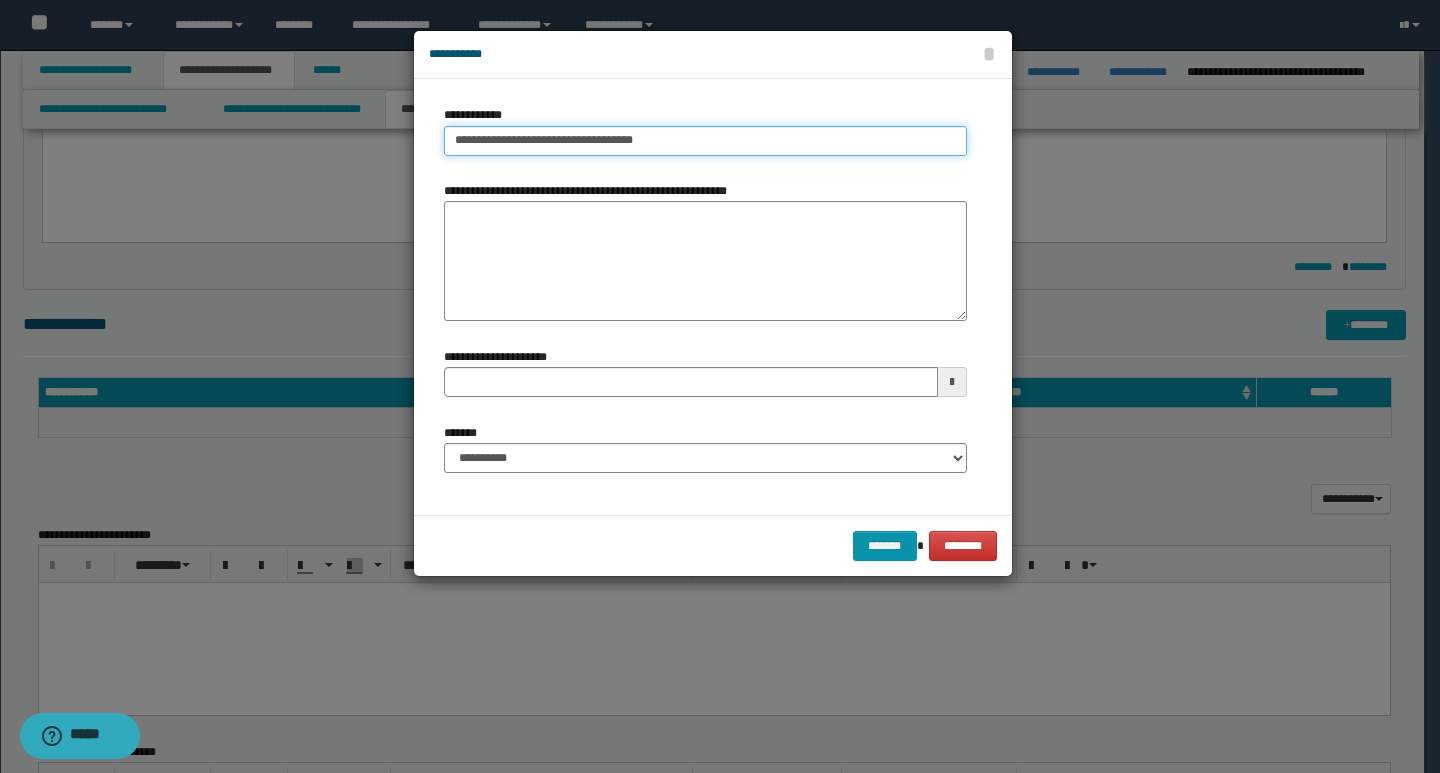 type 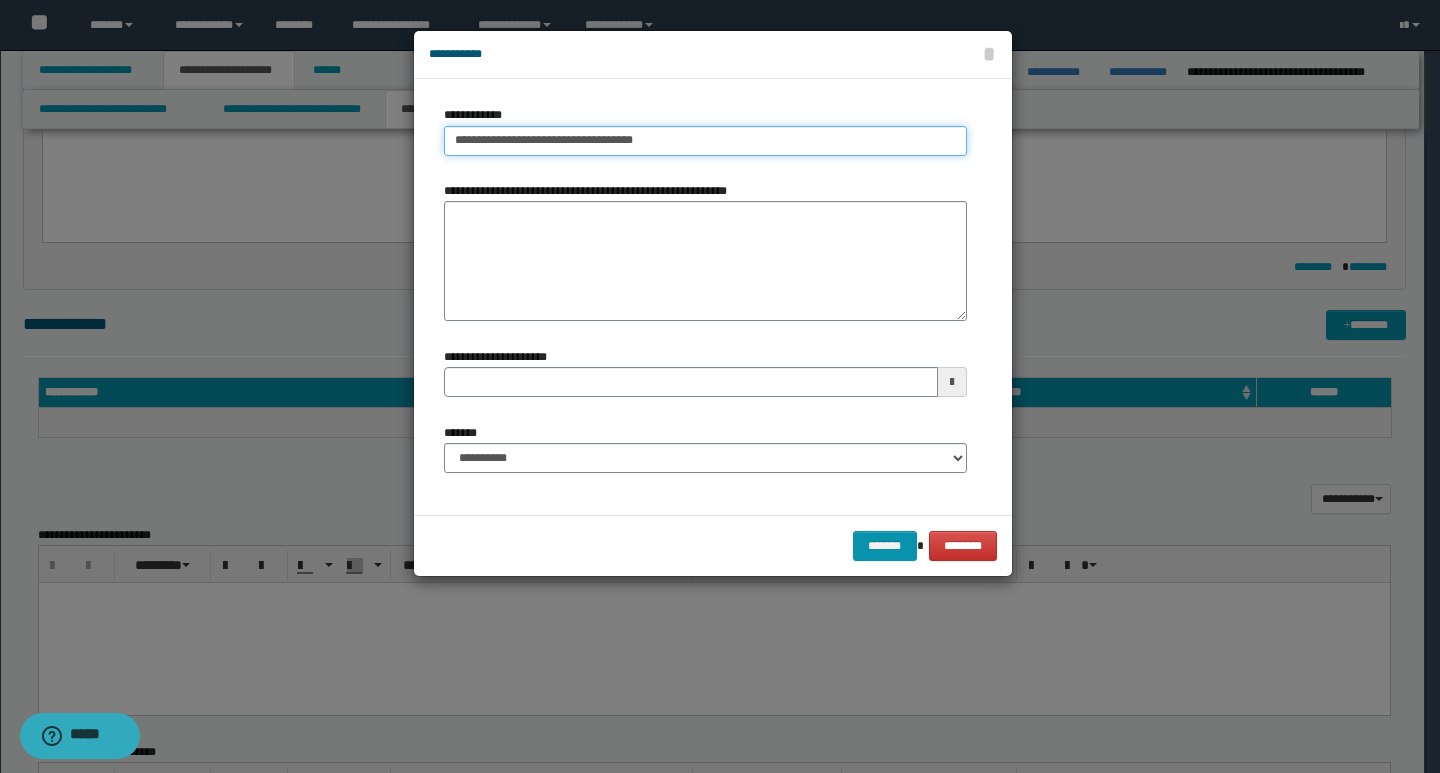 type on "**********" 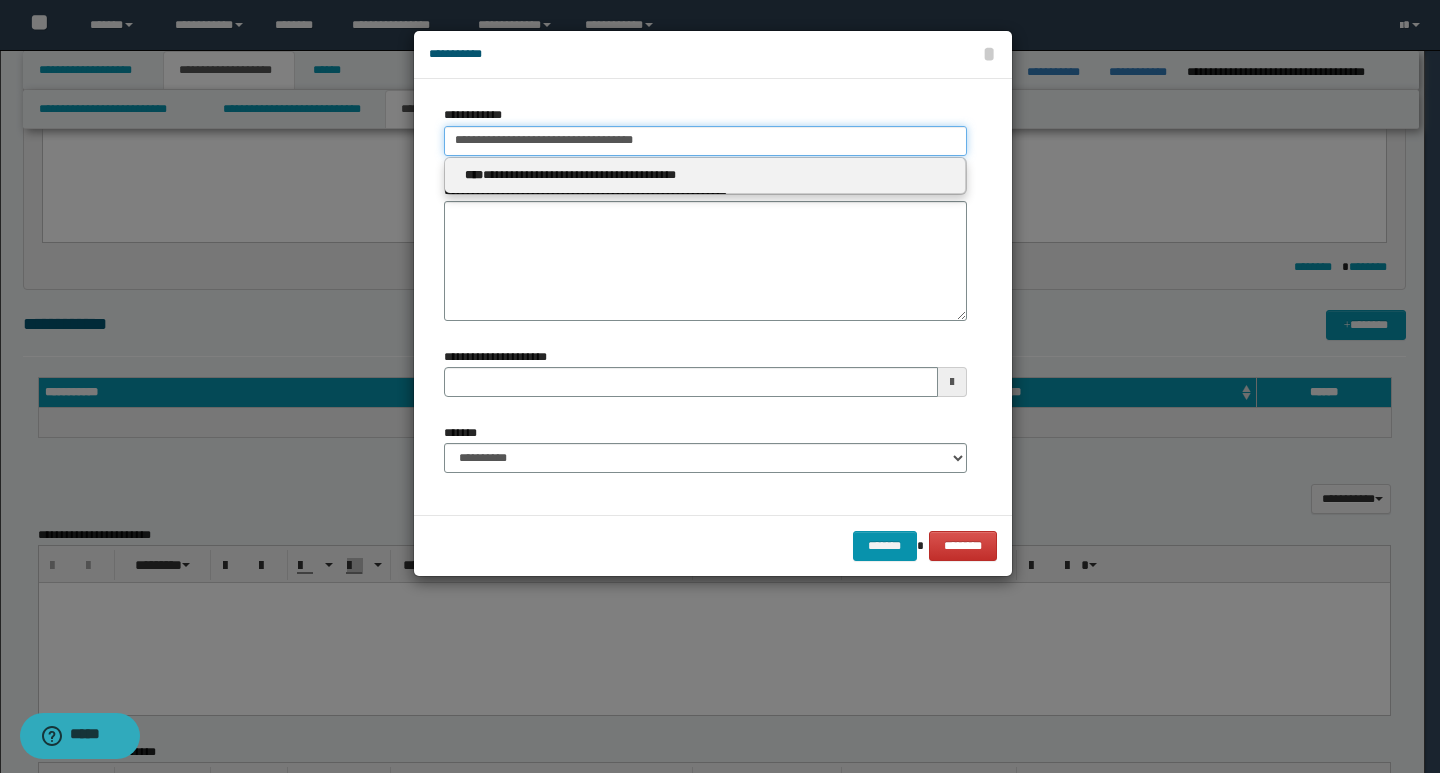 type 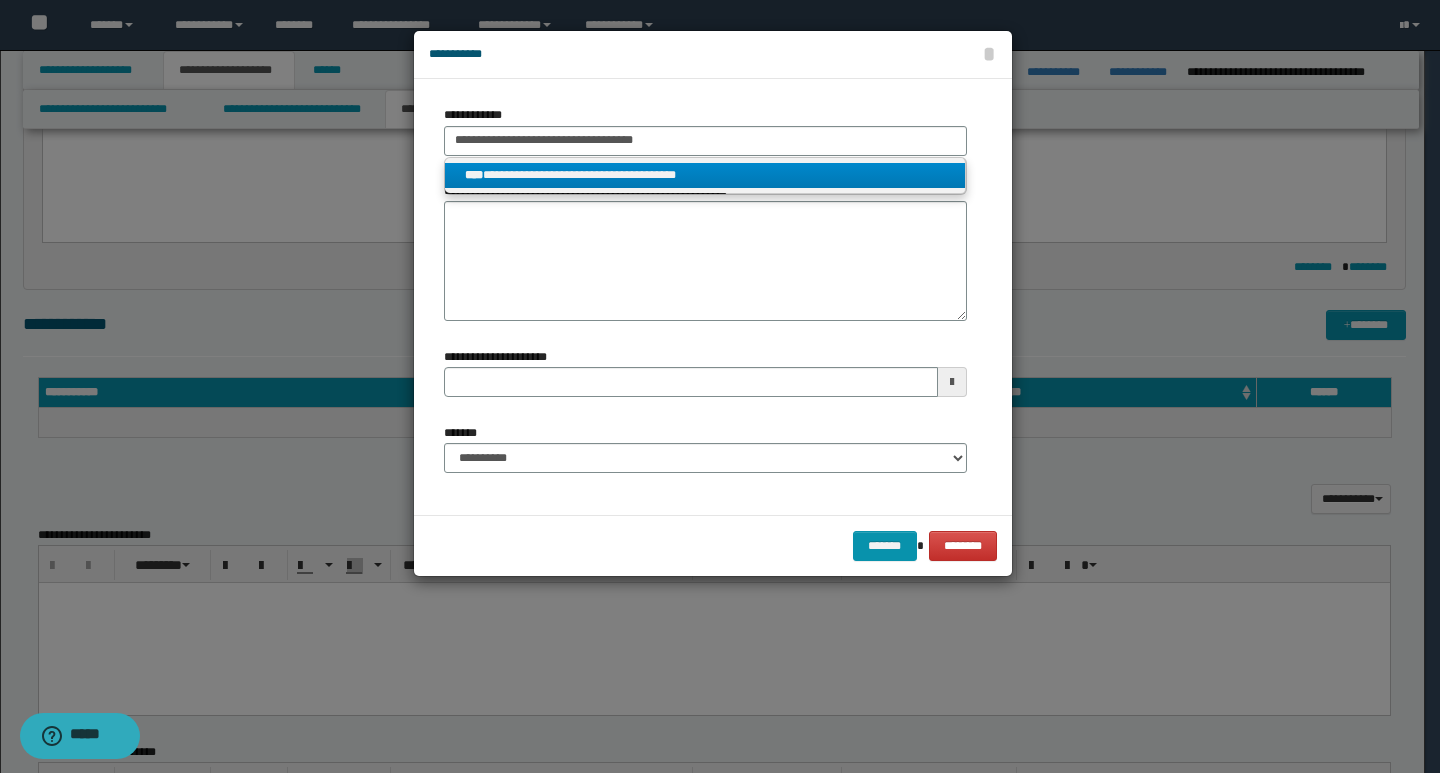 click on "**********" at bounding box center [705, 175] 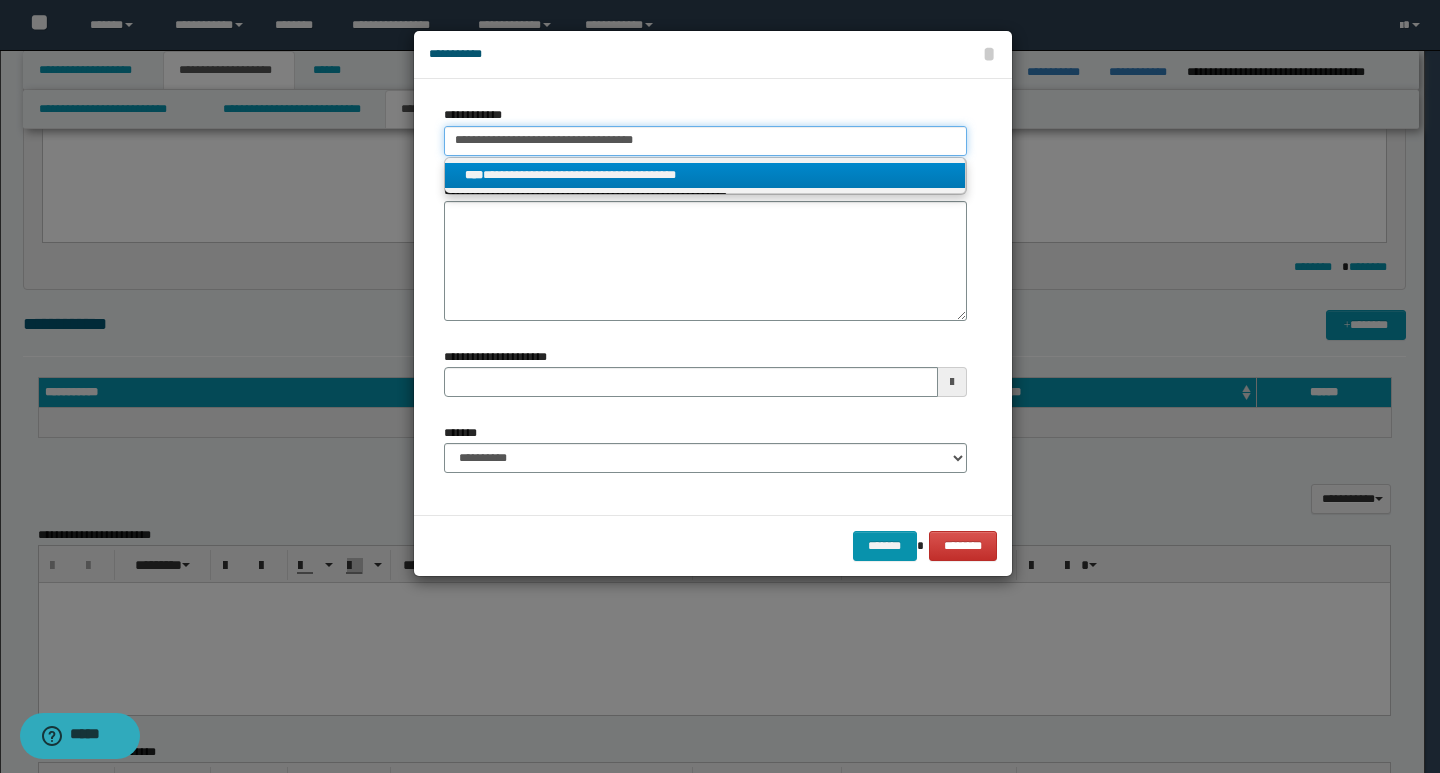type 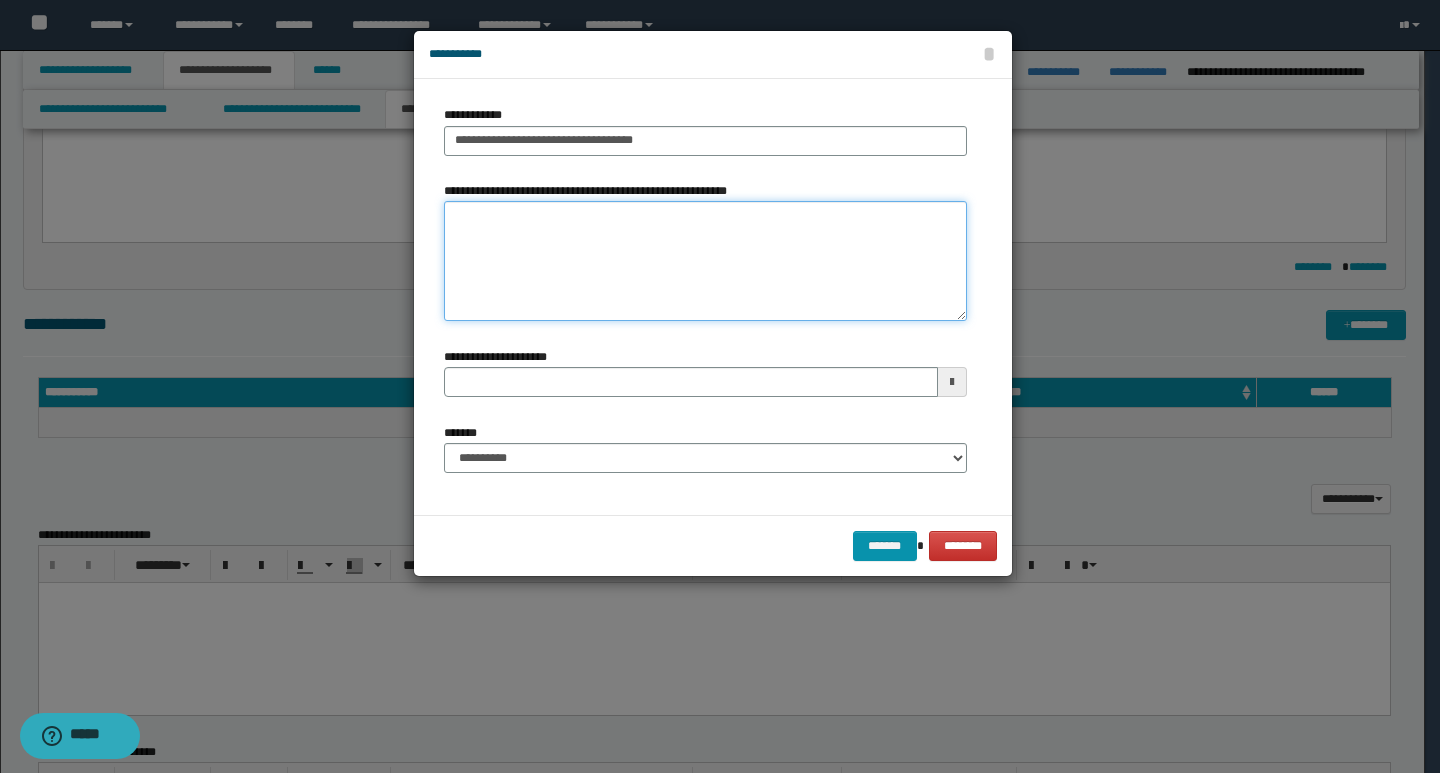 click on "**********" at bounding box center (705, 261) 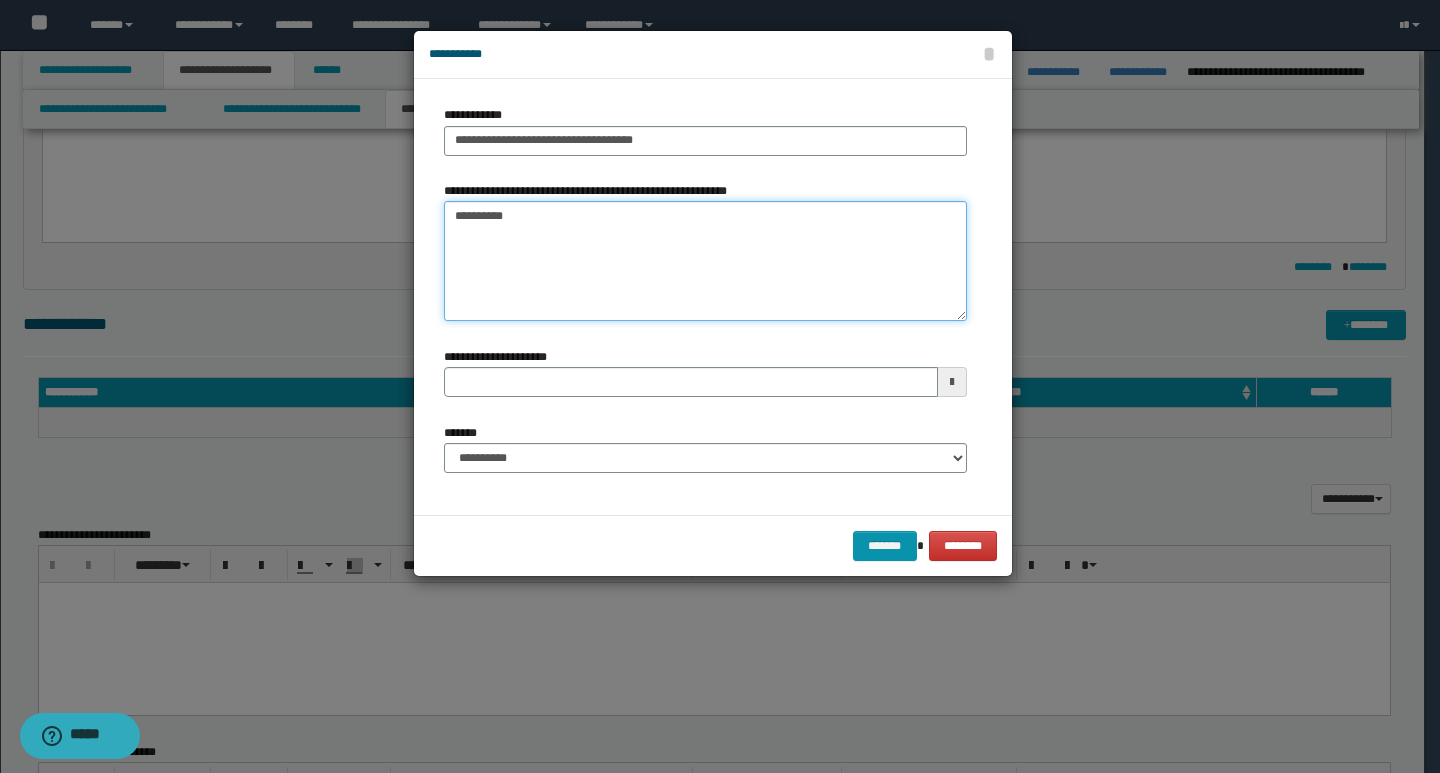 type on "**********" 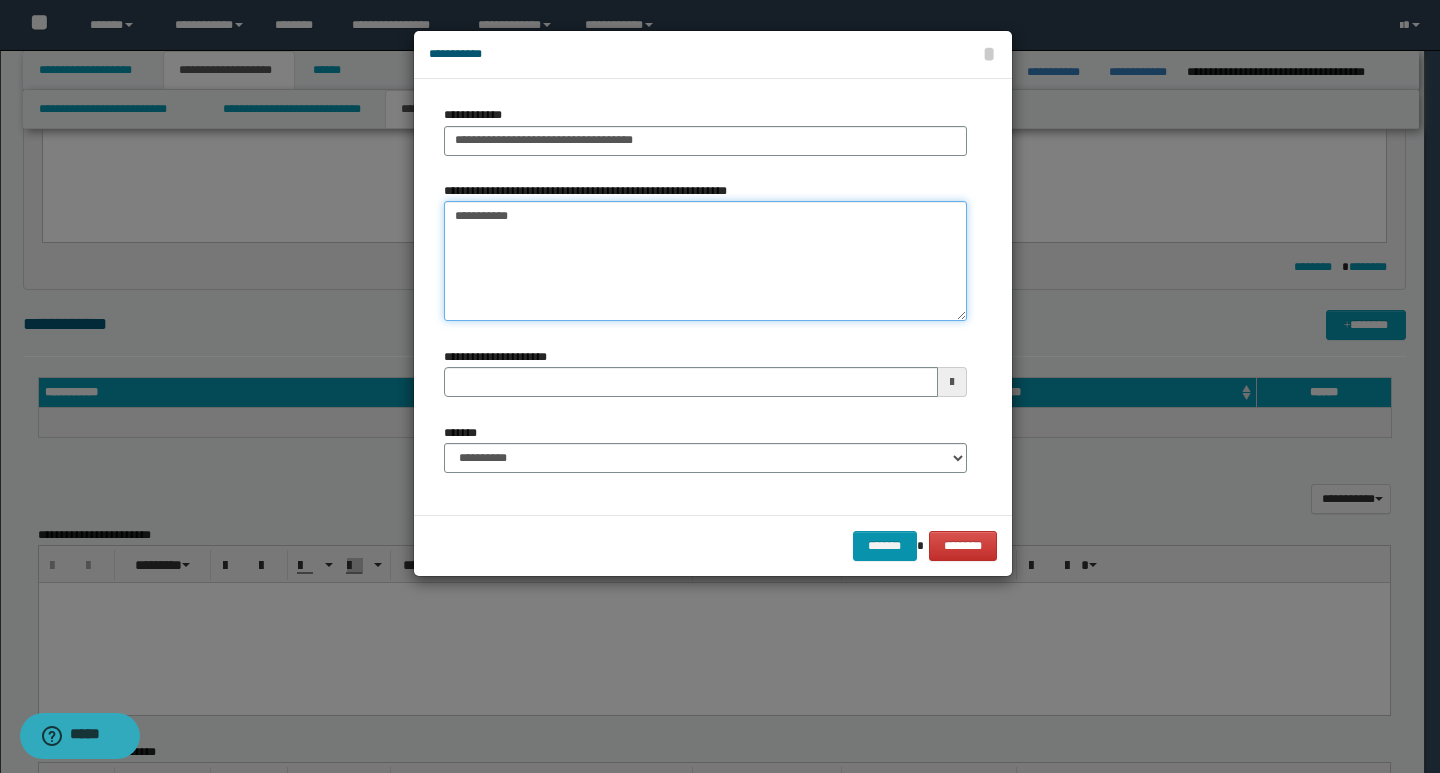type 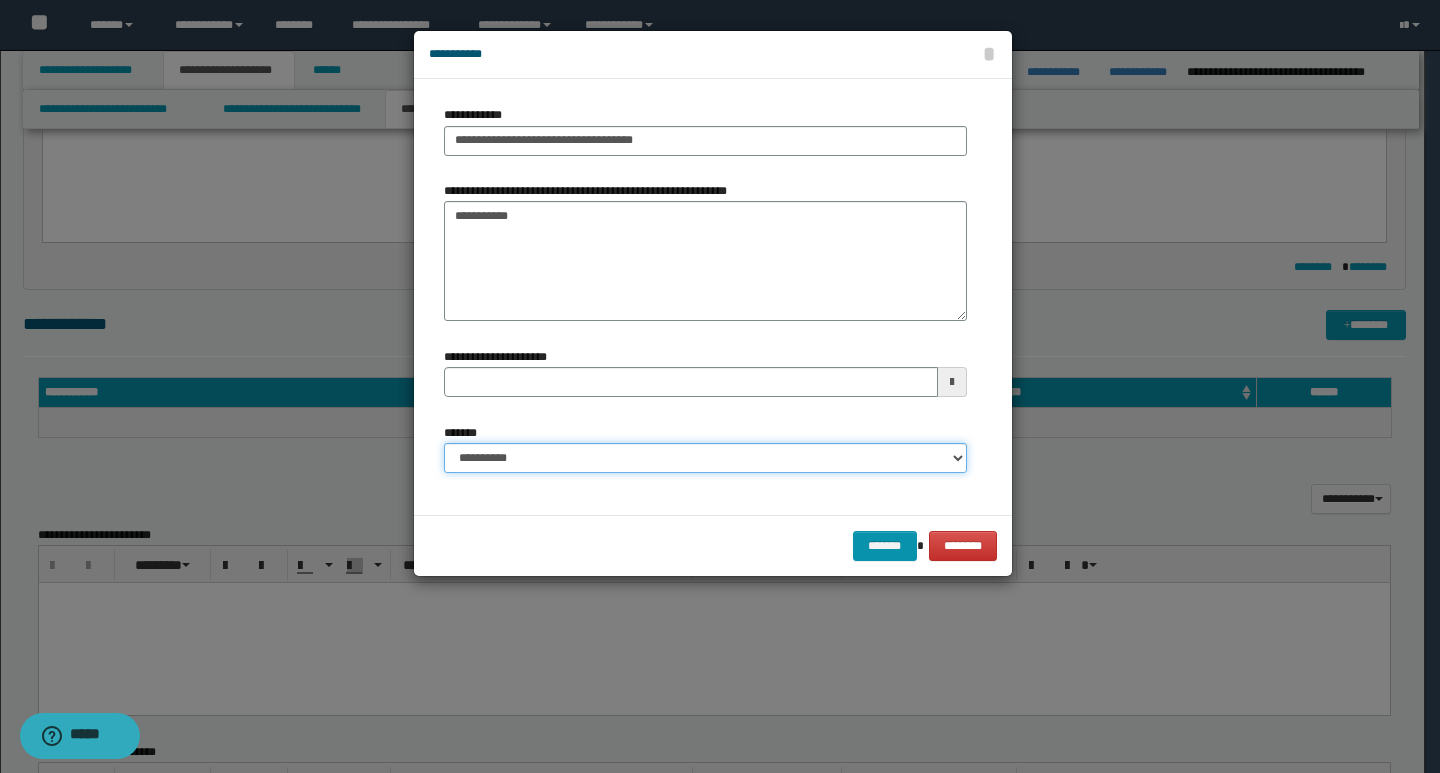 click on "**********" at bounding box center [705, 458] 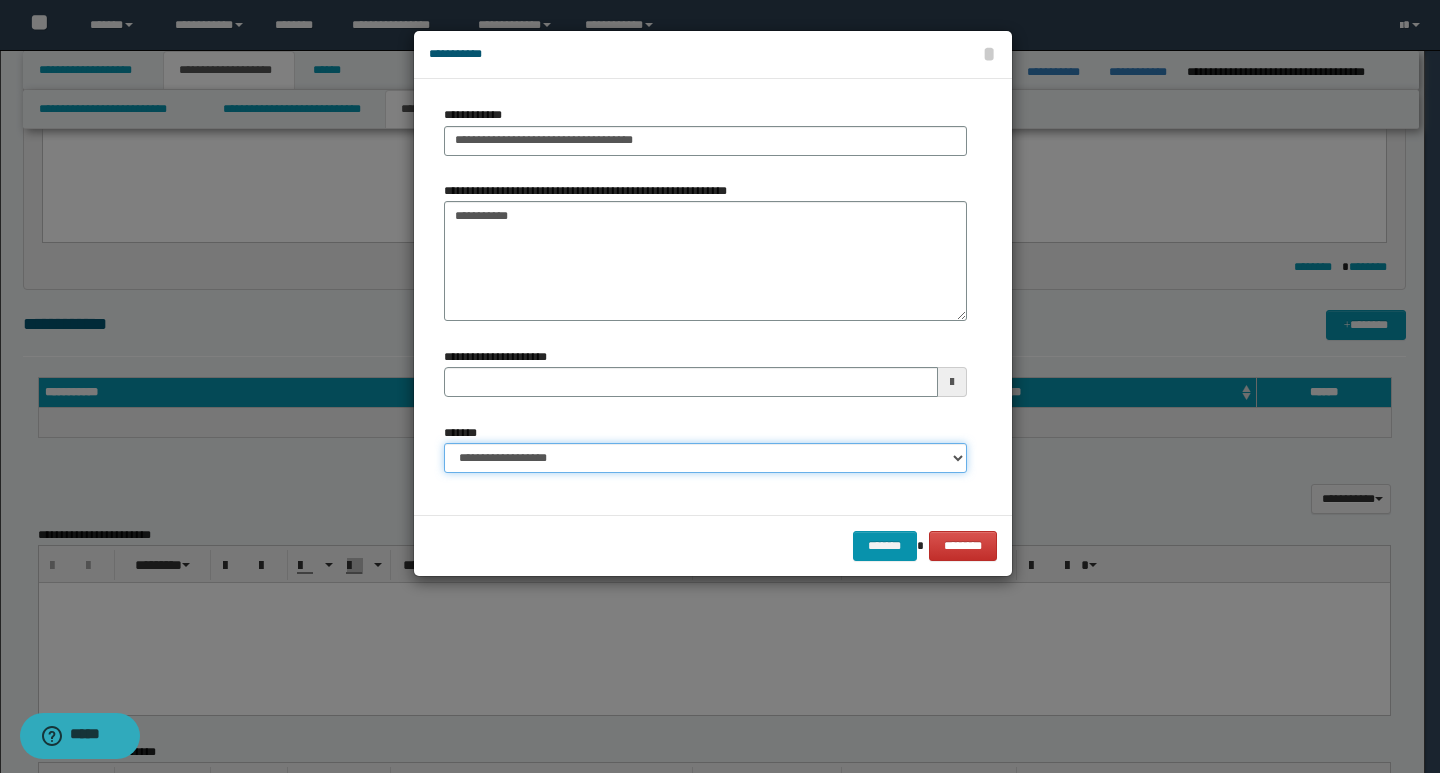 click on "**********" at bounding box center [705, 458] 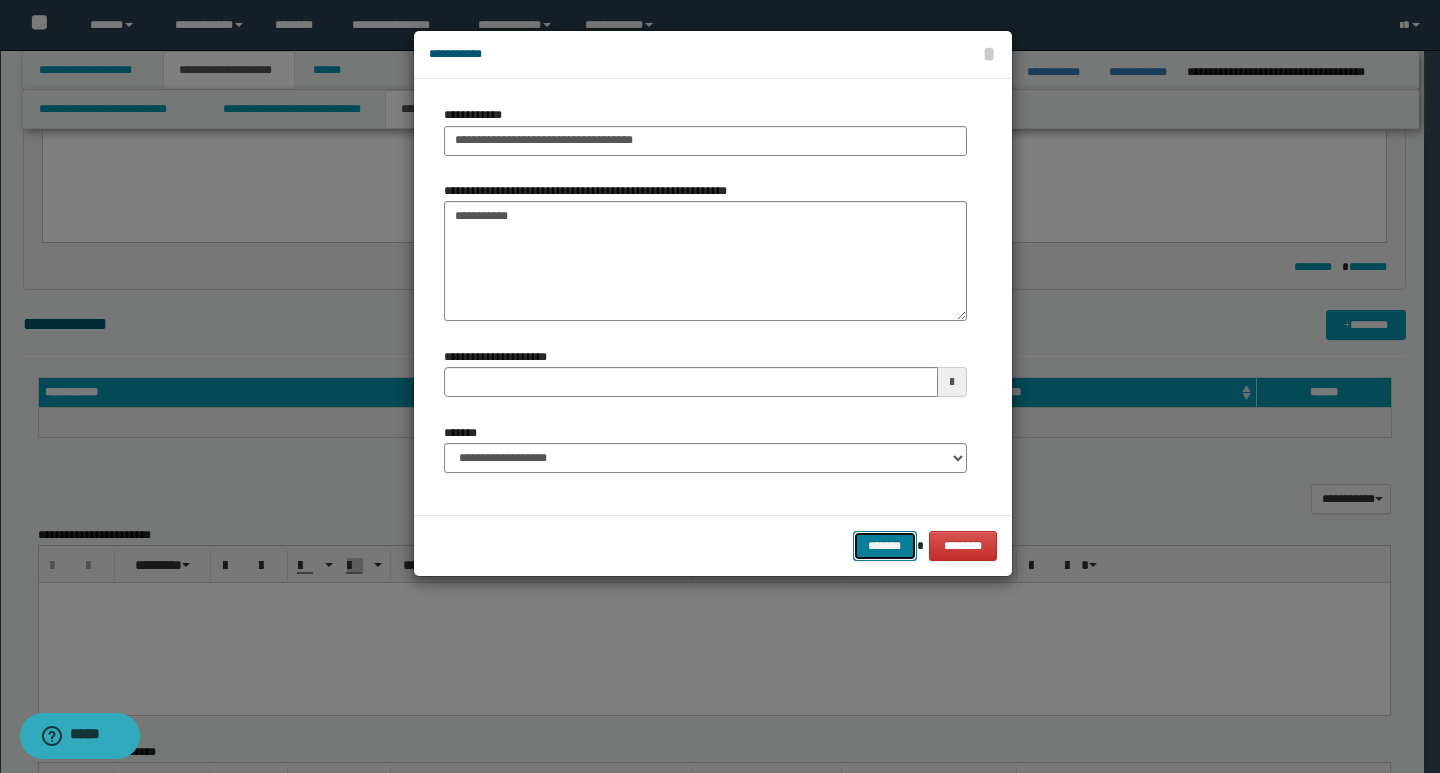 click on "*******" at bounding box center [885, 546] 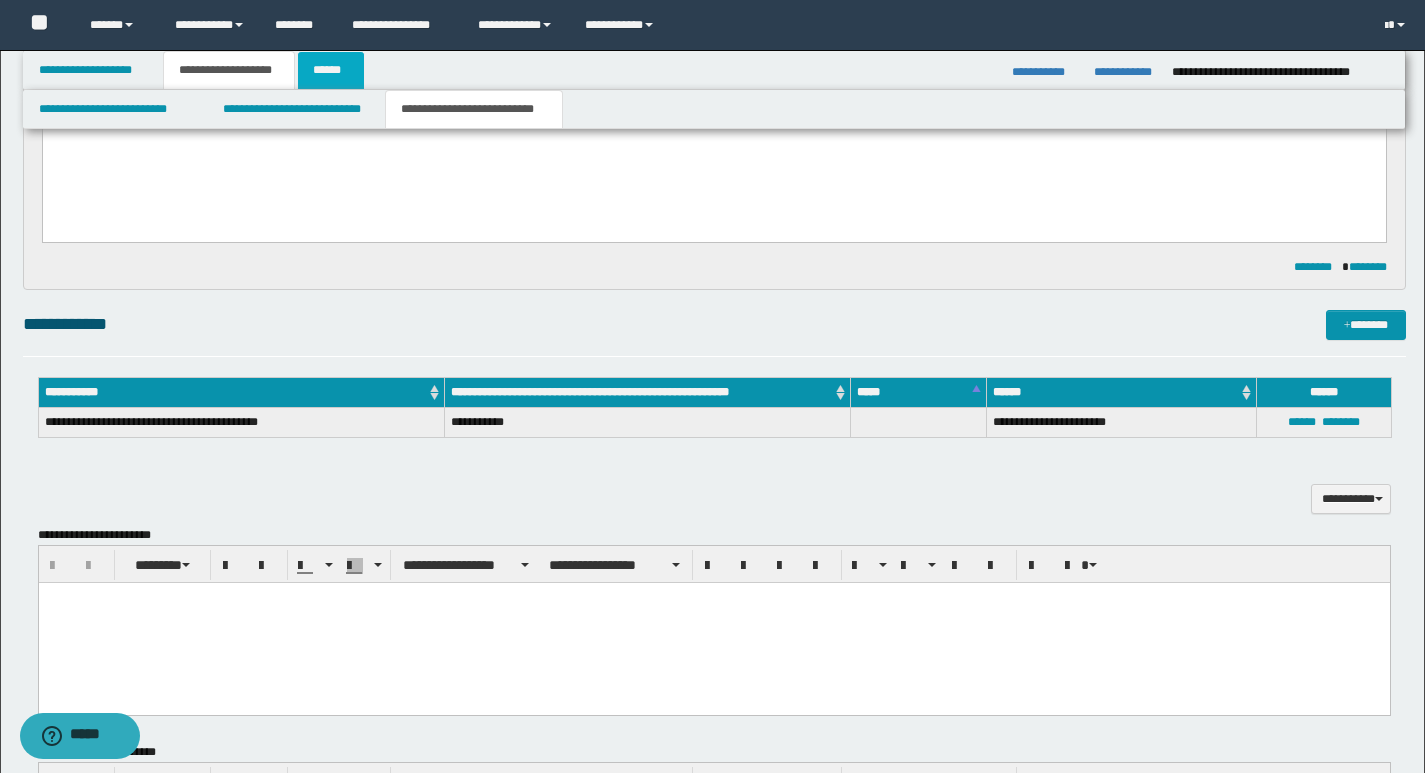 click on "******" at bounding box center [331, 70] 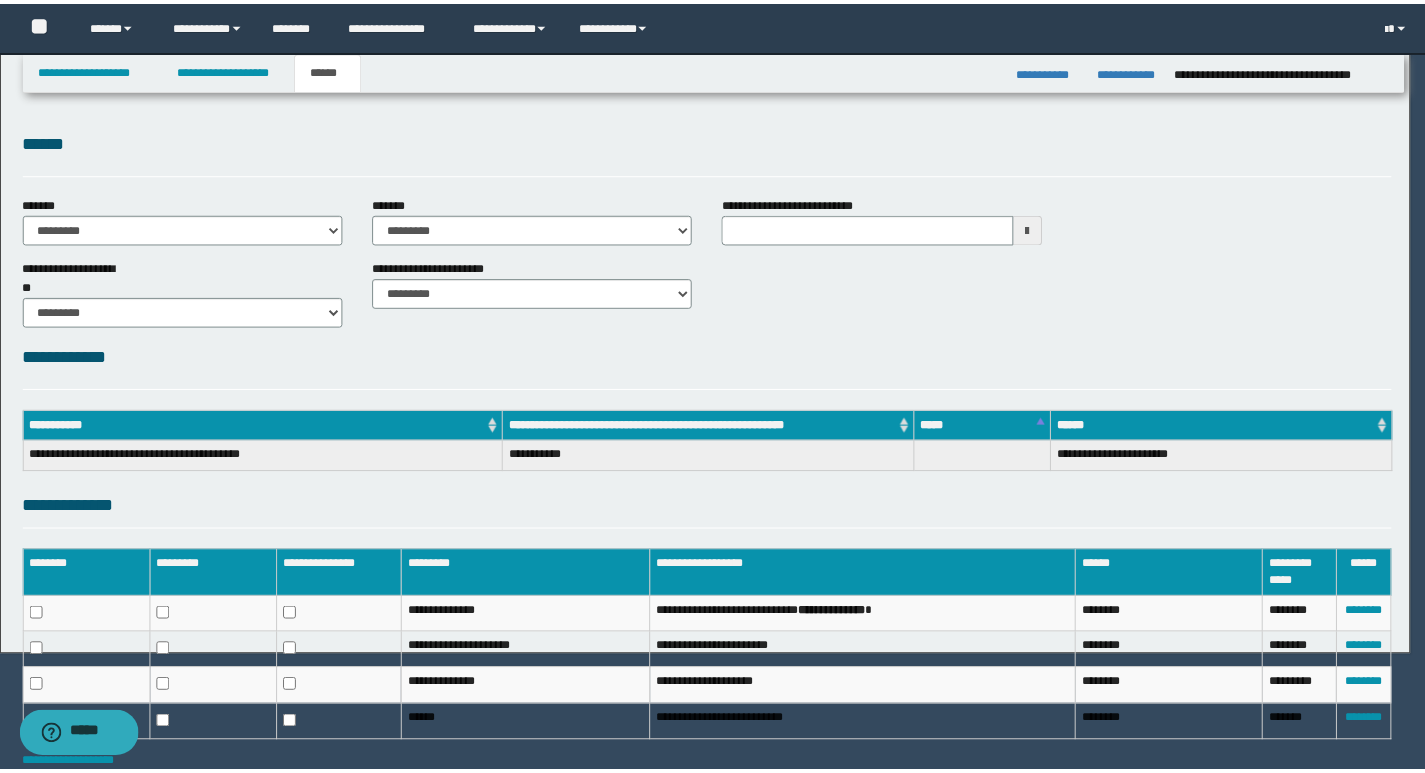 scroll, scrollTop: 0, scrollLeft: 0, axis: both 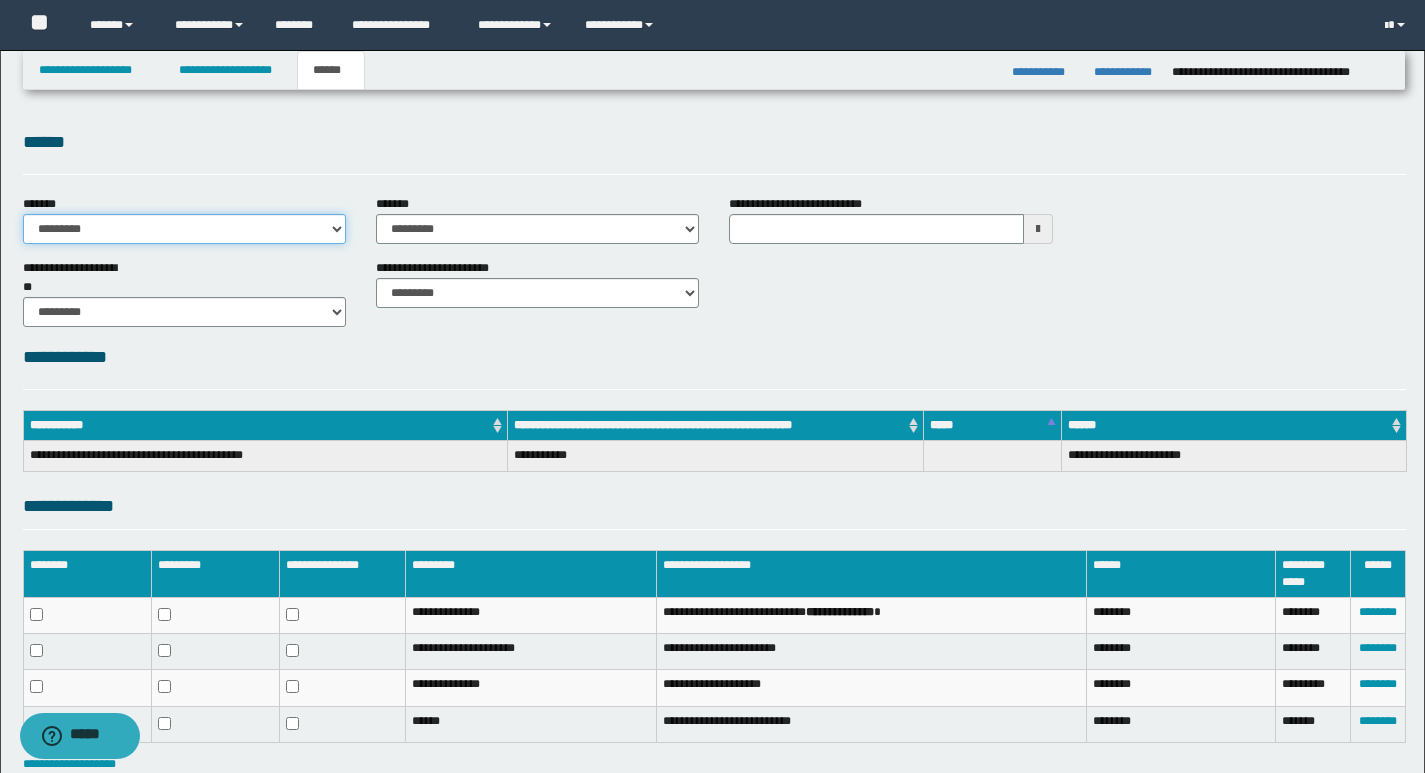 click on "**********" at bounding box center (184, 229) 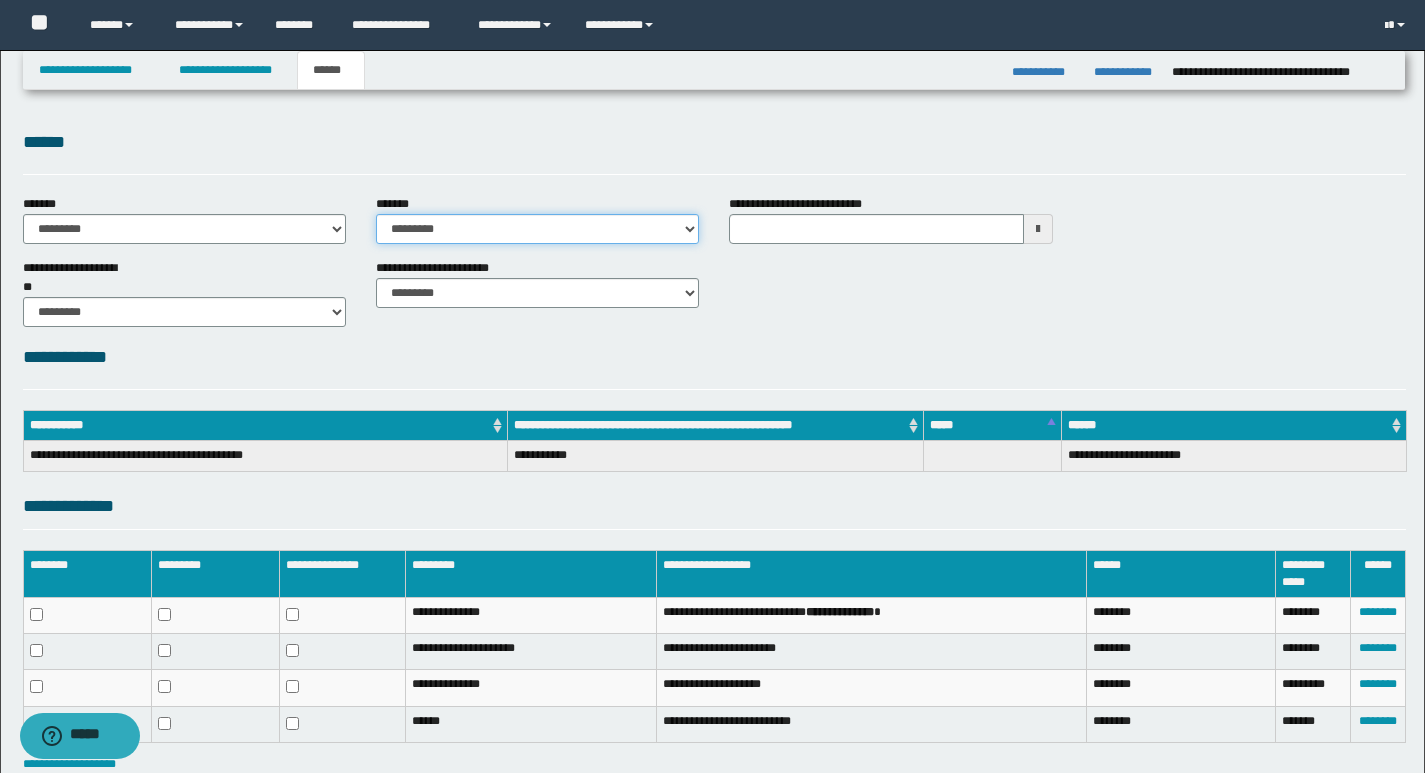click on "**********" at bounding box center (537, 229) 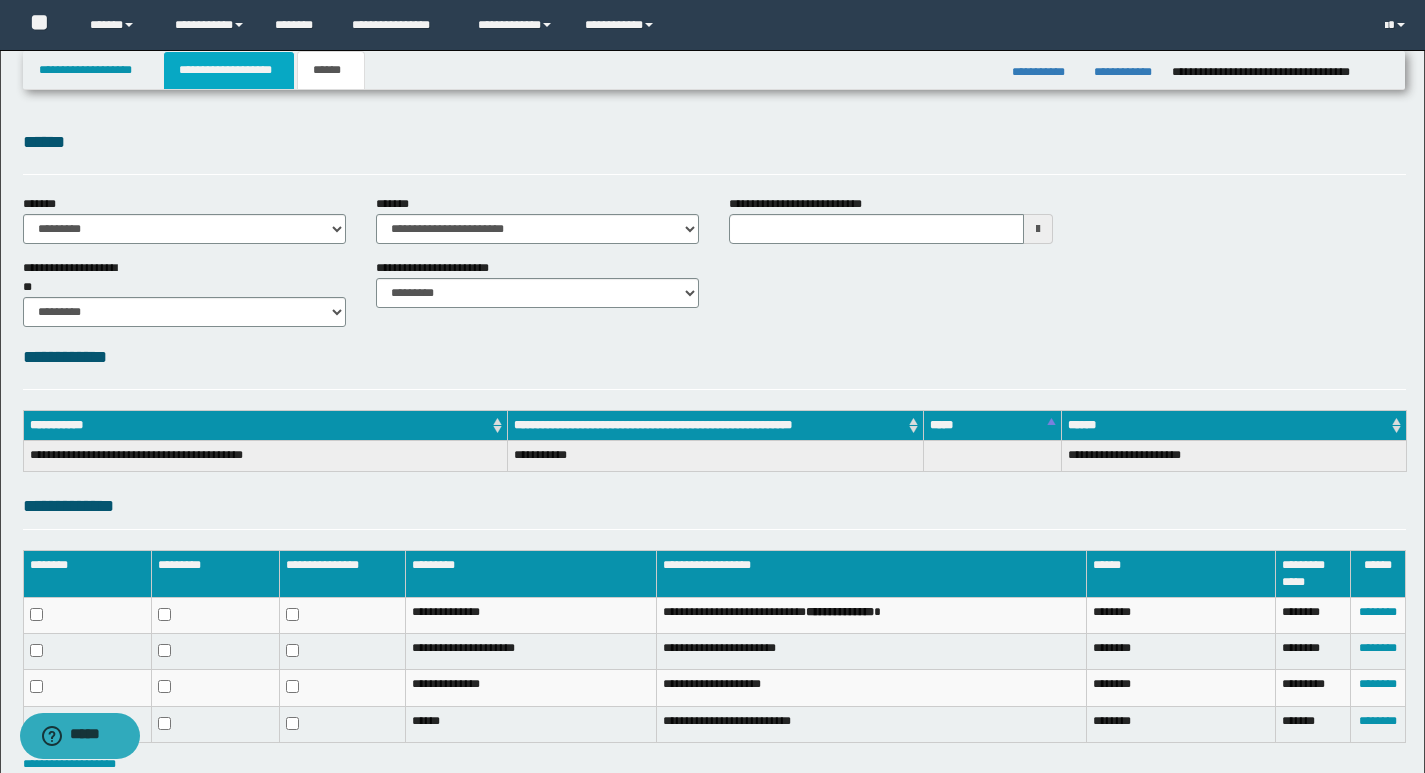 click on "**********" at bounding box center (229, 70) 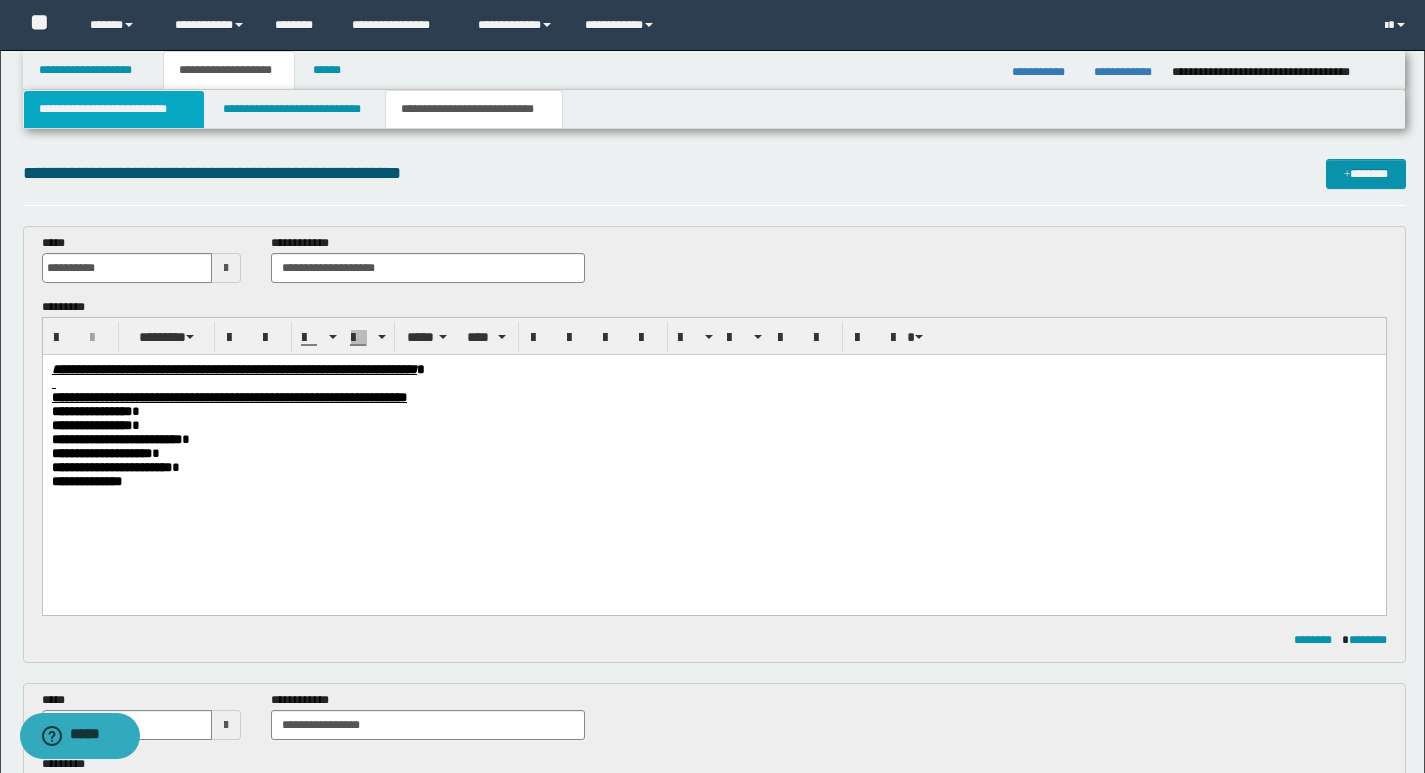 click on "**********" at bounding box center [114, 109] 